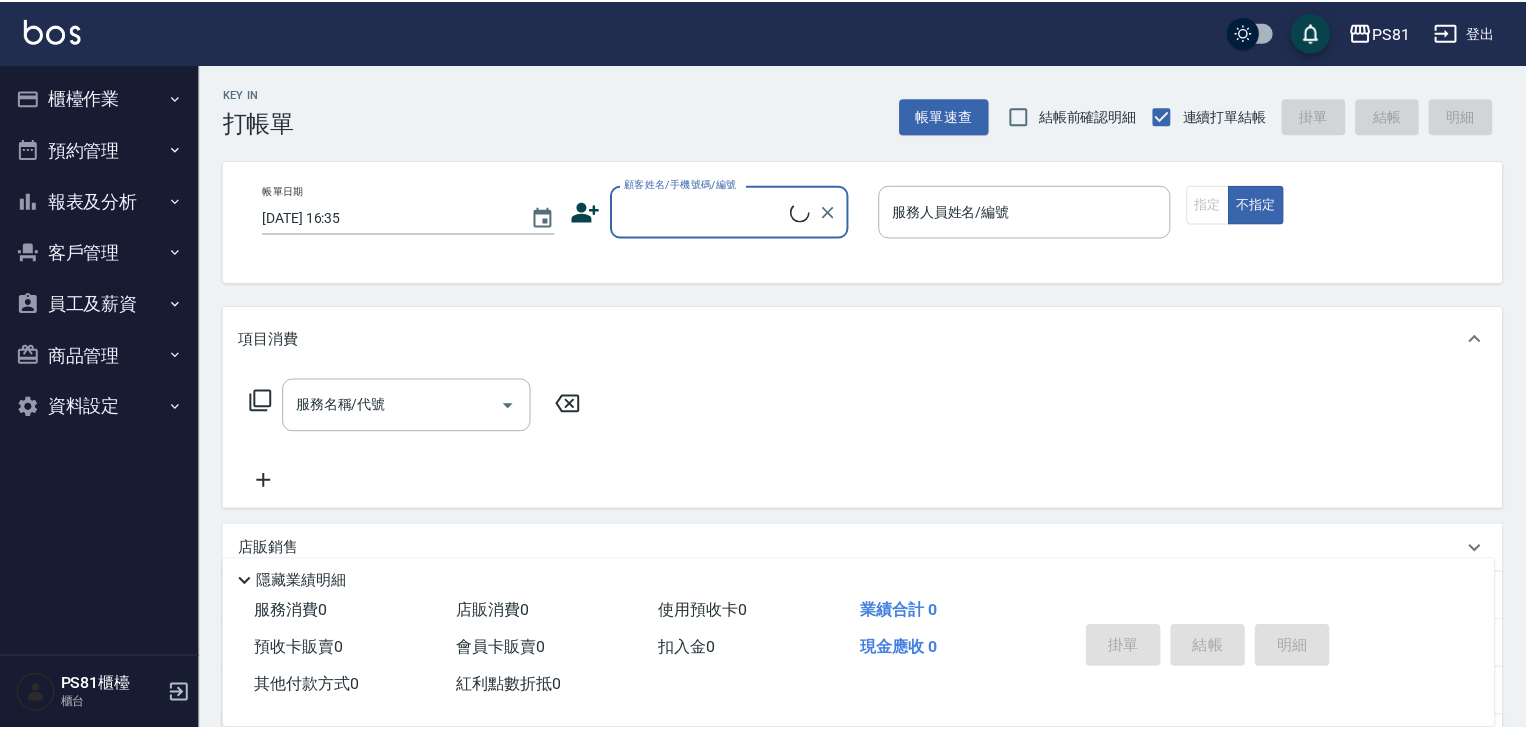 scroll, scrollTop: 0, scrollLeft: 0, axis: both 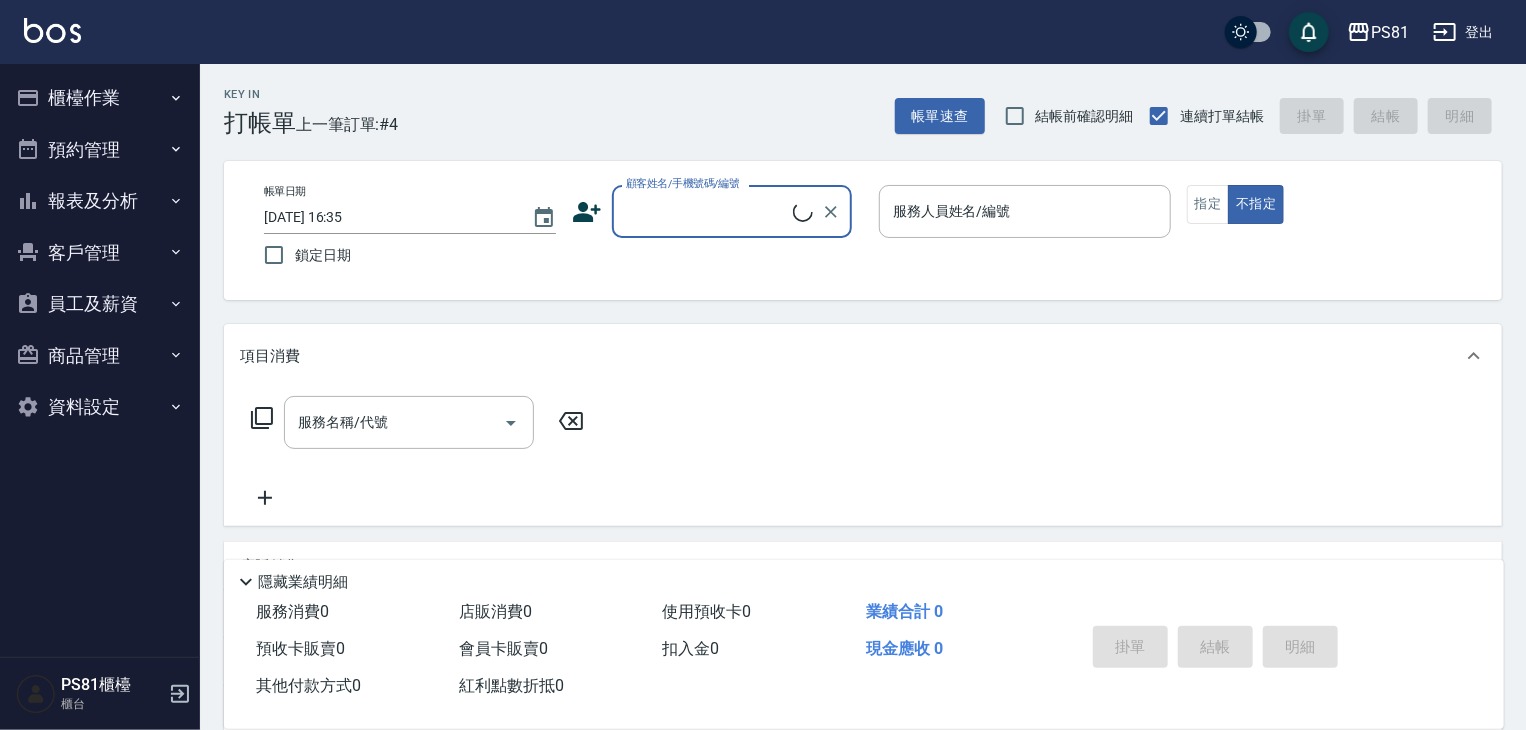 click on "櫃檯作業" at bounding box center (100, 98) 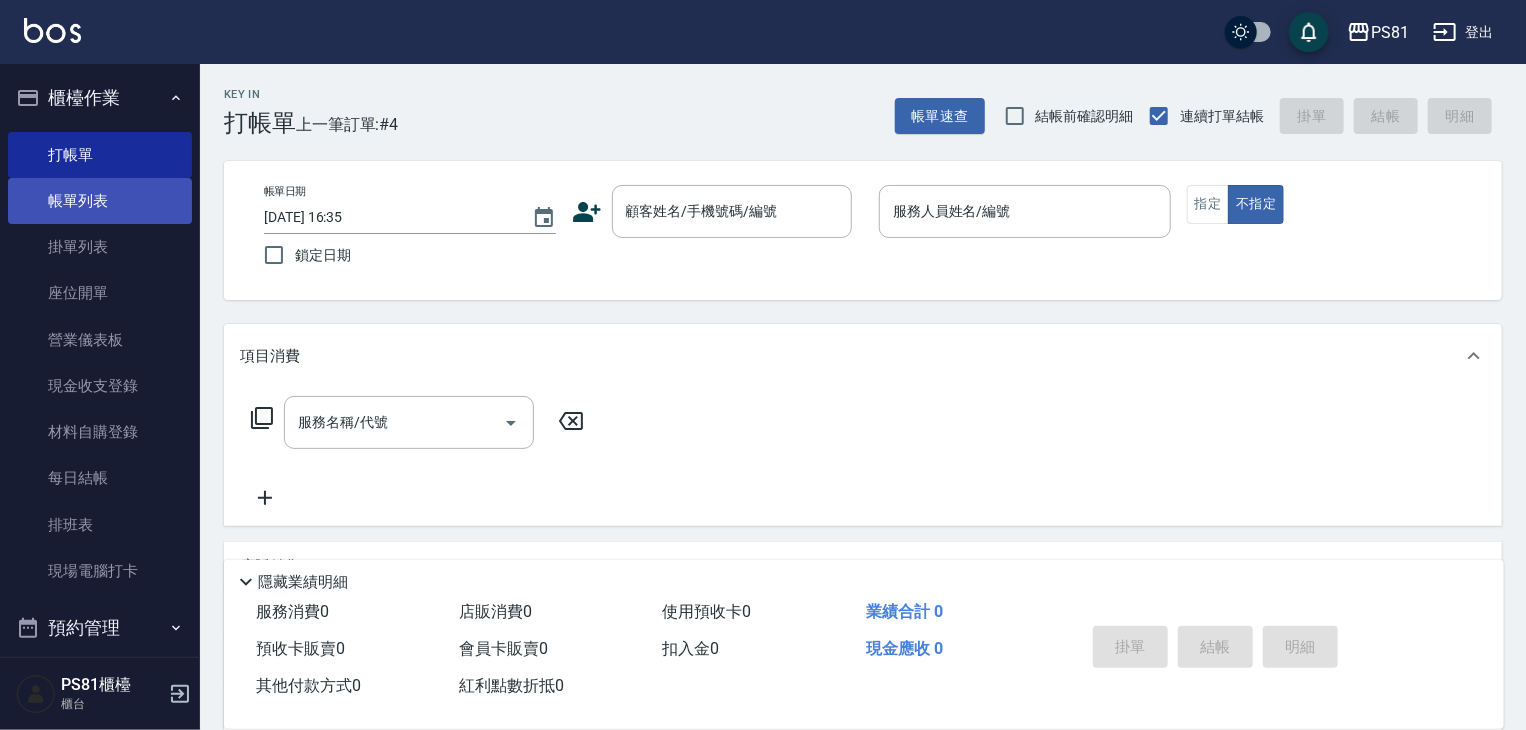 click on "帳單列表" at bounding box center (100, 201) 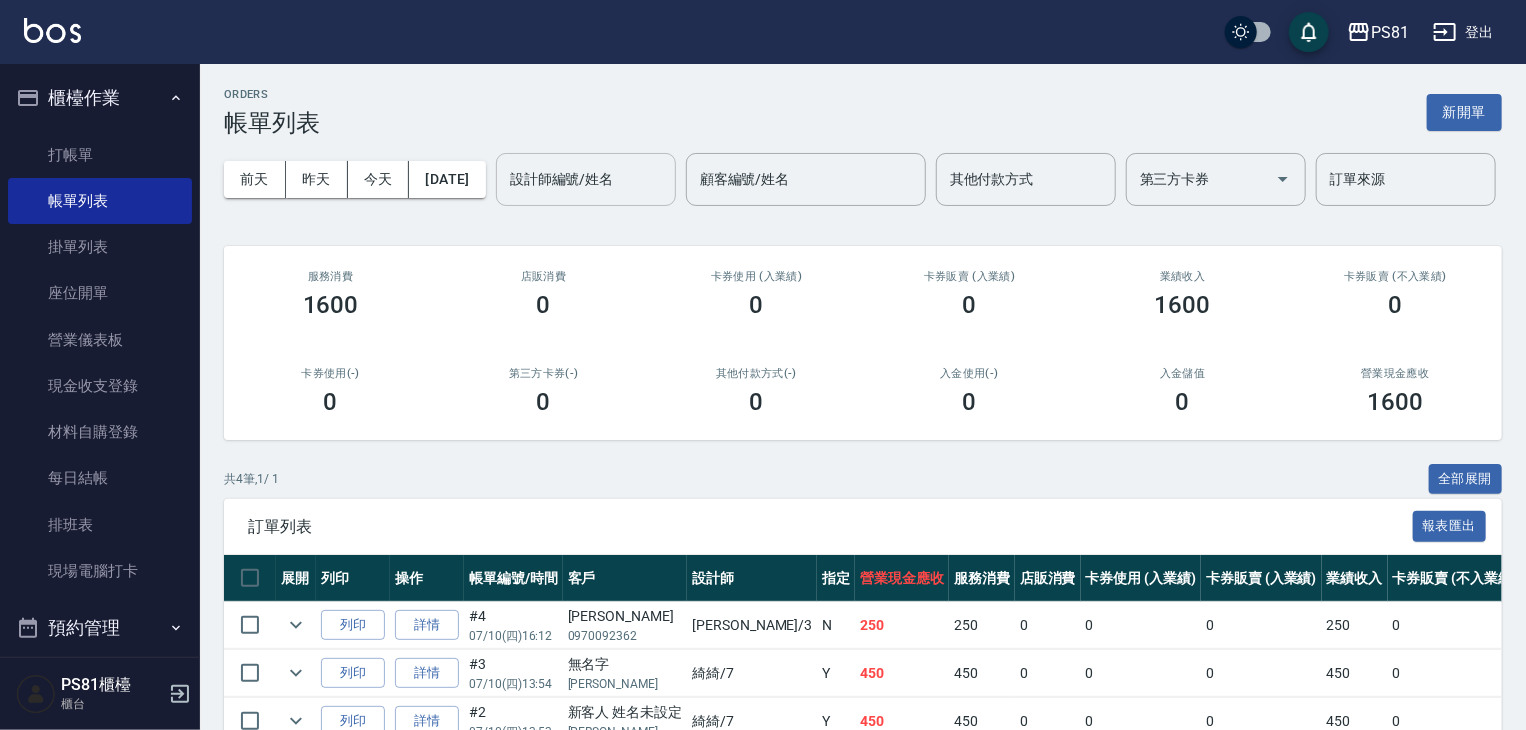click on "設計師編號/姓名" at bounding box center [586, 179] 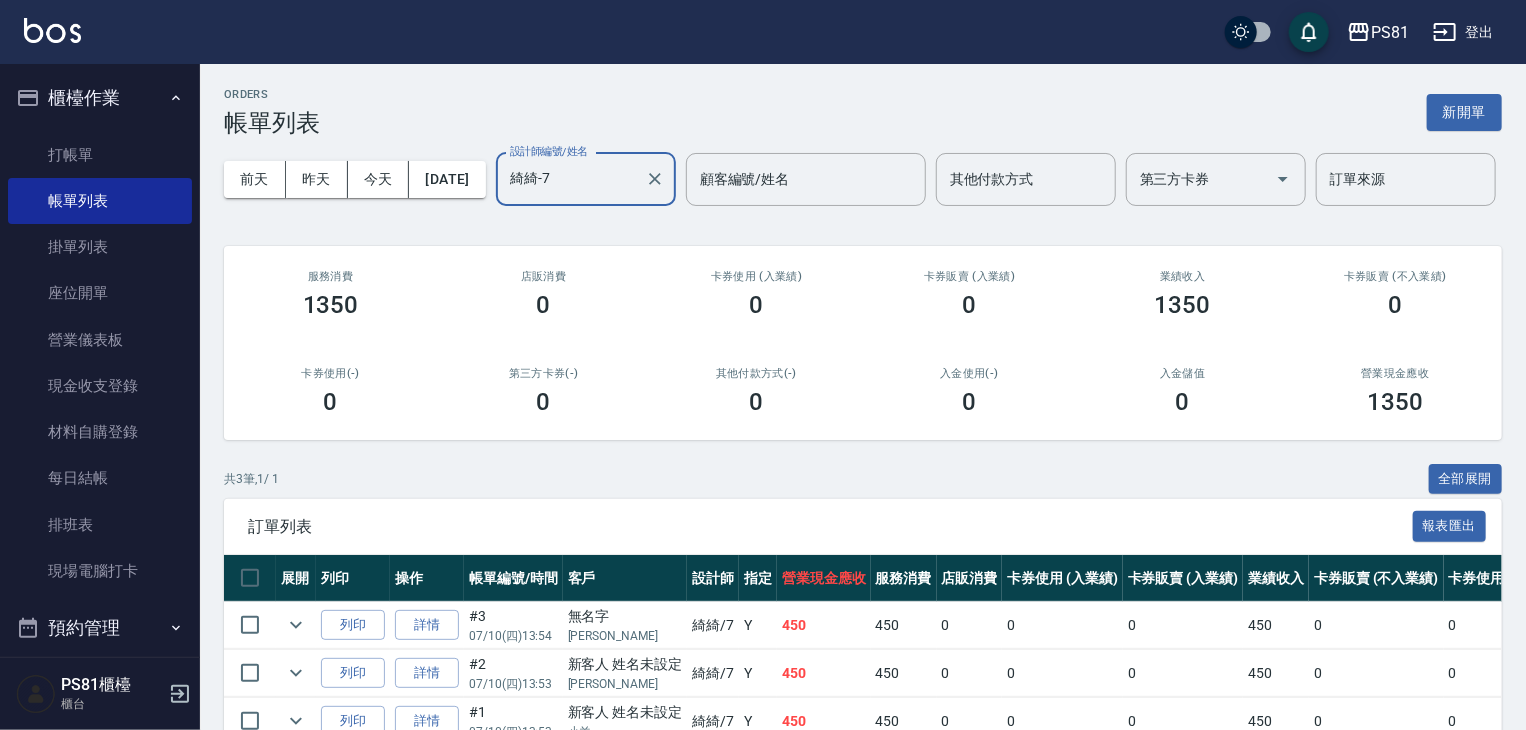 scroll, scrollTop: 171, scrollLeft: 0, axis: vertical 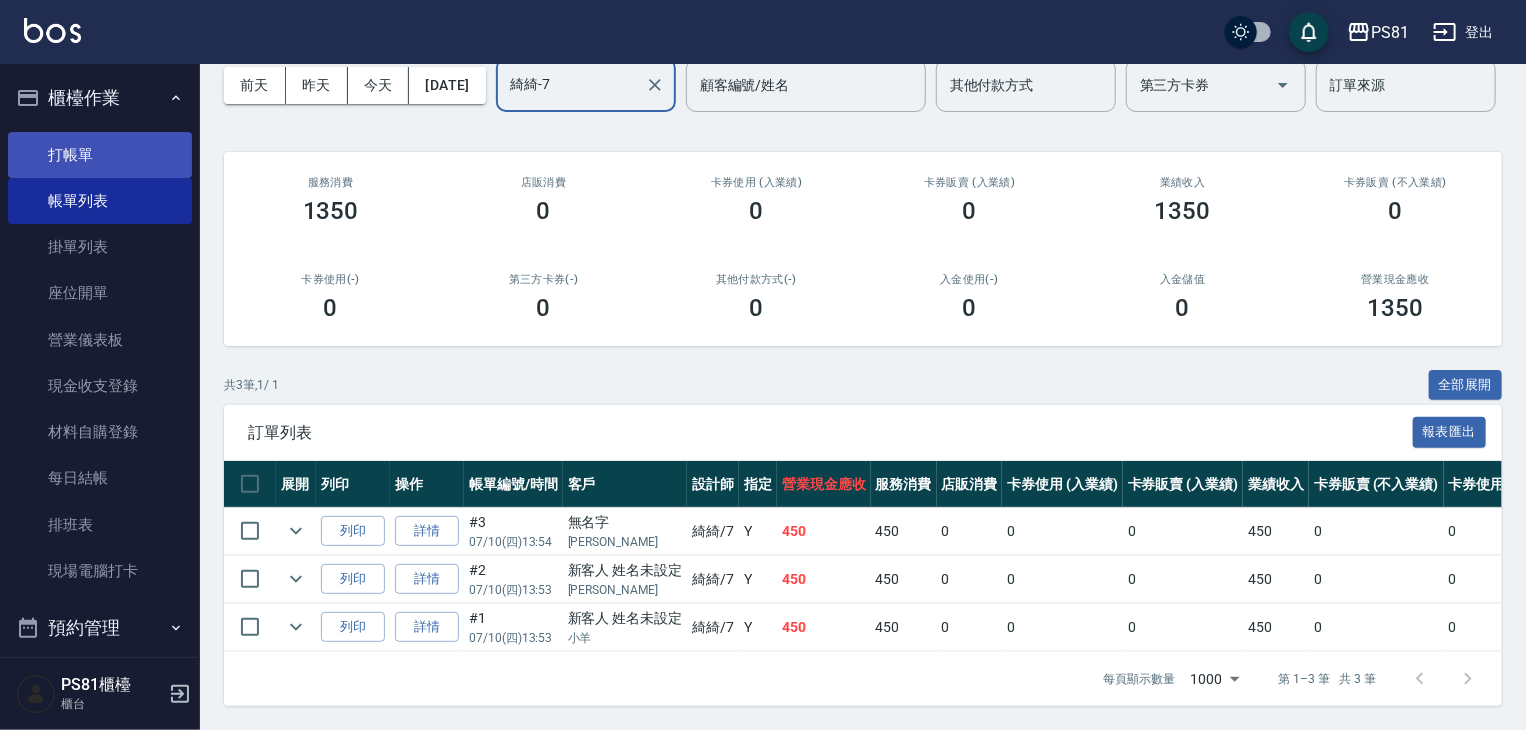type on "綺綺-7" 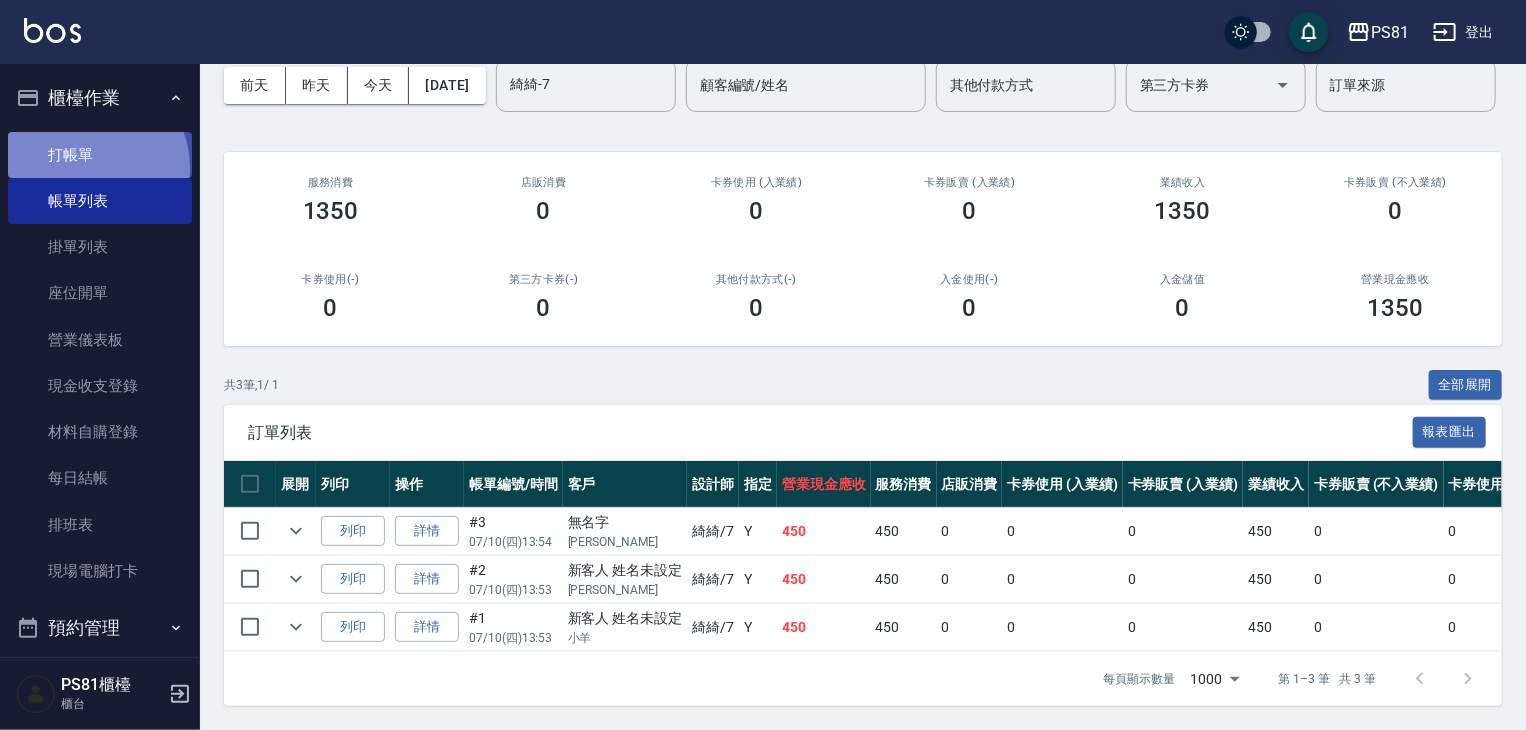 click on "打帳單" at bounding box center (100, 155) 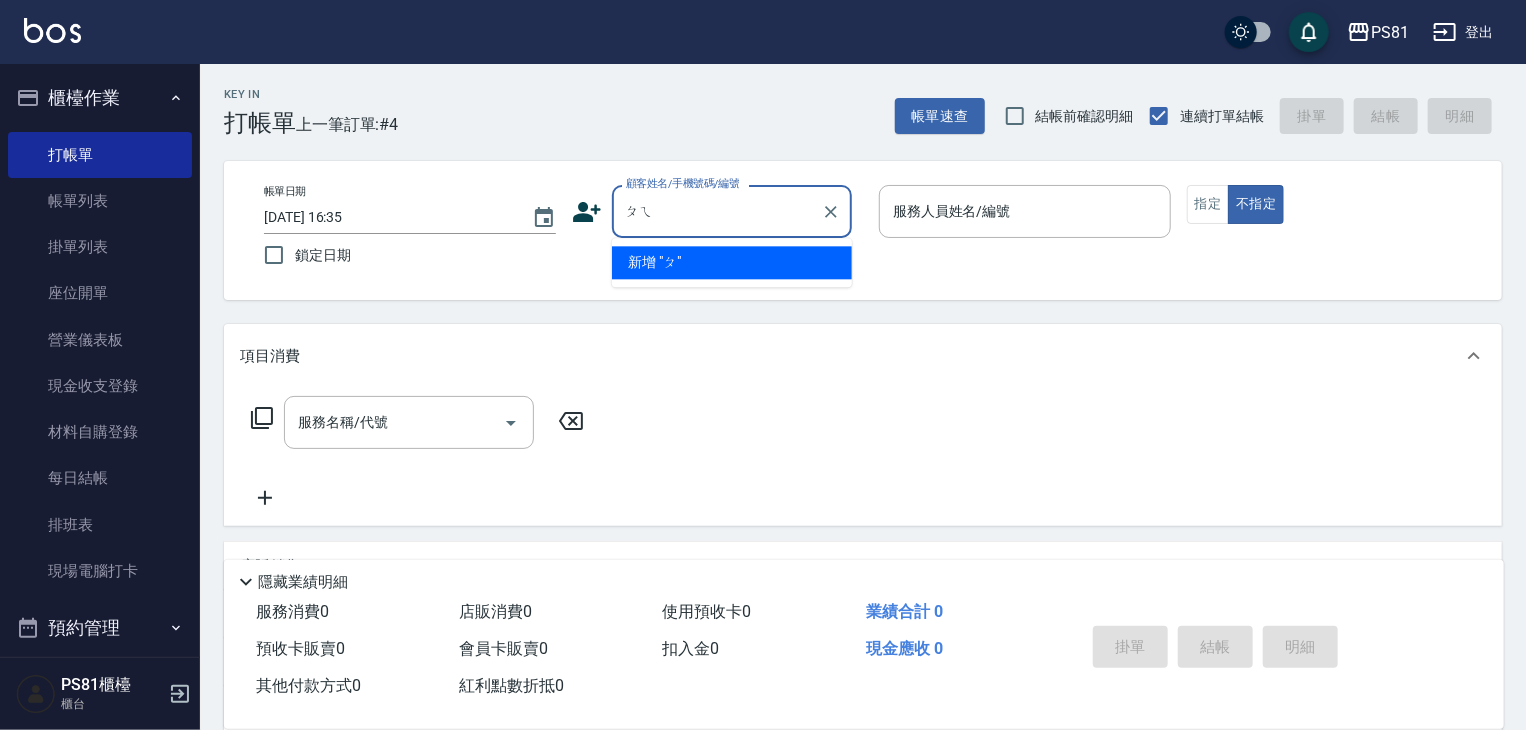 type on "配" 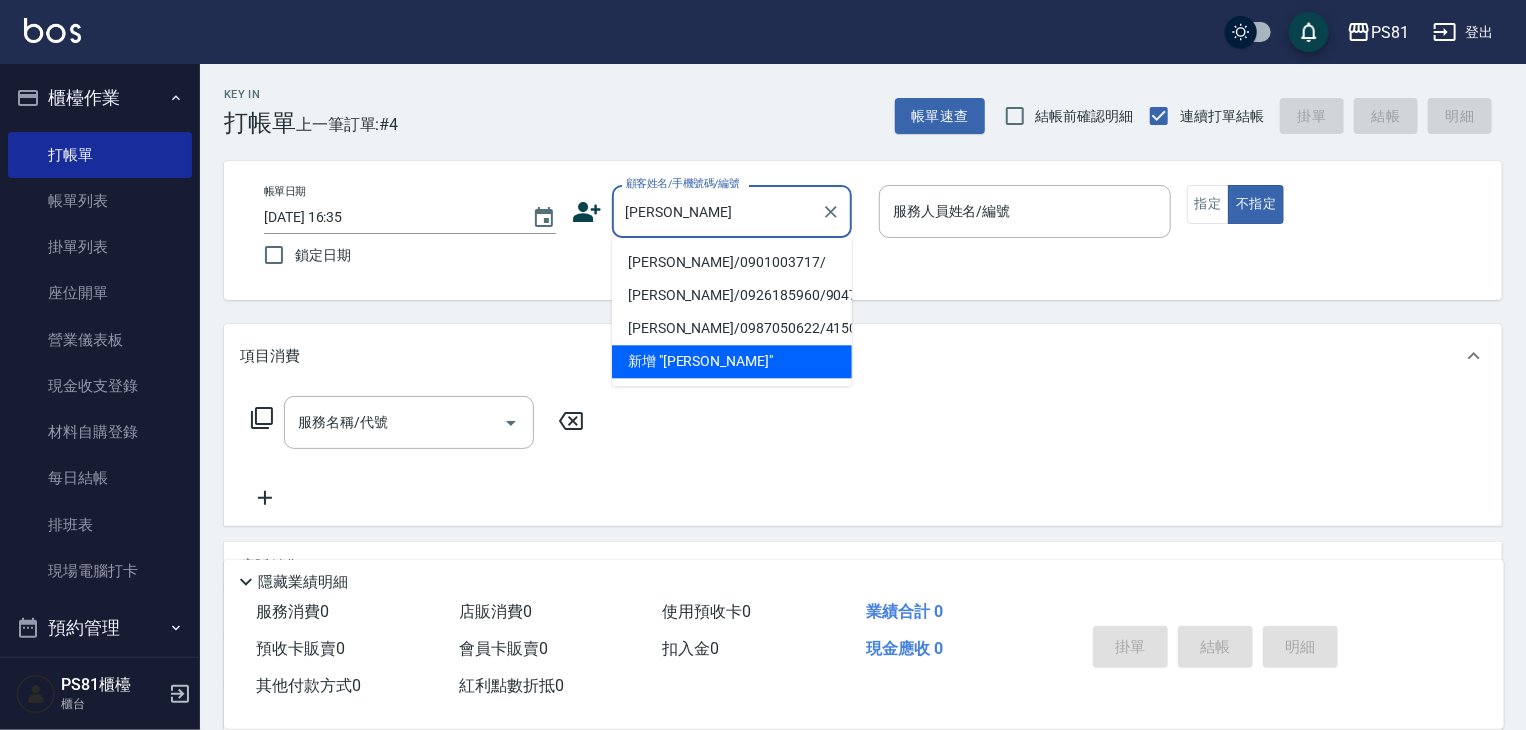 click on "[PERSON_NAME]/0901003717/" at bounding box center (732, 262) 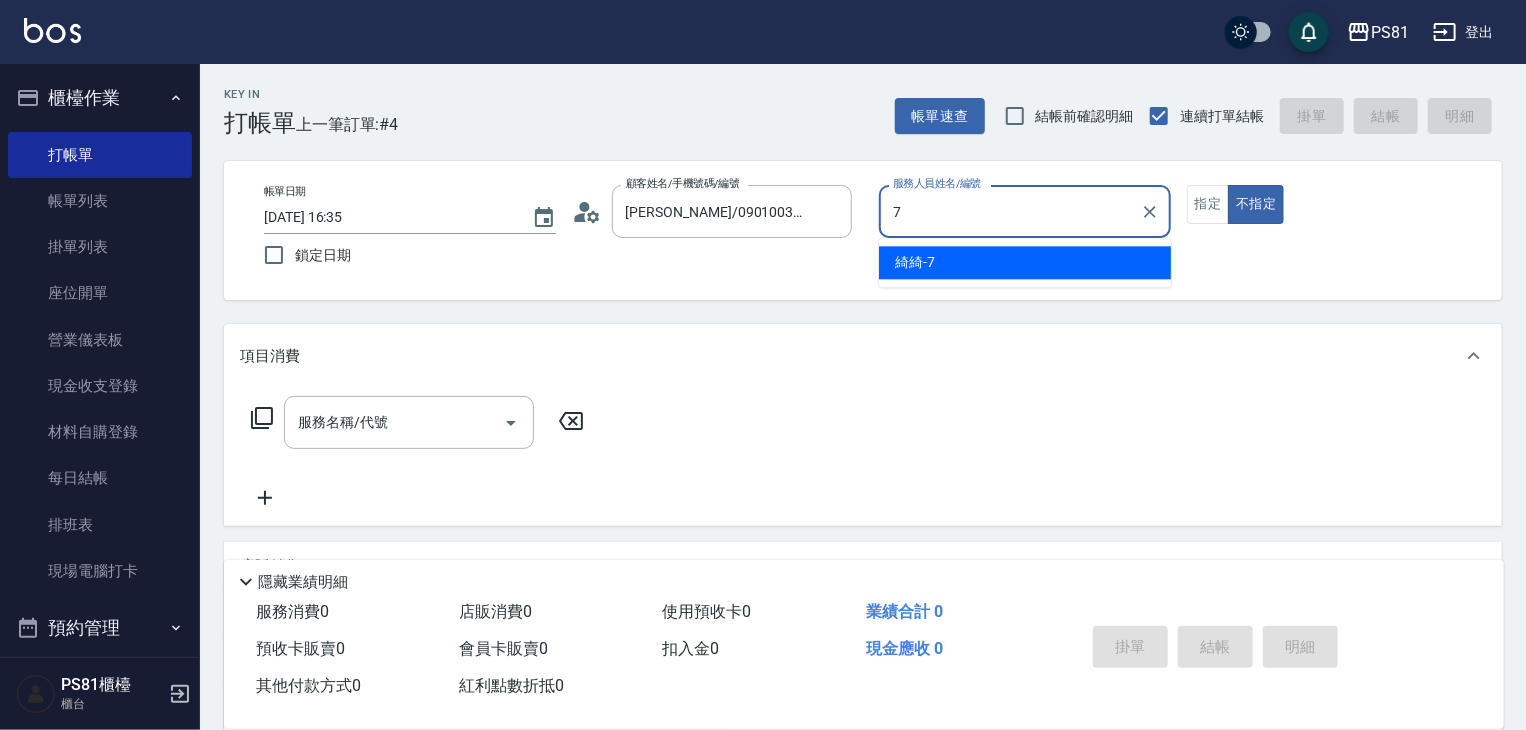 drag, startPoint x: 1024, startPoint y: 263, endPoint x: 976, endPoint y: 273, distance: 49.0306 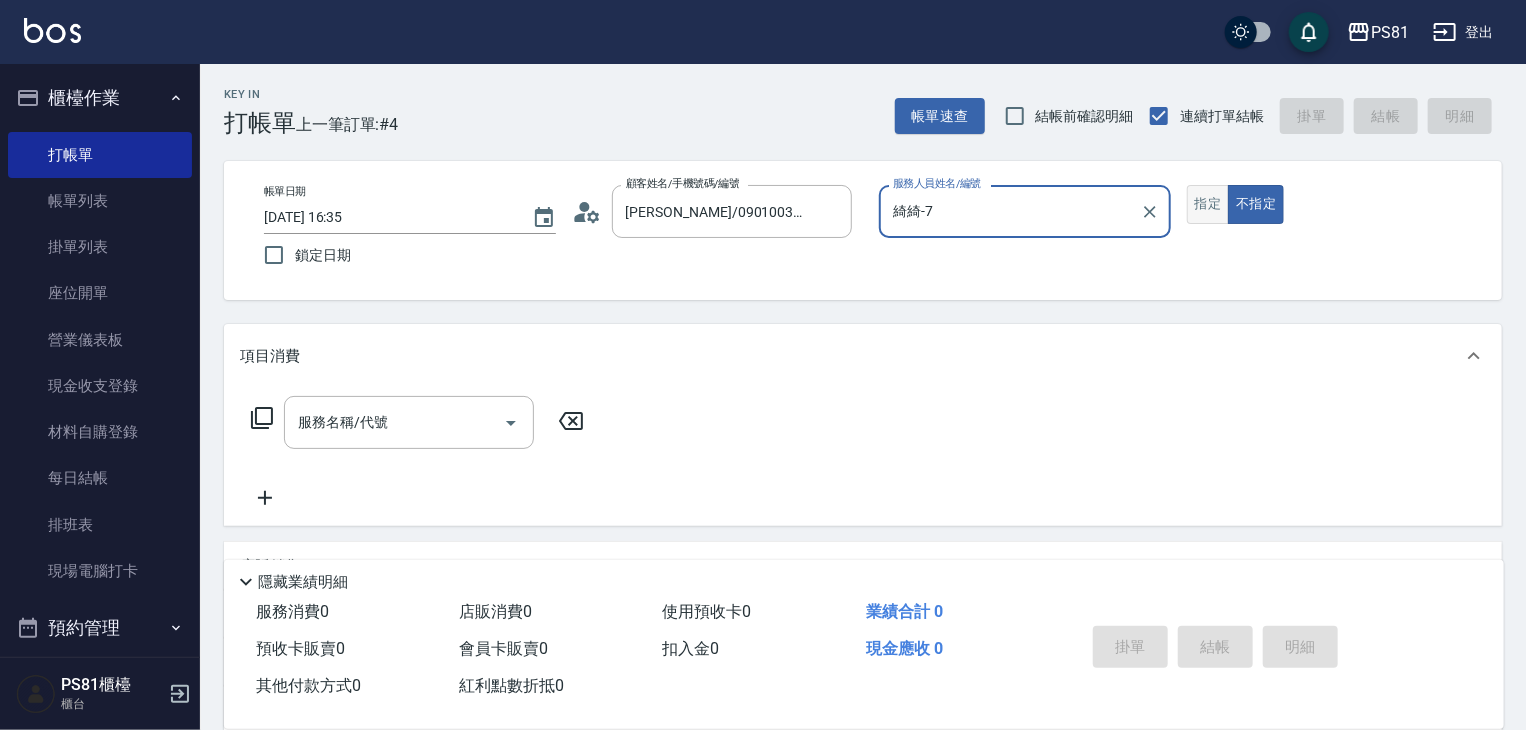 type on "綺綺-7" 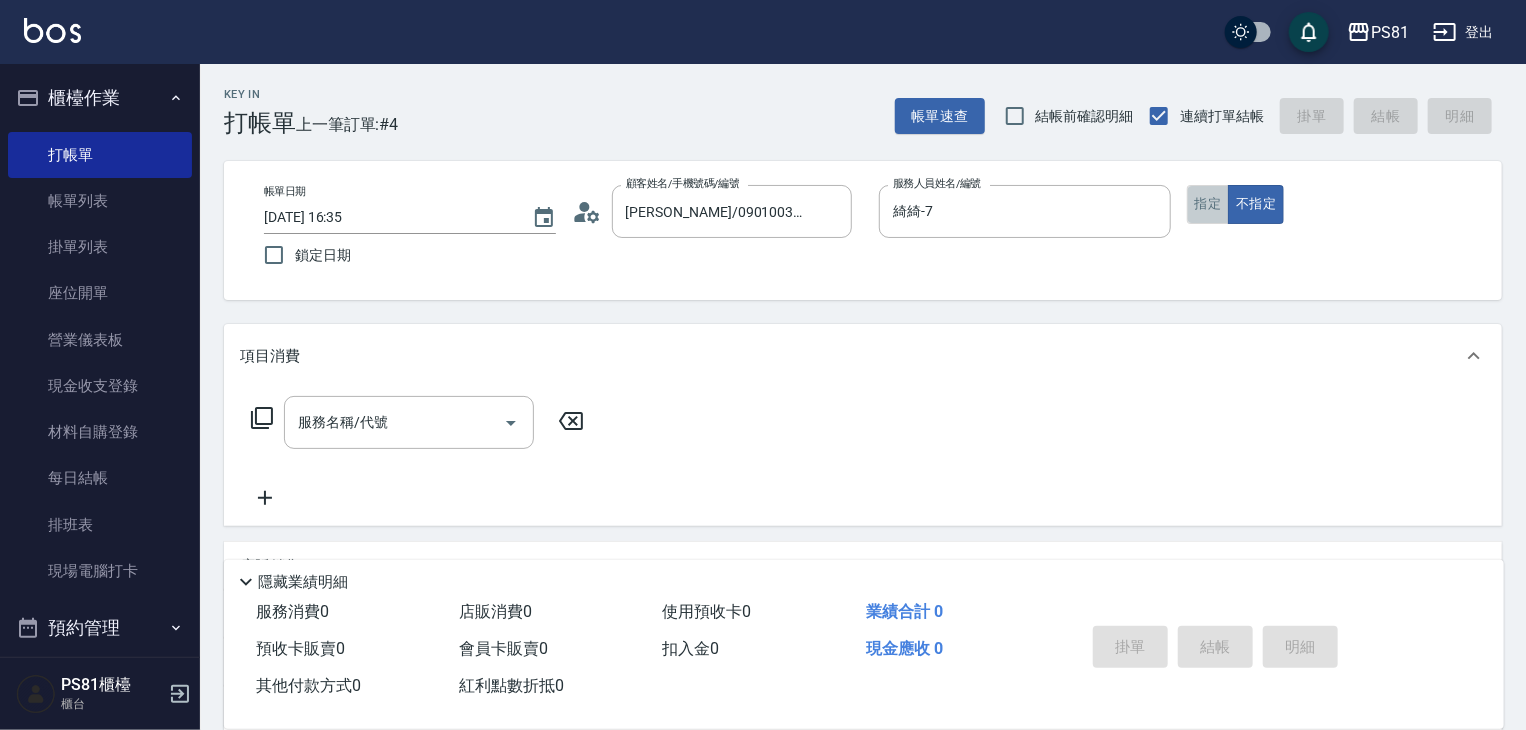 click on "指定" at bounding box center [1208, 204] 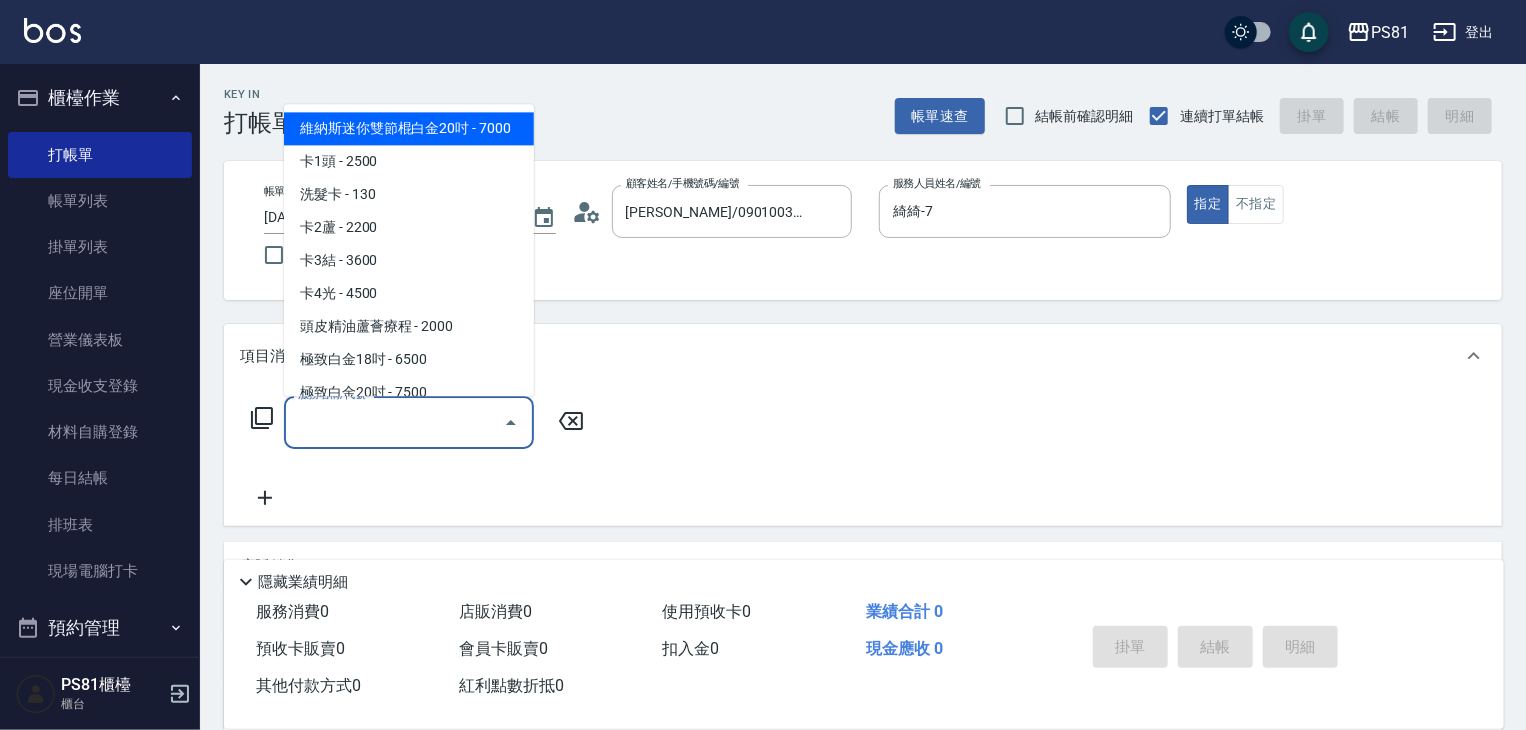 click on "服務名稱/代號" at bounding box center (394, 422) 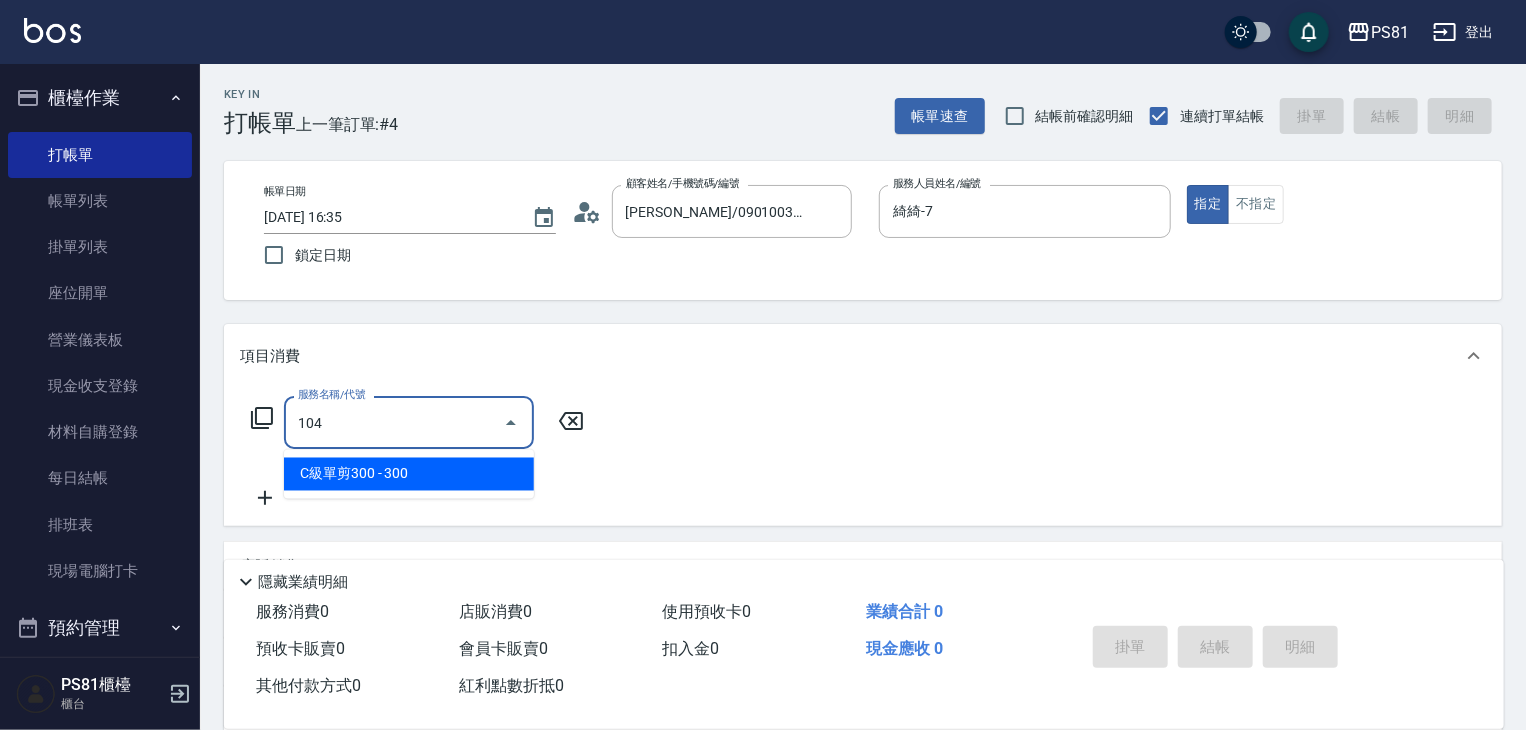 drag, startPoint x: 424, startPoint y: 457, endPoint x: 504, endPoint y: 457, distance: 80 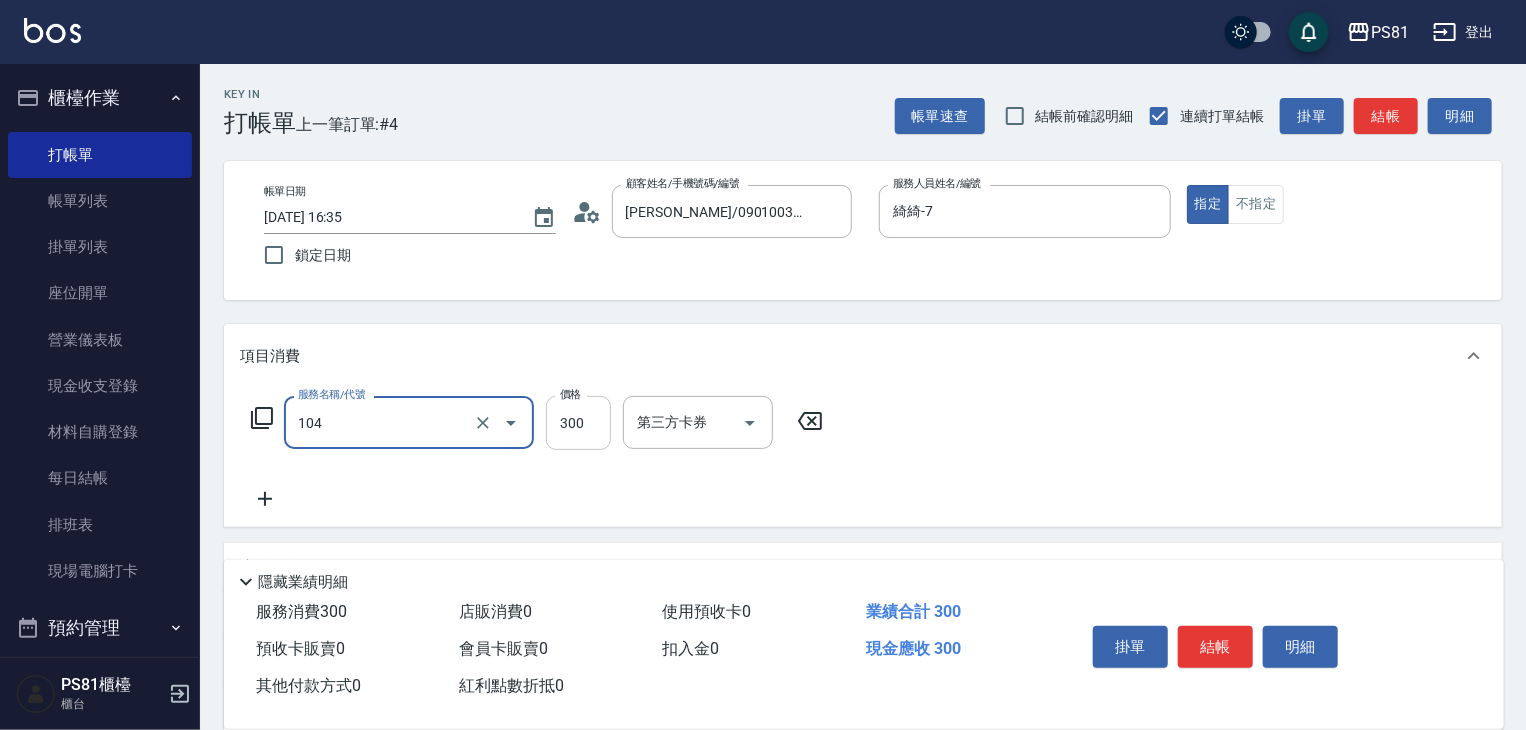 type on "C級單剪300(104)" 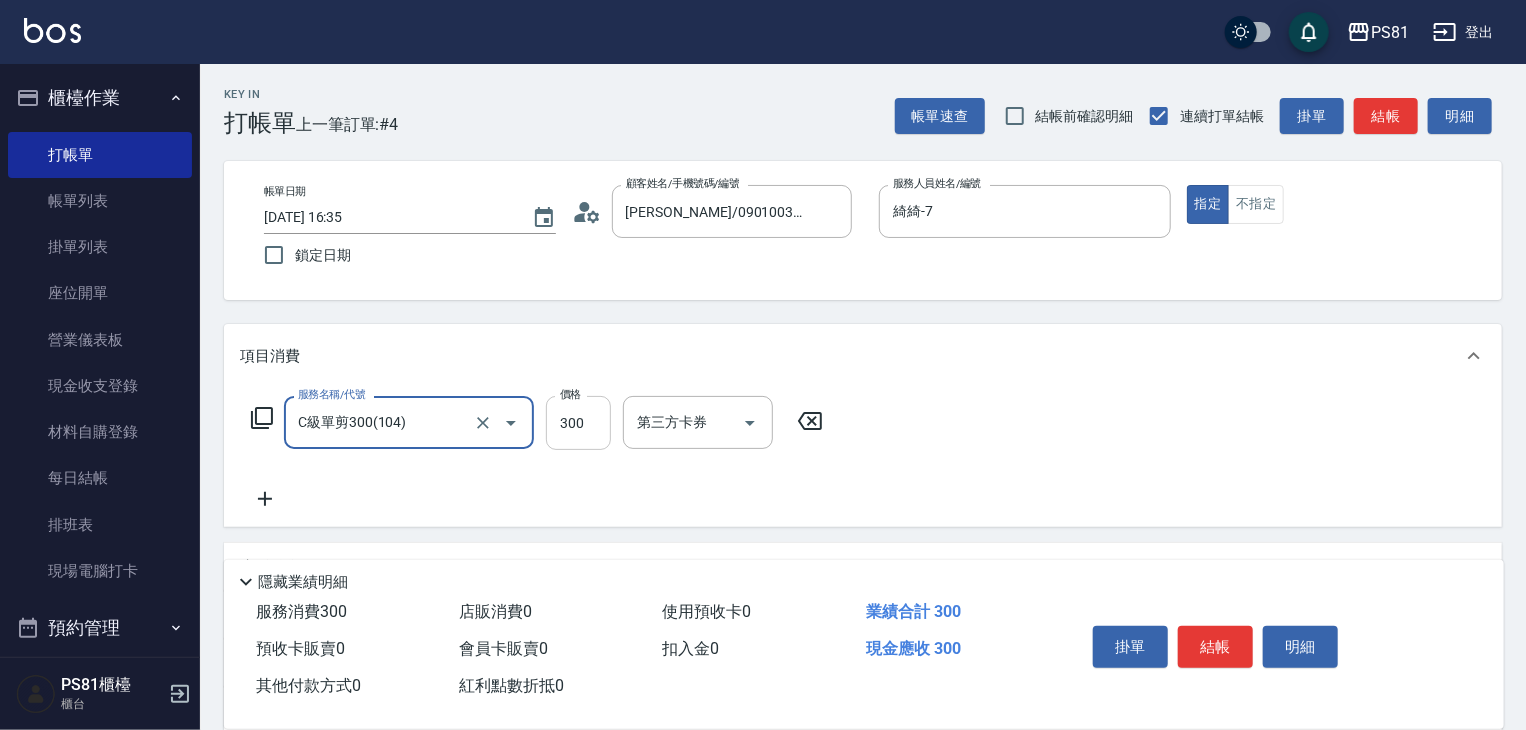 click on "300" at bounding box center [578, 423] 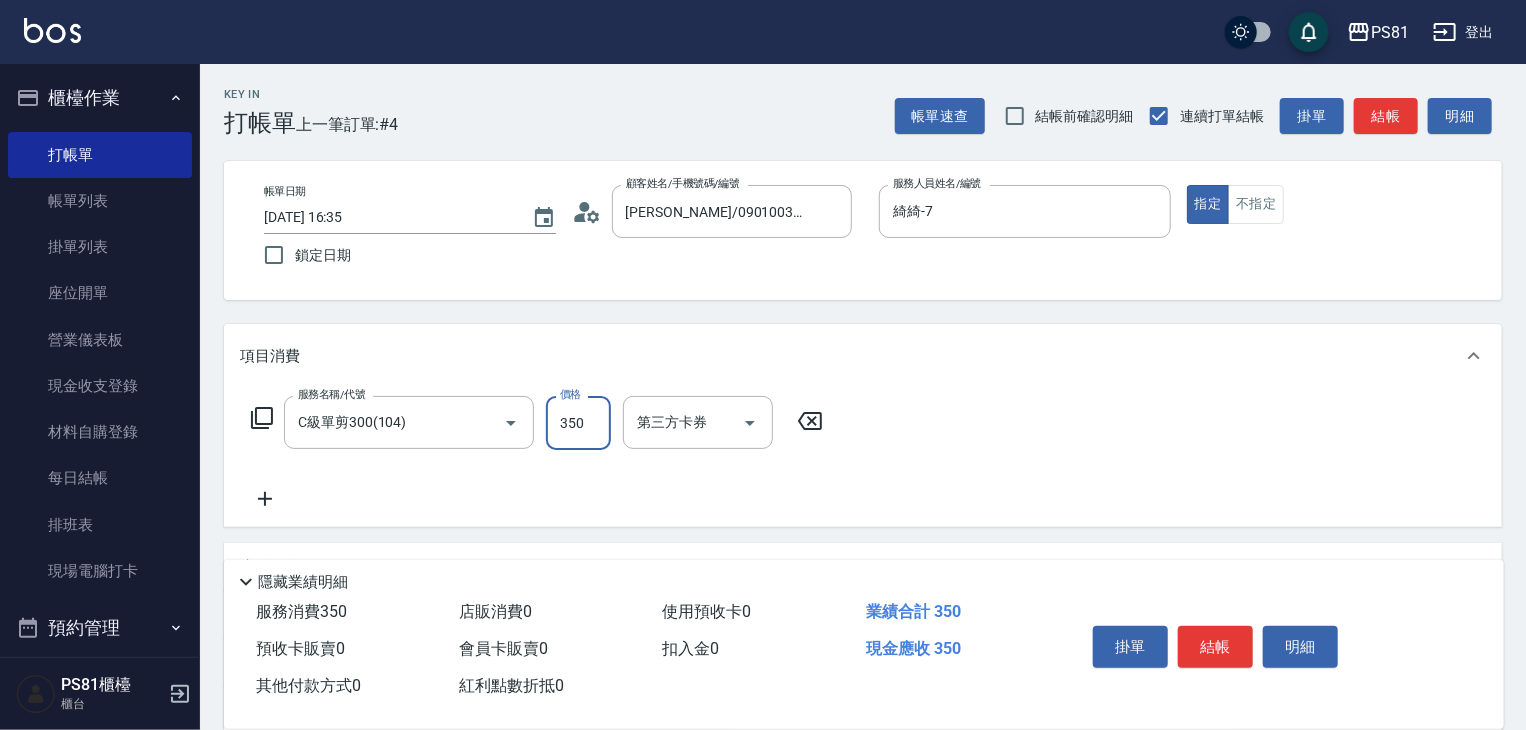 type on "350" 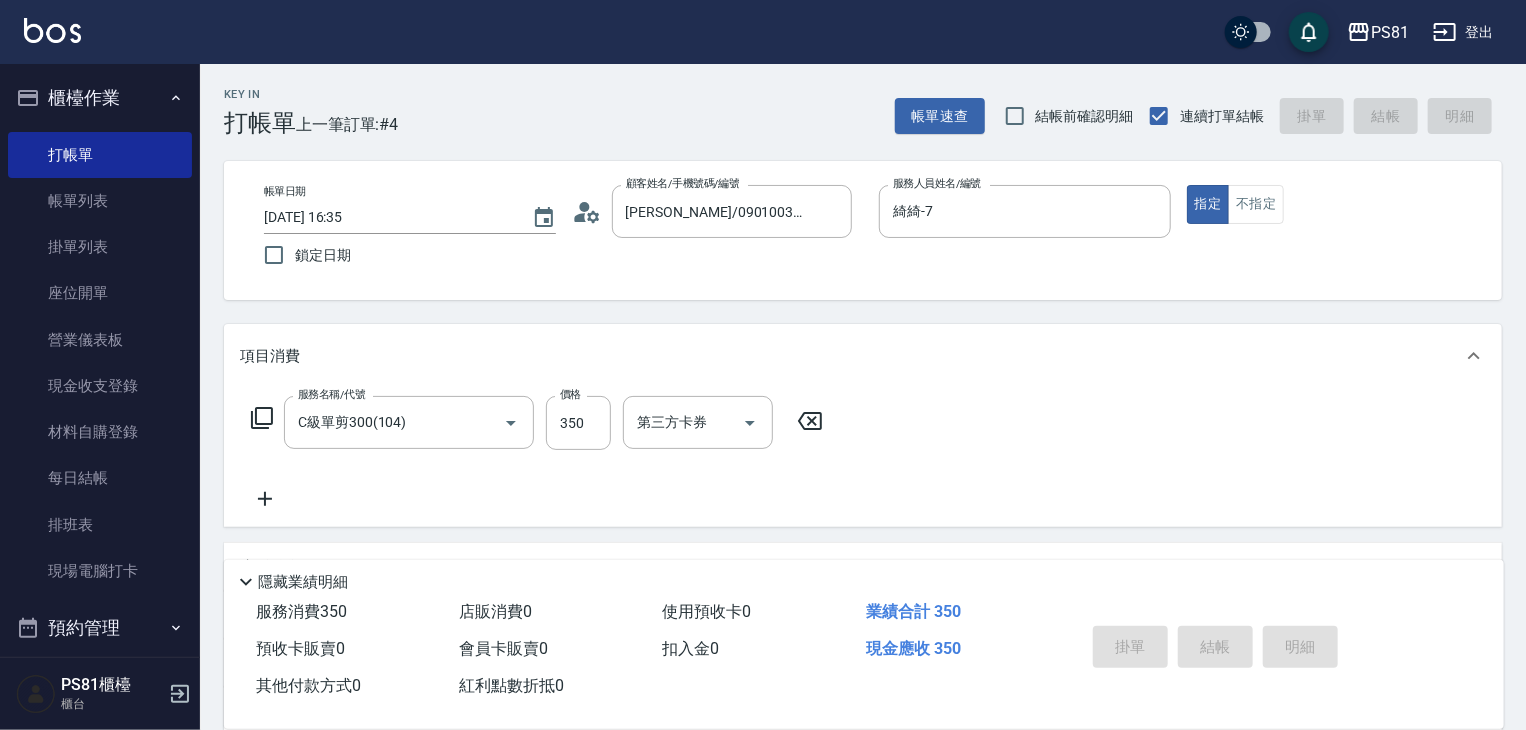 type 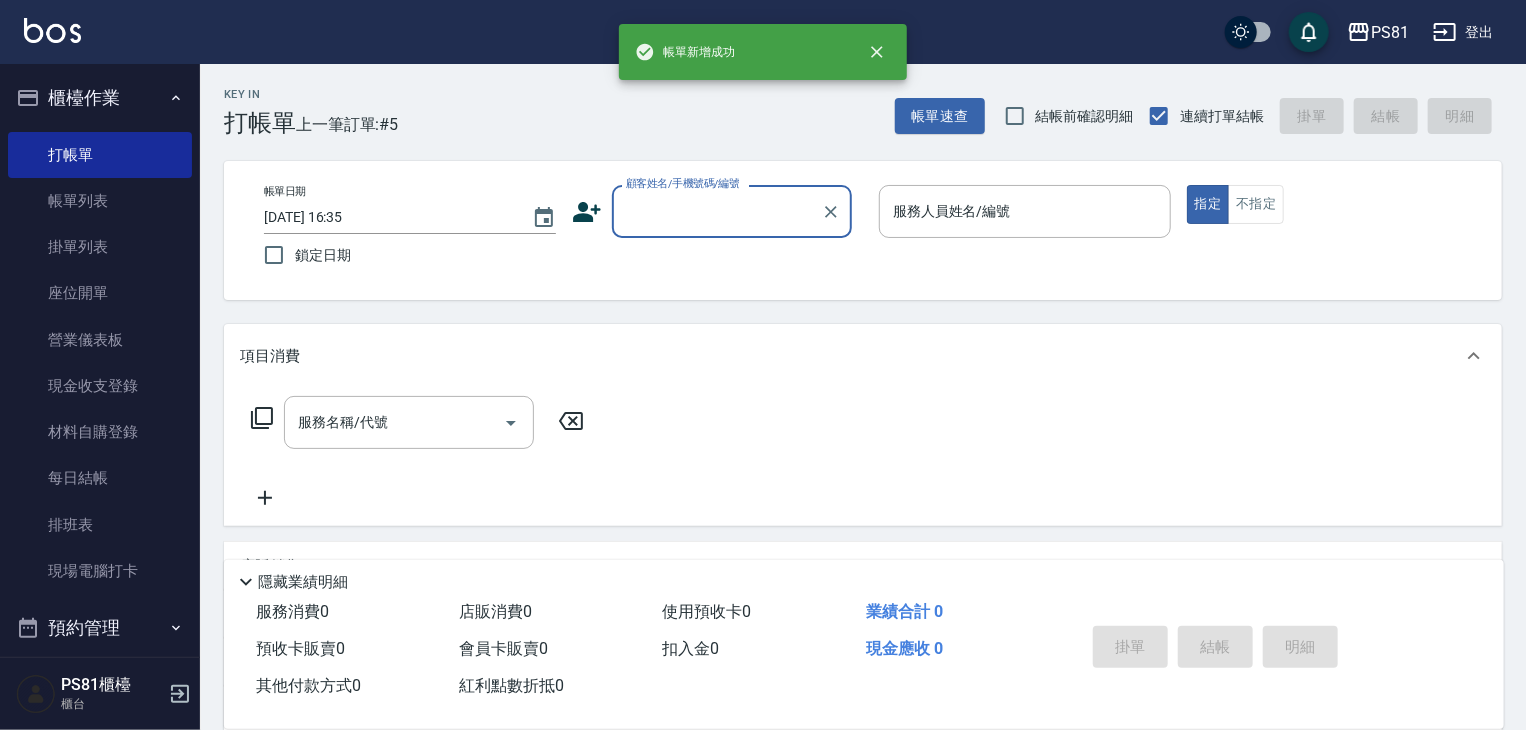 click 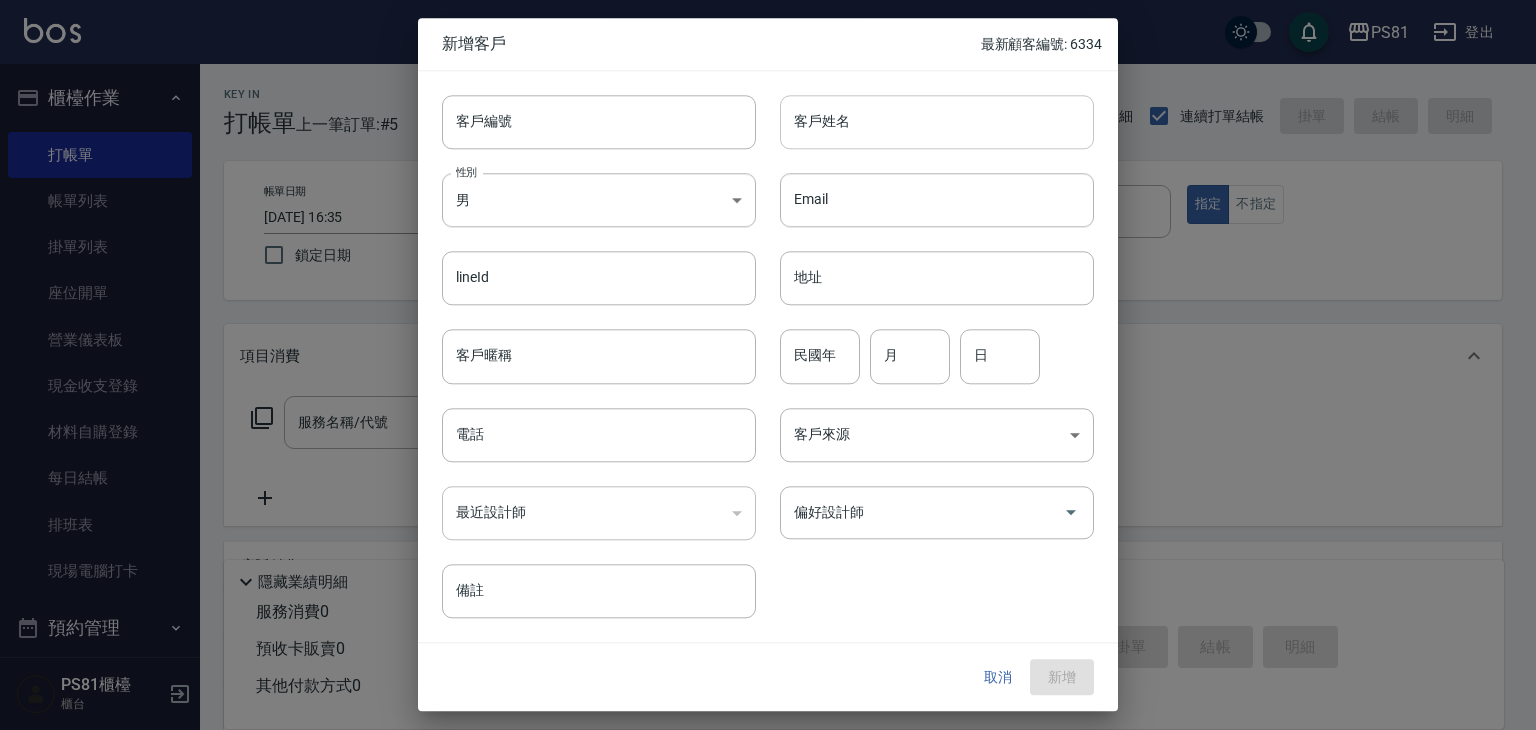 click on "客戶姓名" at bounding box center (937, 122) 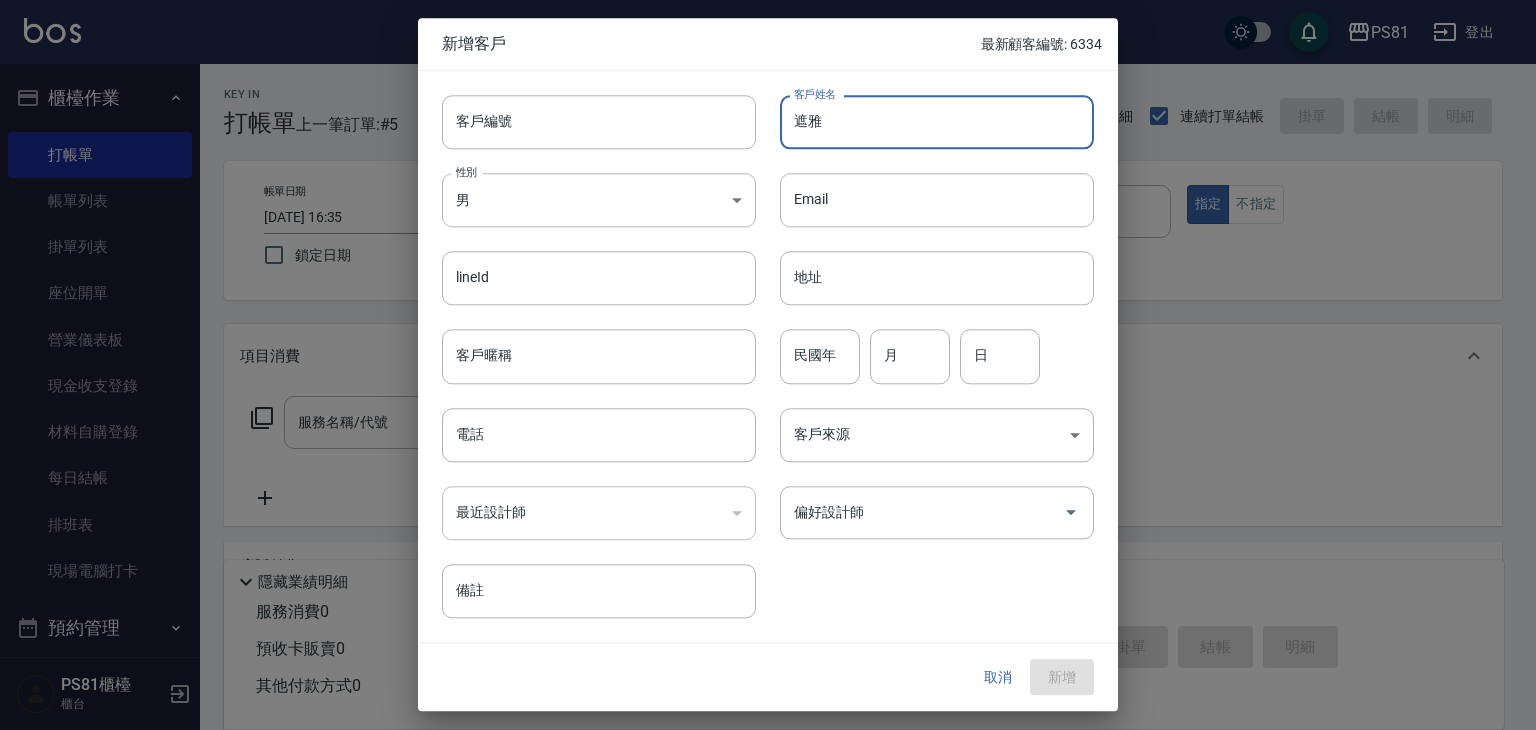 type on "遮" 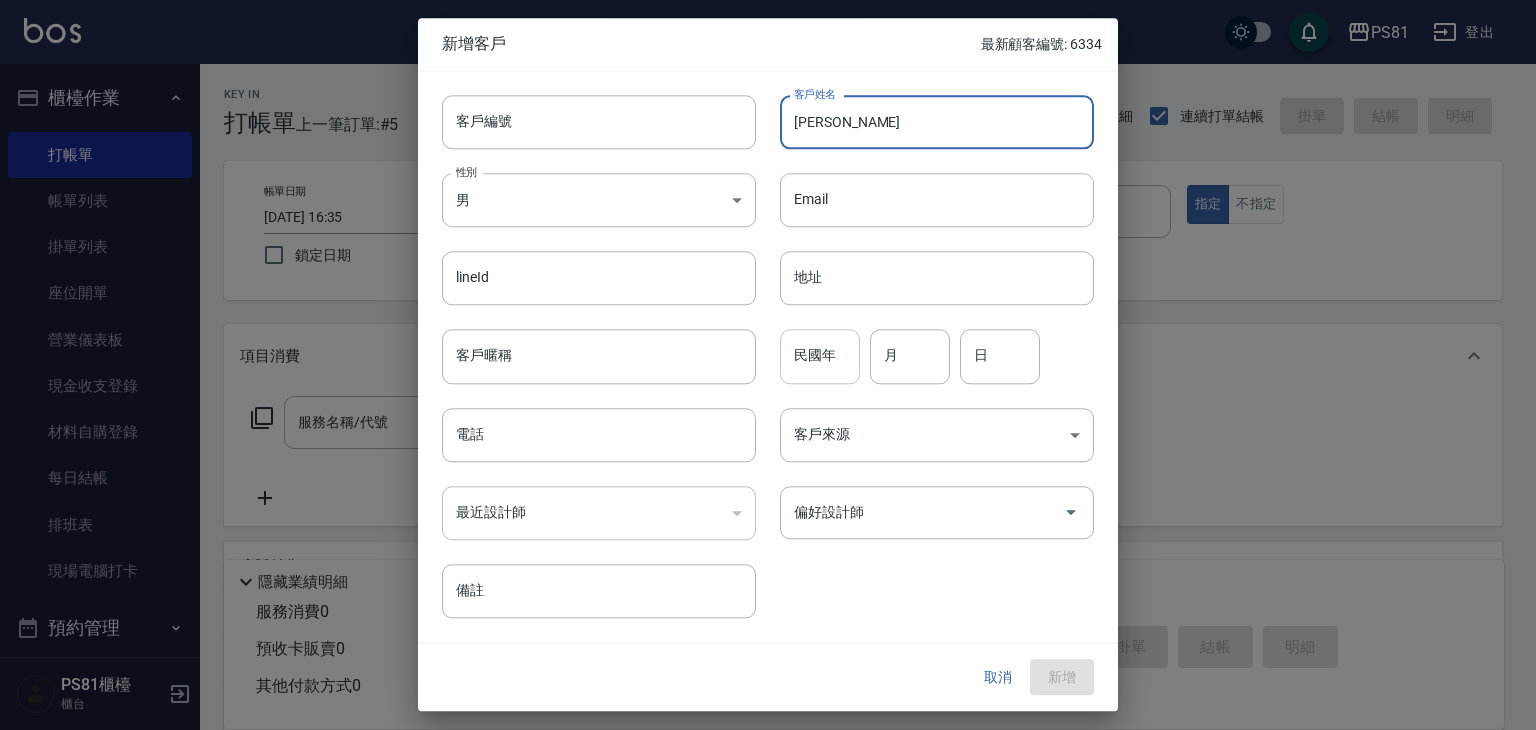 type on "[PERSON_NAME]" 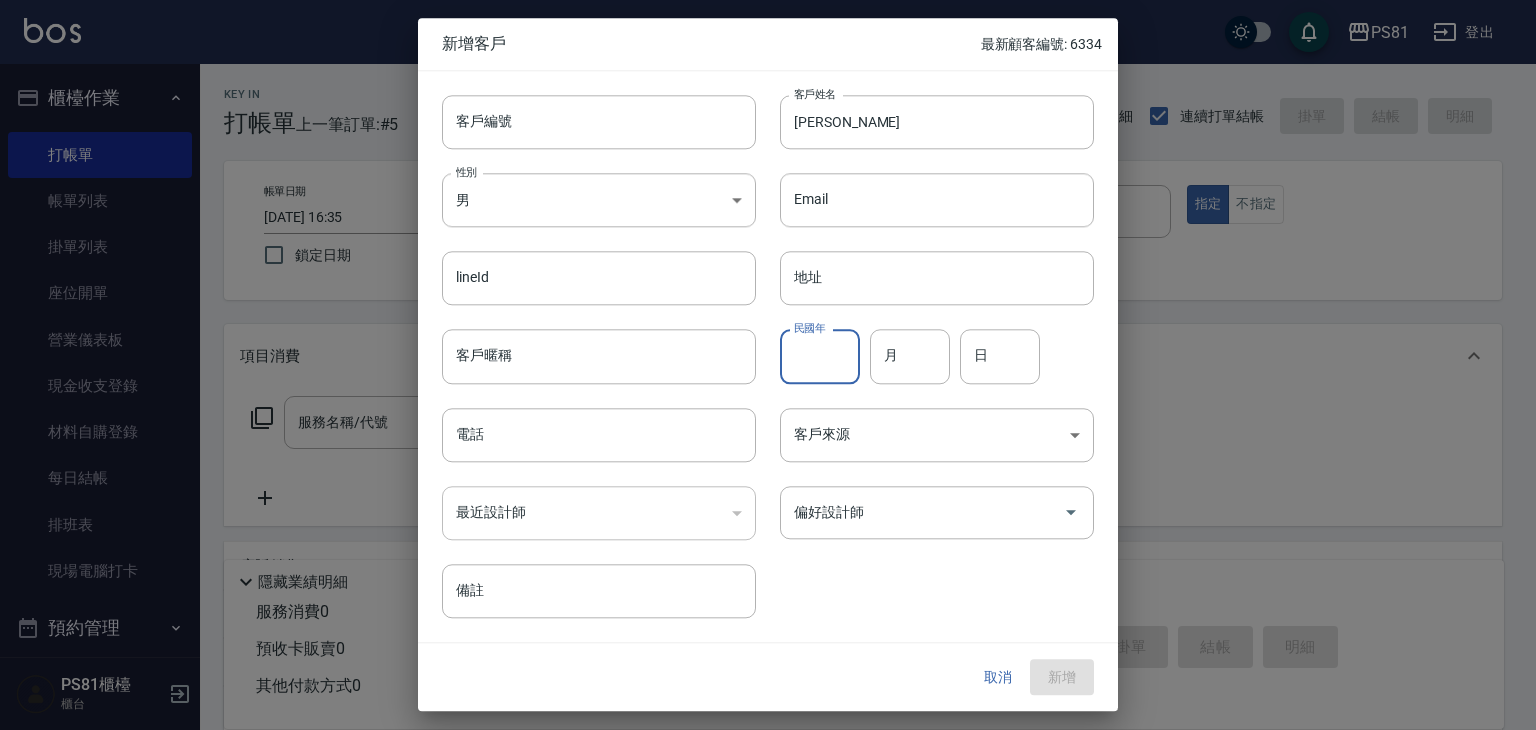 drag, startPoint x: 821, startPoint y: 338, endPoint x: 856, endPoint y: 337, distance: 35.014282 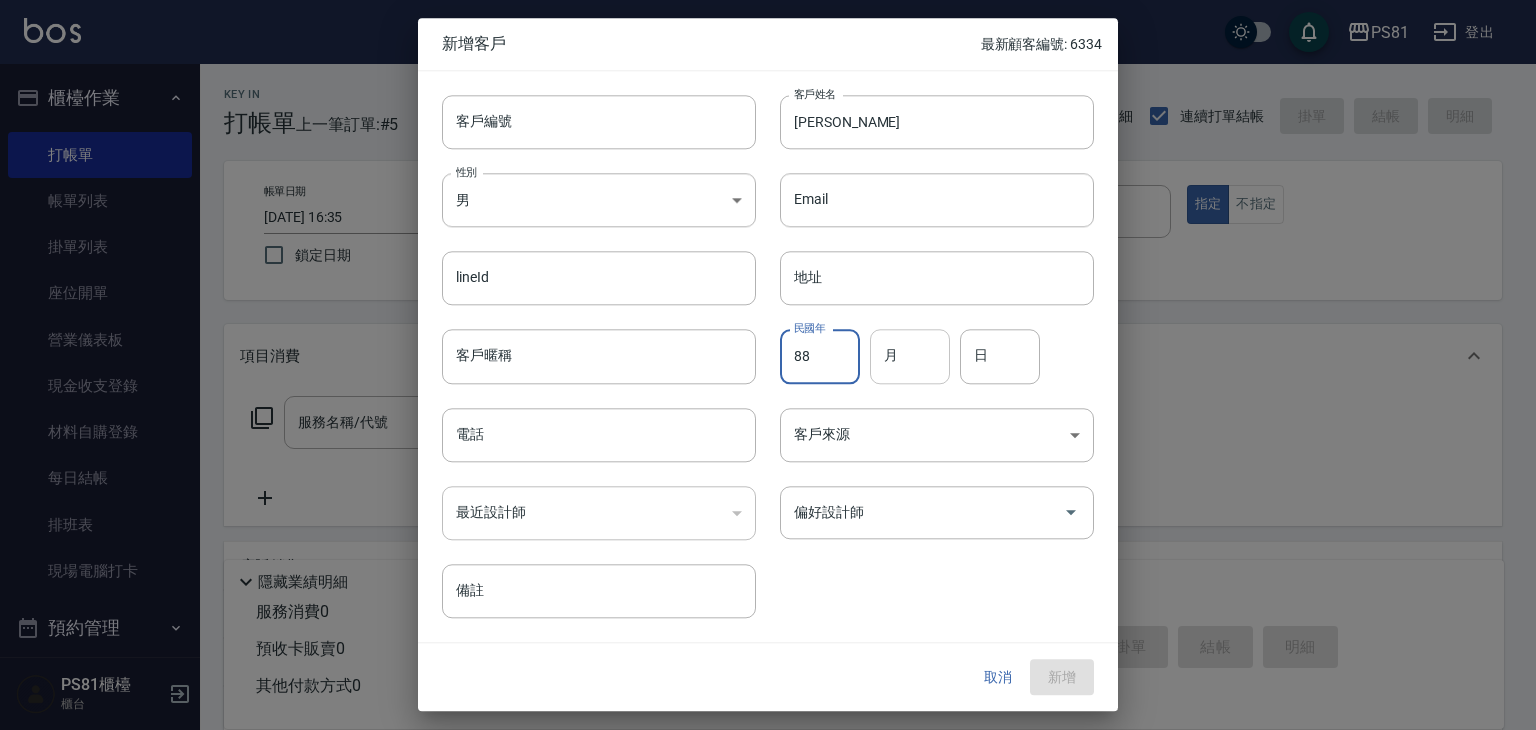 type on "88" 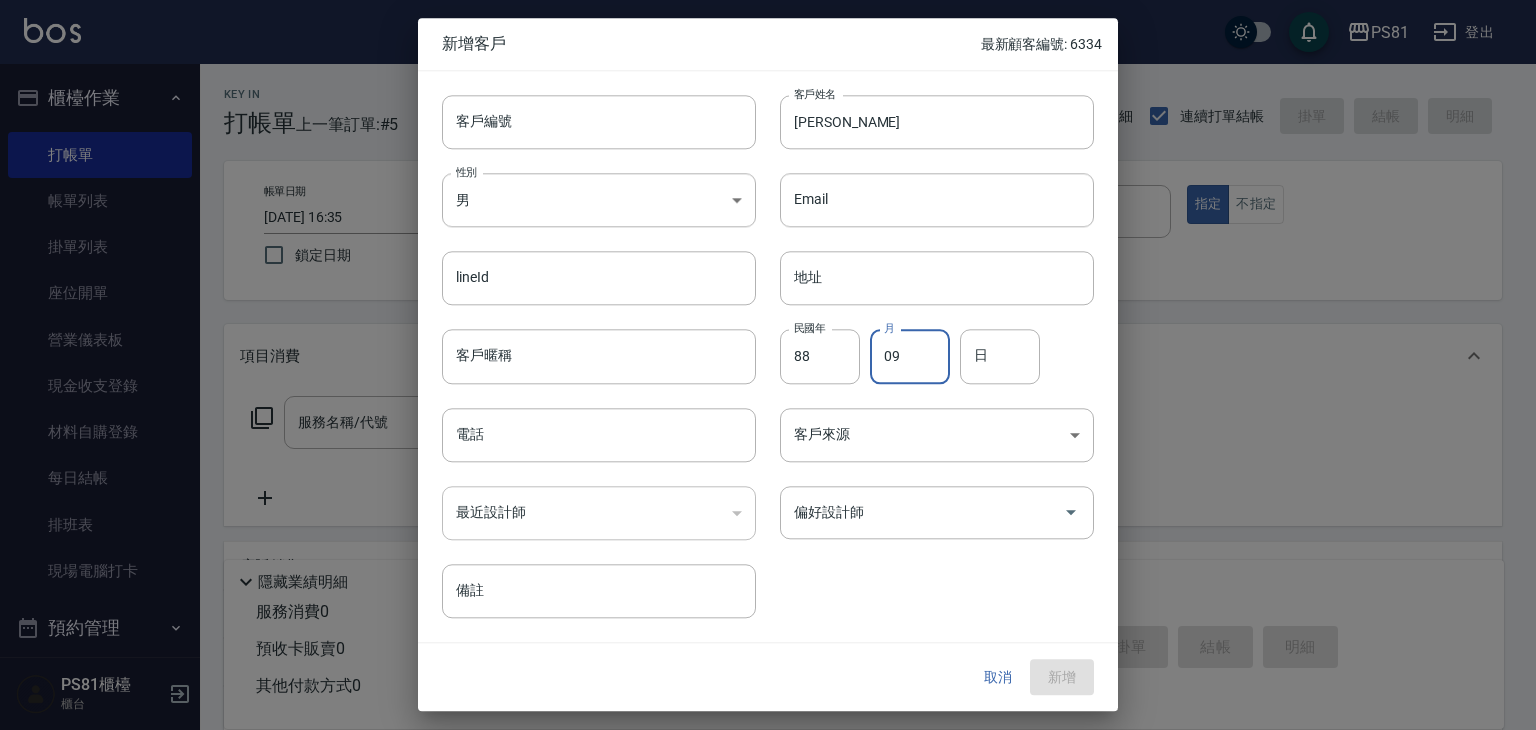 type on "09" 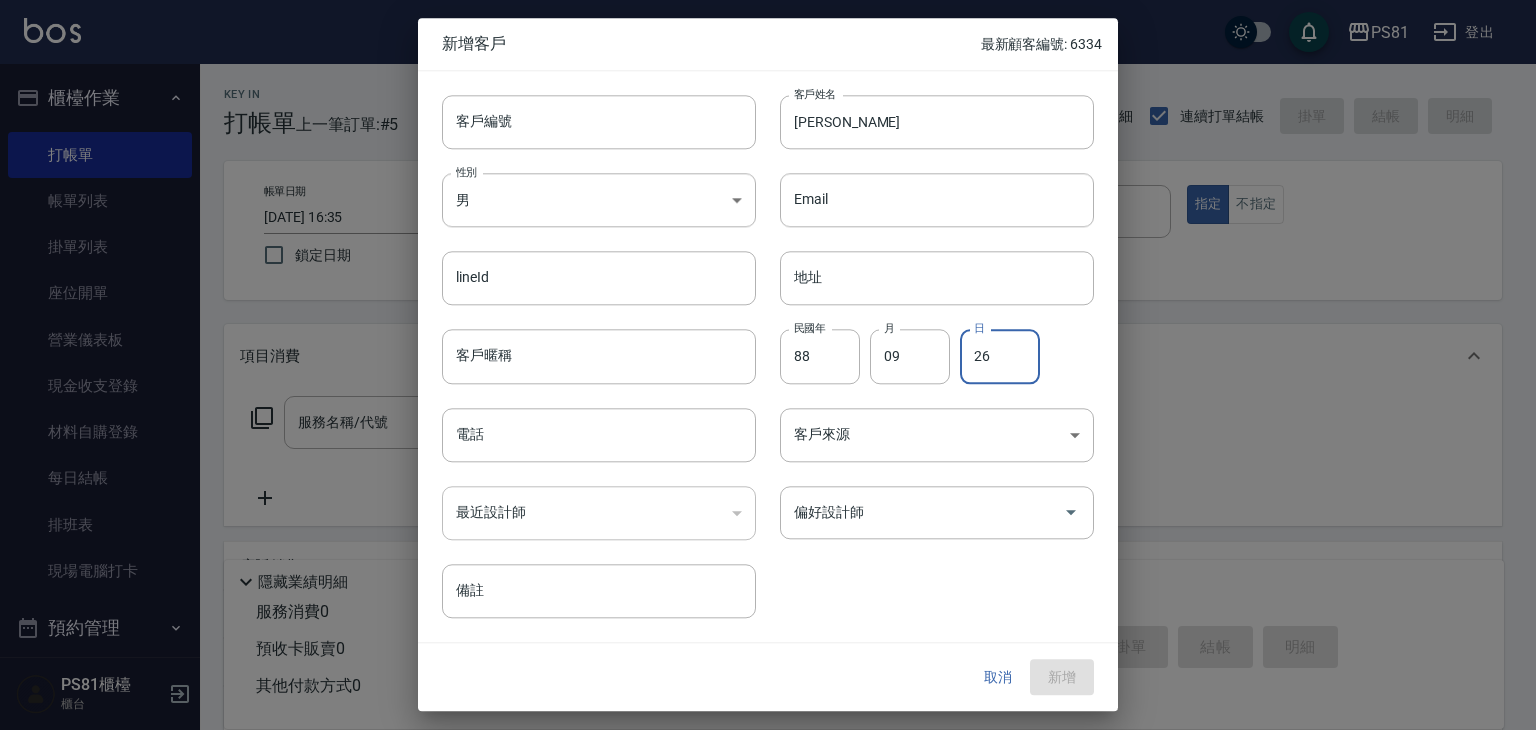type on "26" 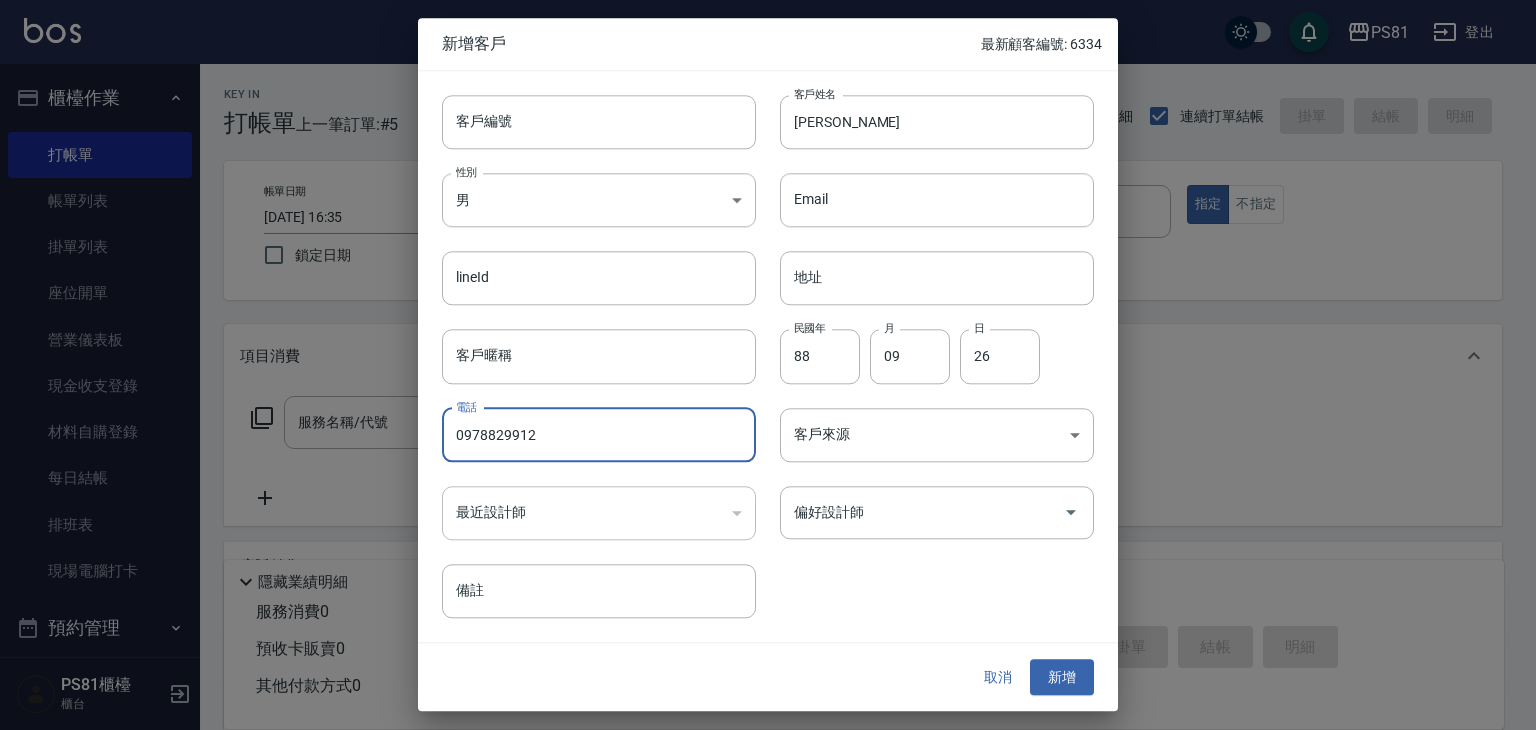 type on "0978829912" 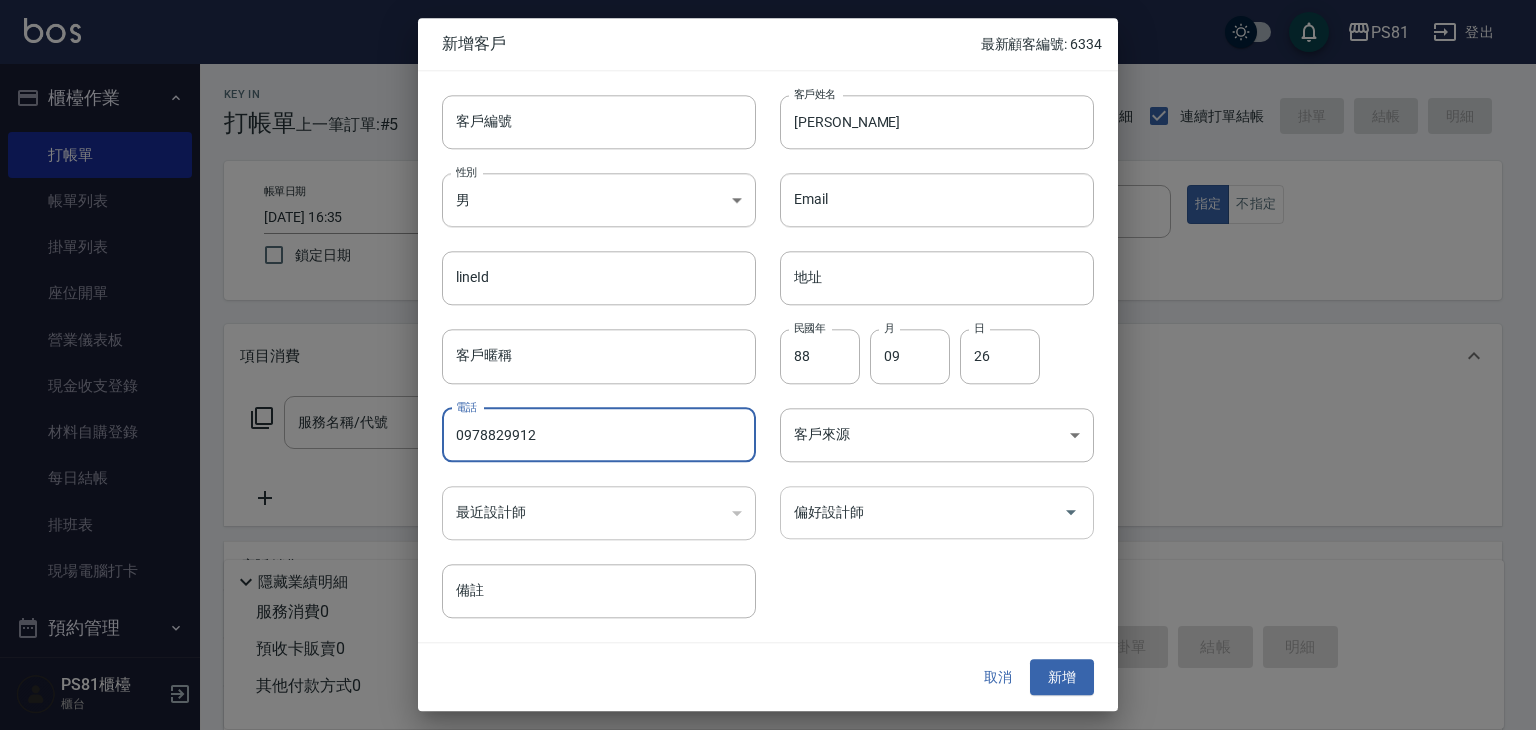 drag, startPoint x: 992, startPoint y: 549, endPoint x: 976, endPoint y: 522, distance: 31.38471 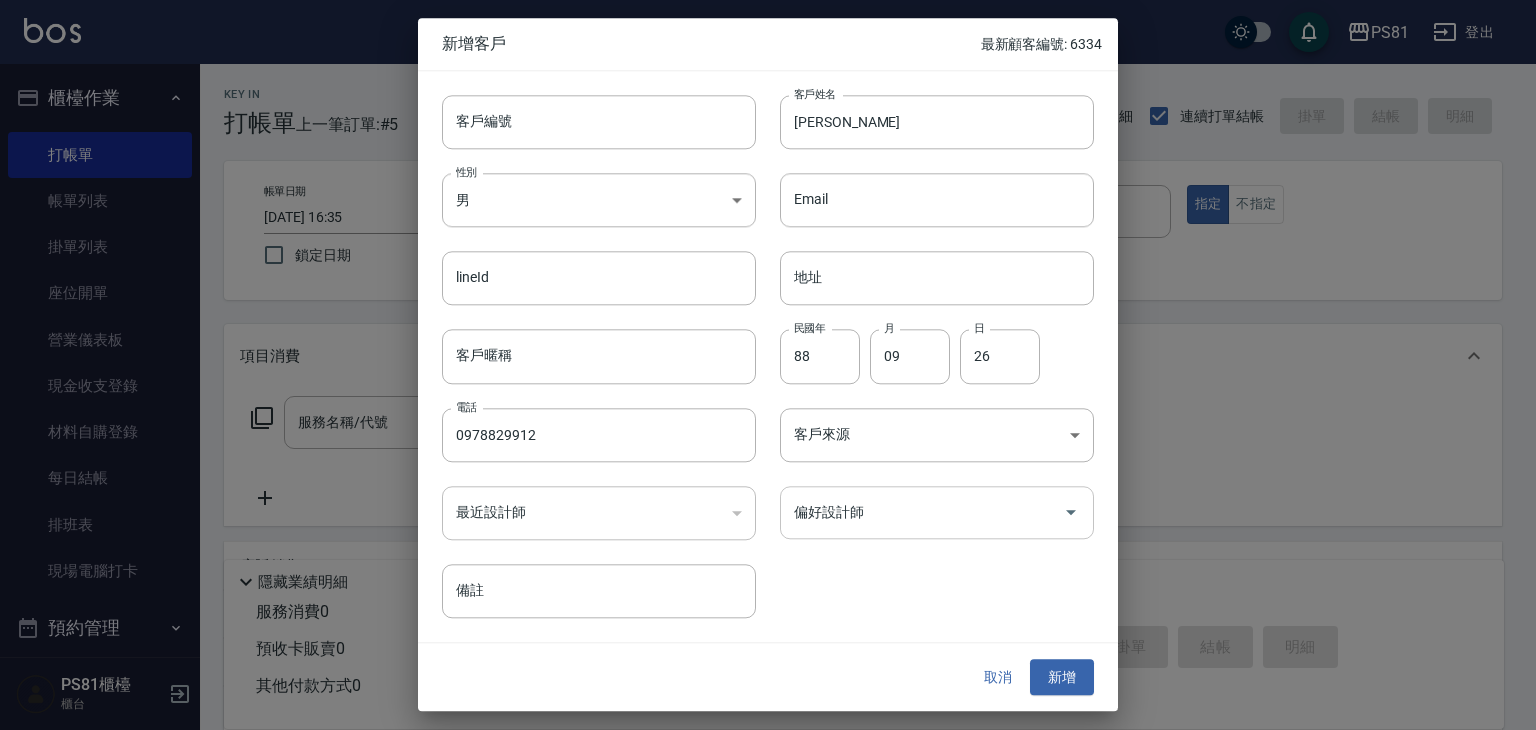 click on "偏好設計師" at bounding box center [922, 512] 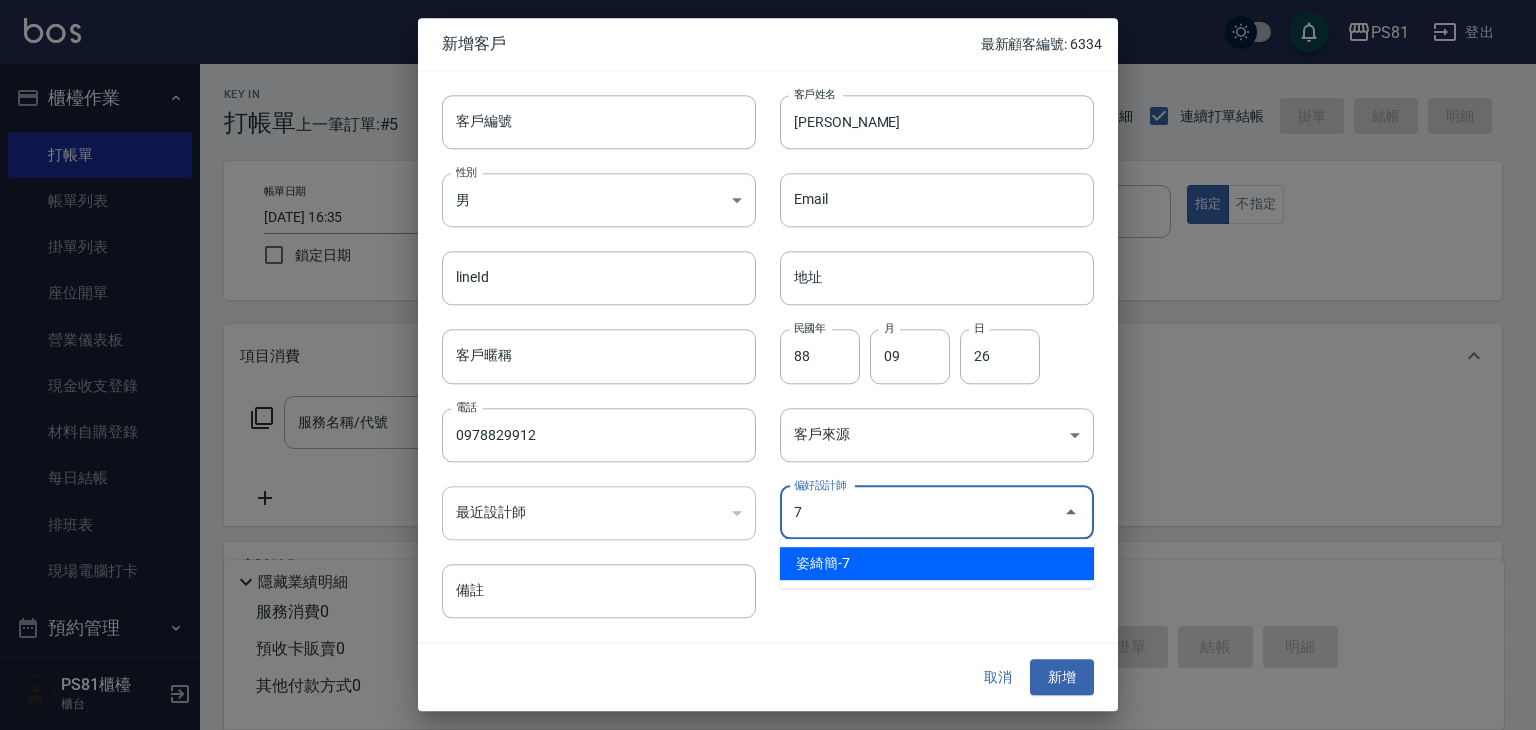 click on "姿綺簡-7" at bounding box center (937, 563) 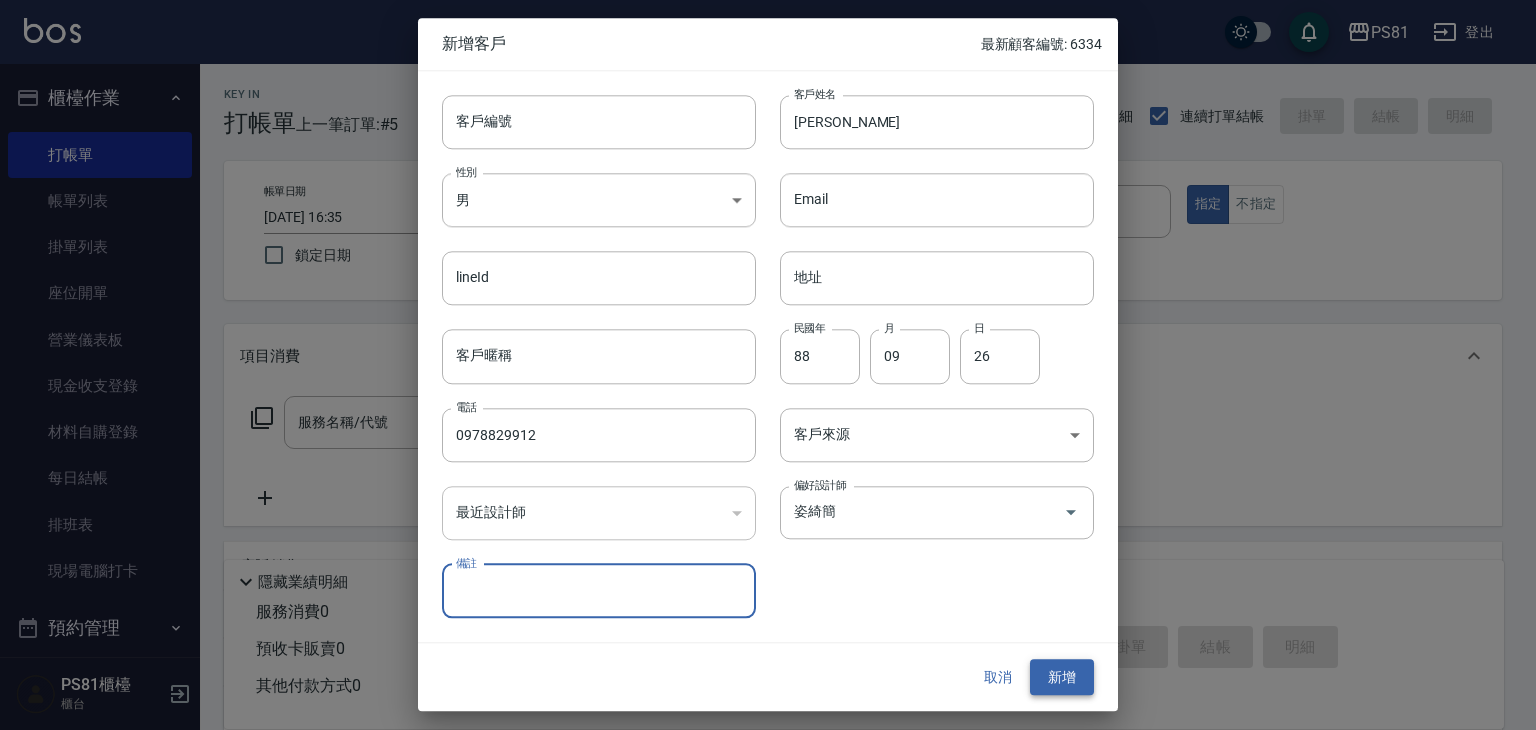 click on "新增" at bounding box center (1062, 677) 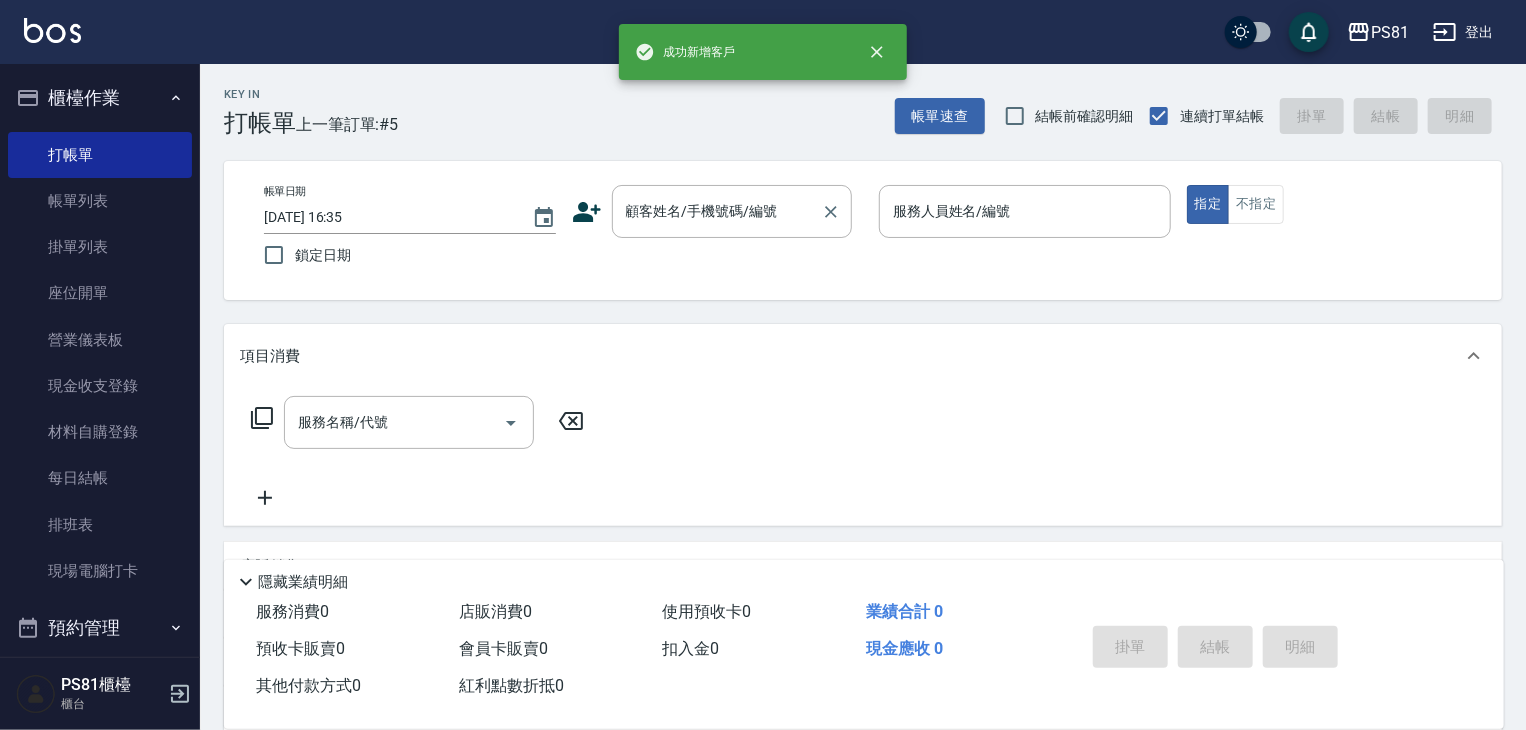 click on "顧客姓名/手機號碼/編號" at bounding box center (717, 211) 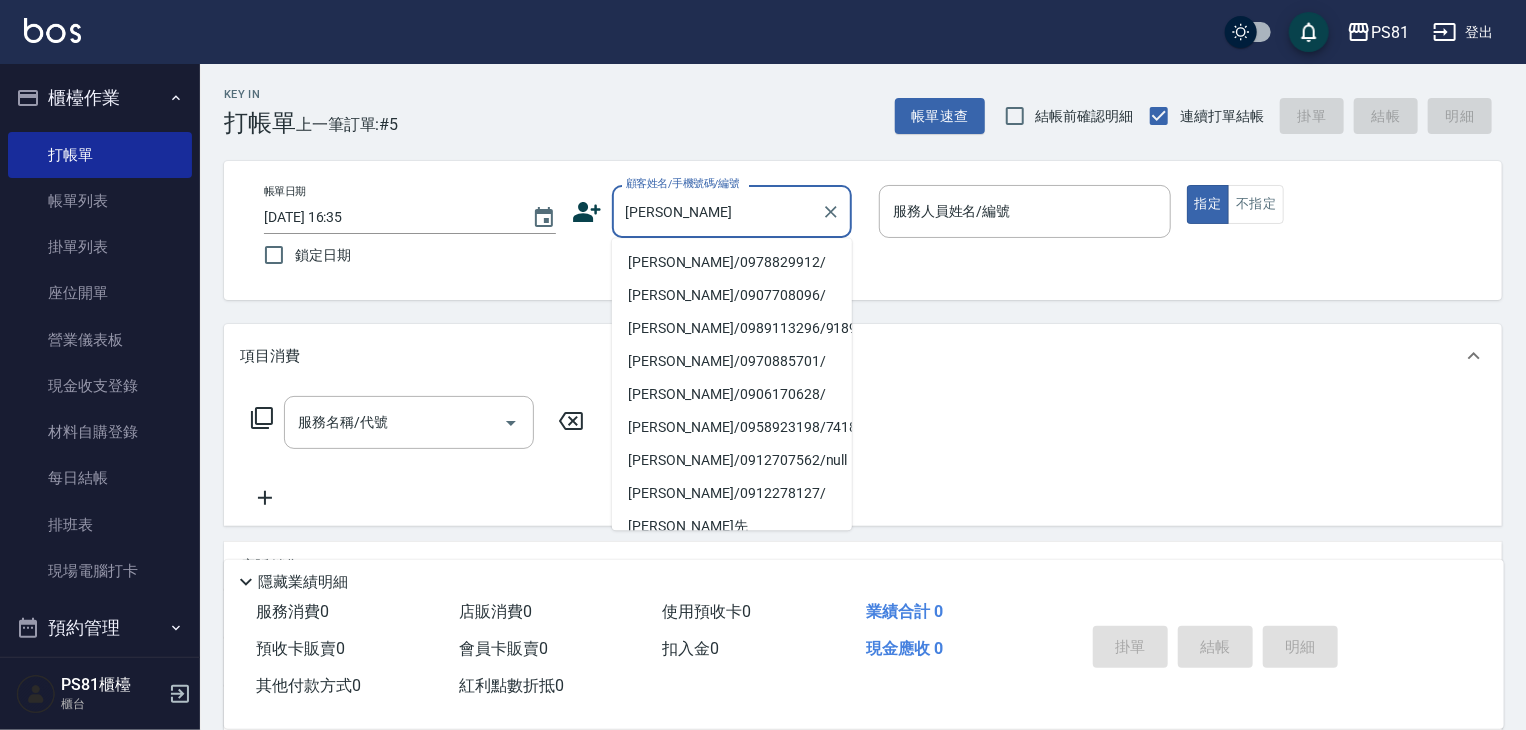 click on "[PERSON_NAME]/0978829912/" at bounding box center (732, 262) 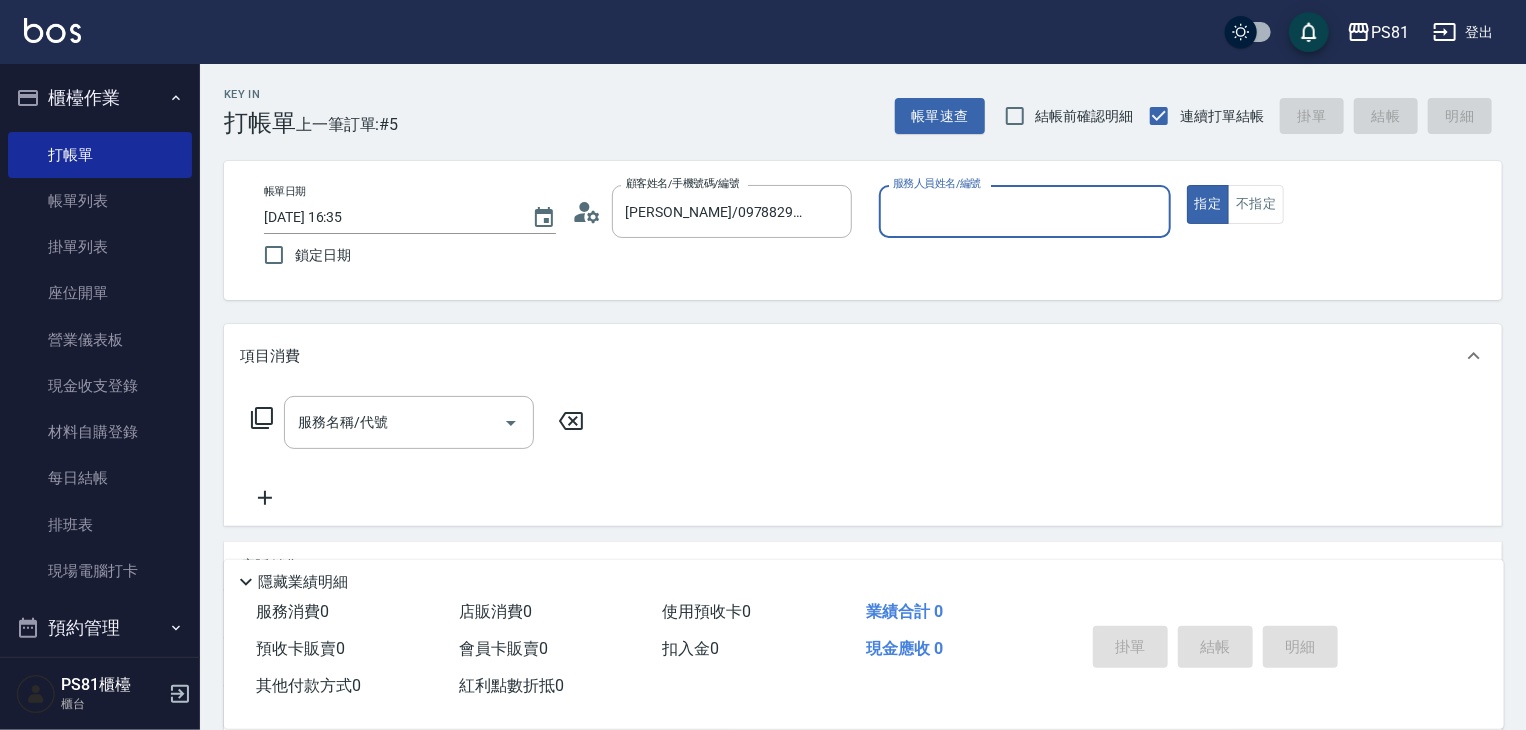 type on "綺綺-7" 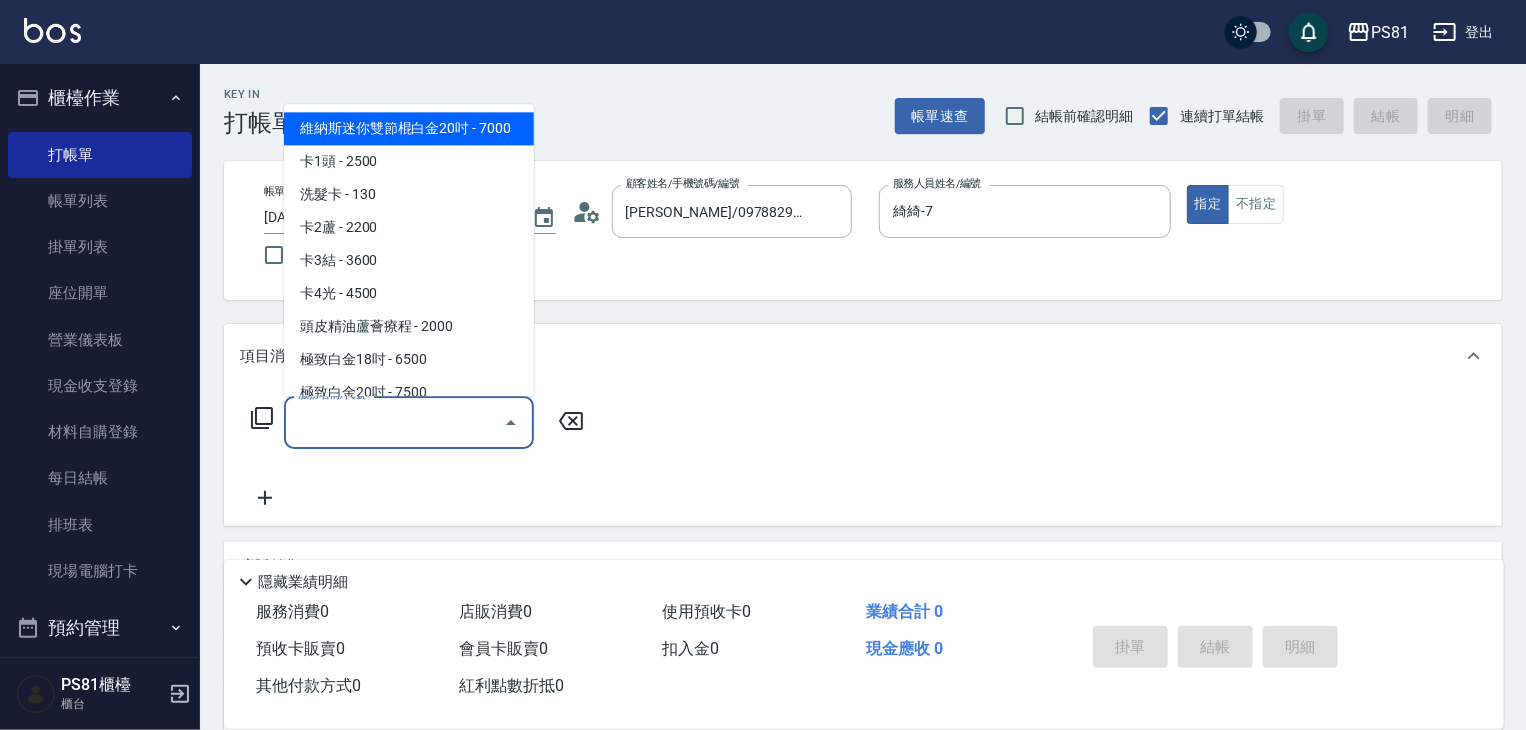 click on "服務名稱/代號" at bounding box center [394, 422] 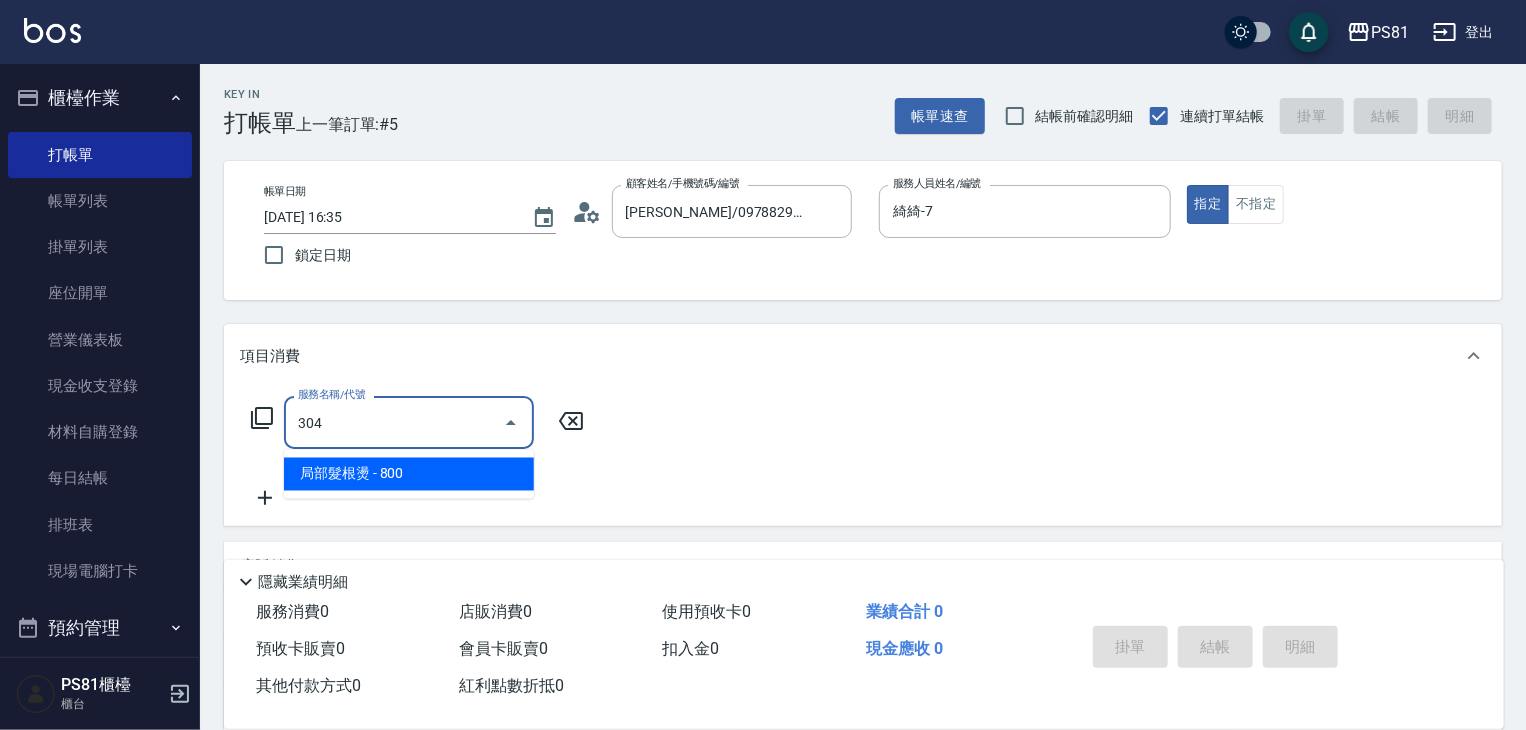 click on "304" at bounding box center (394, 422) 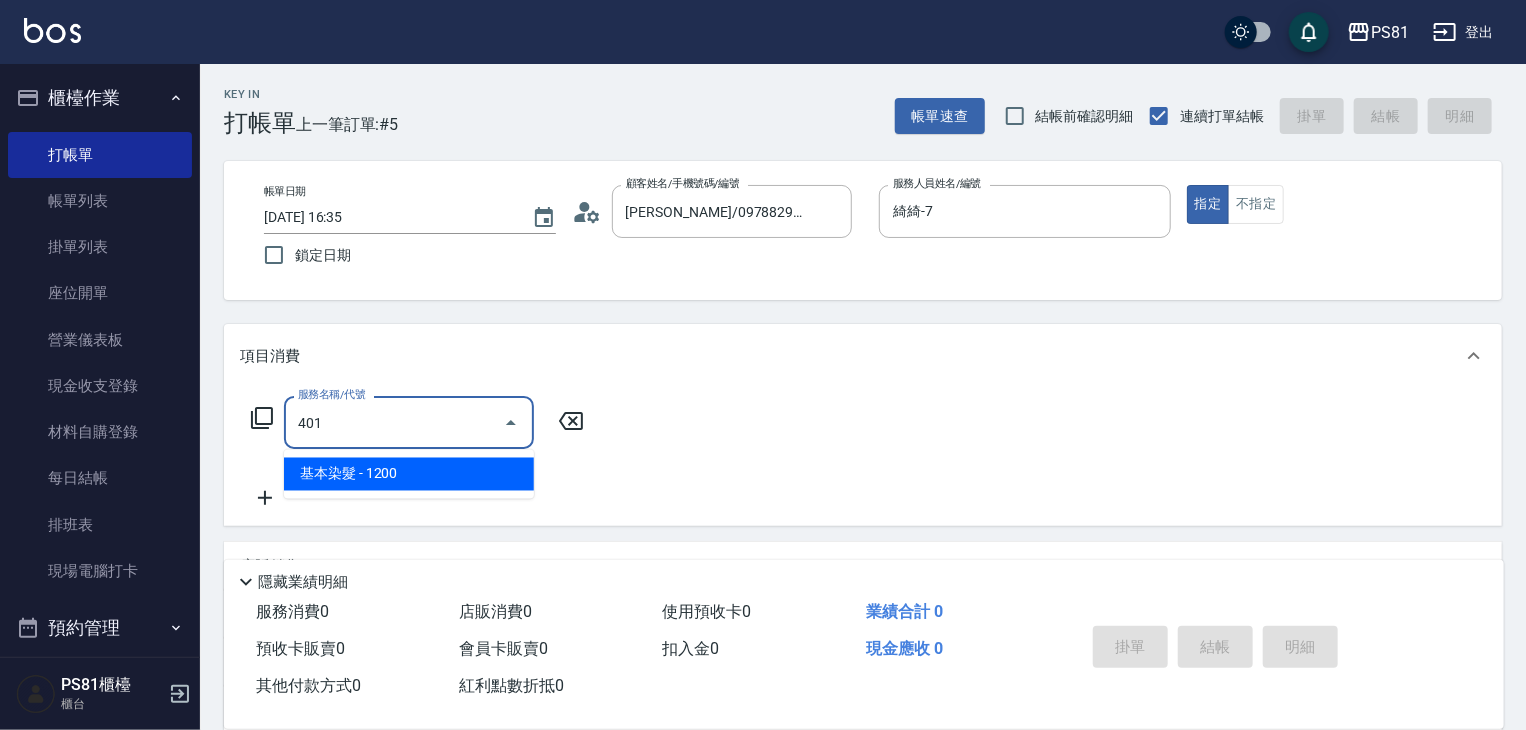 drag, startPoint x: 423, startPoint y: 475, endPoint x: 532, endPoint y: 452, distance: 111.40018 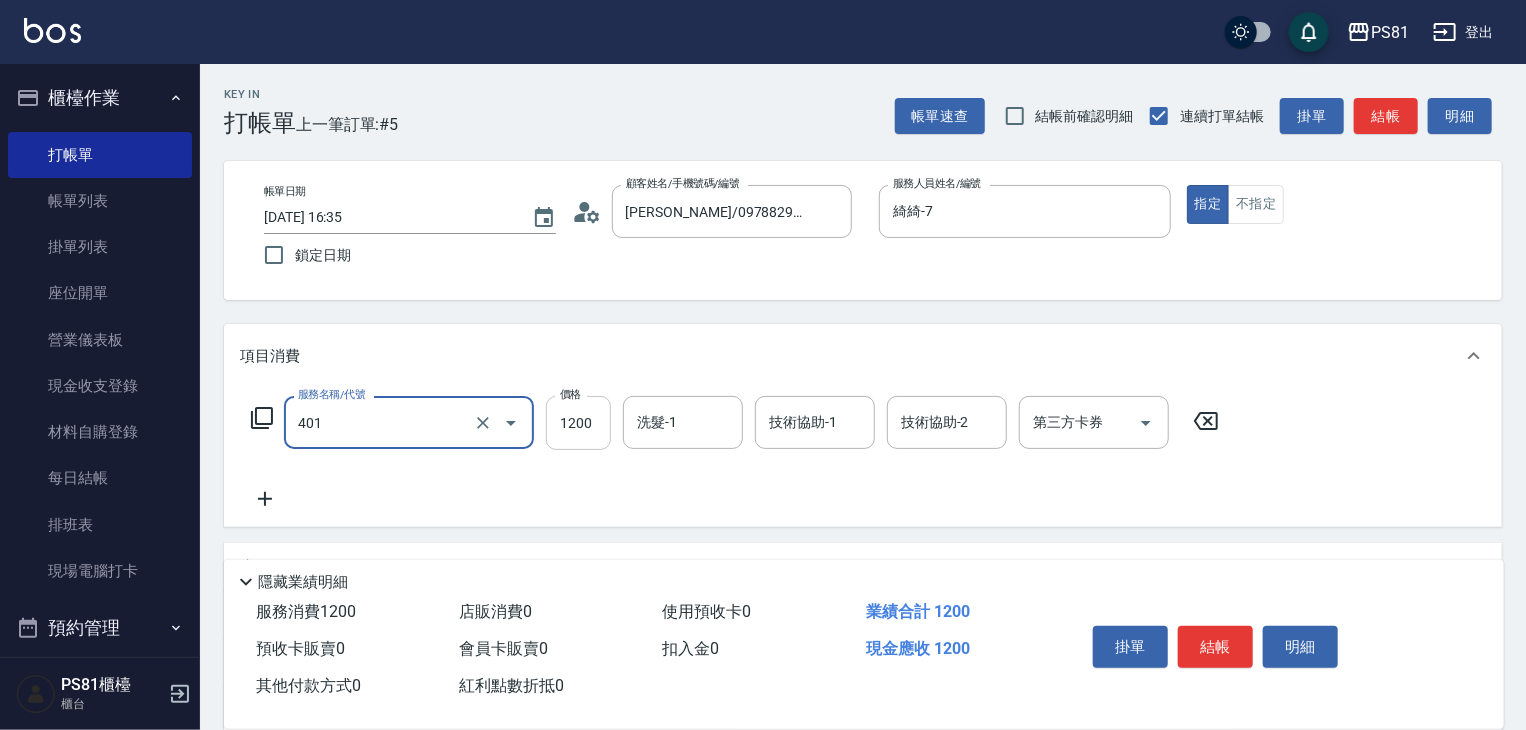 type on "基本染髮(401)" 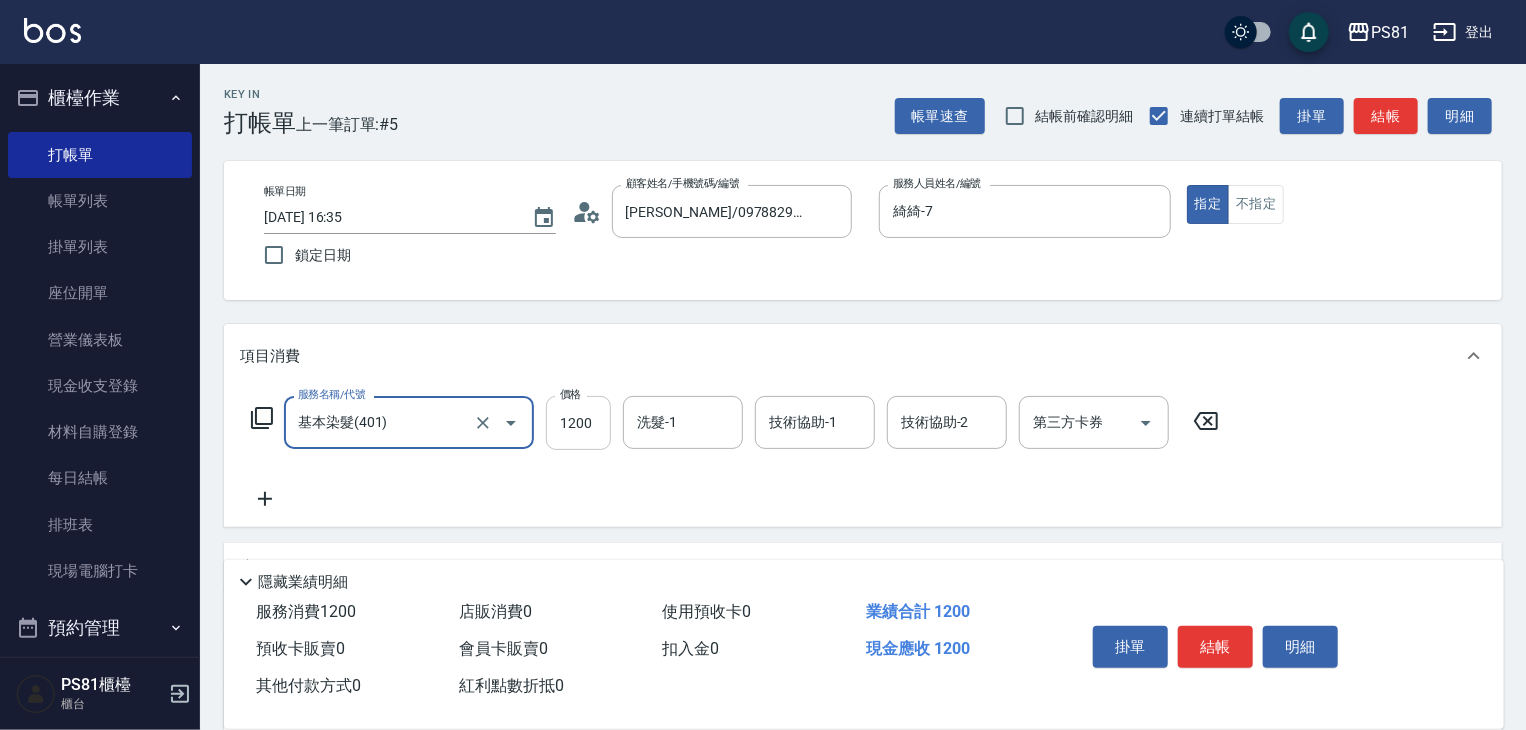 click on "1200" at bounding box center [578, 423] 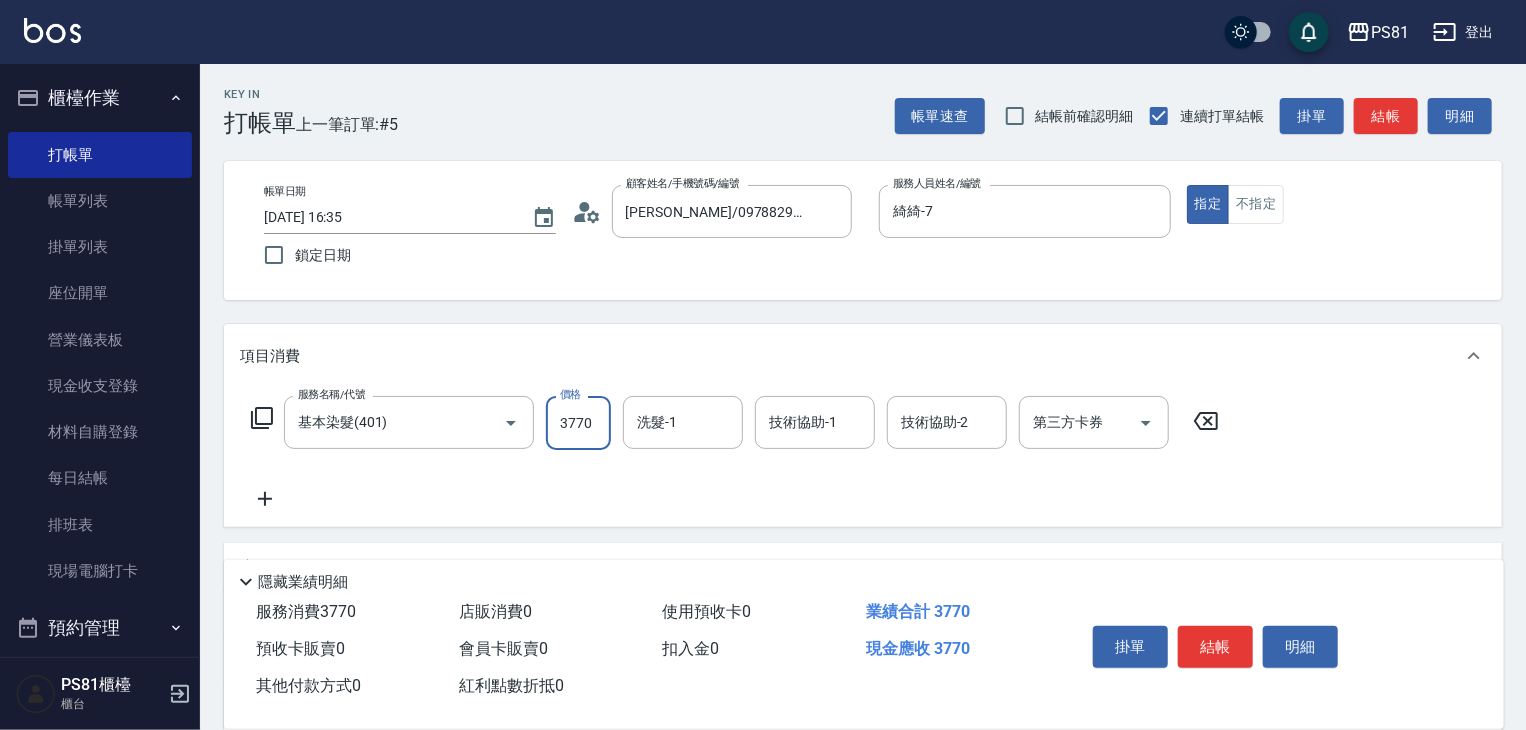 type on "3770" 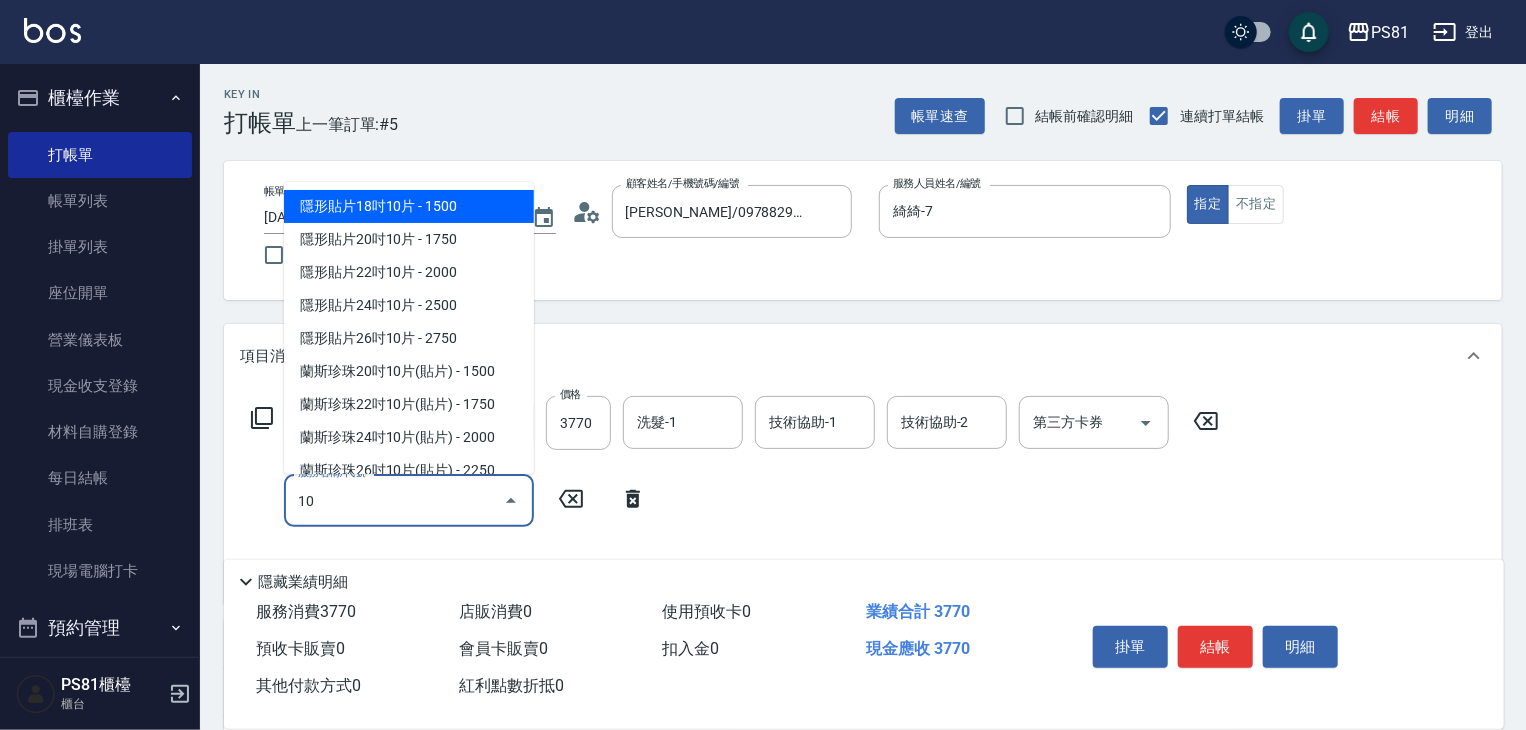 click on "10" at bounding box center [394, 500] 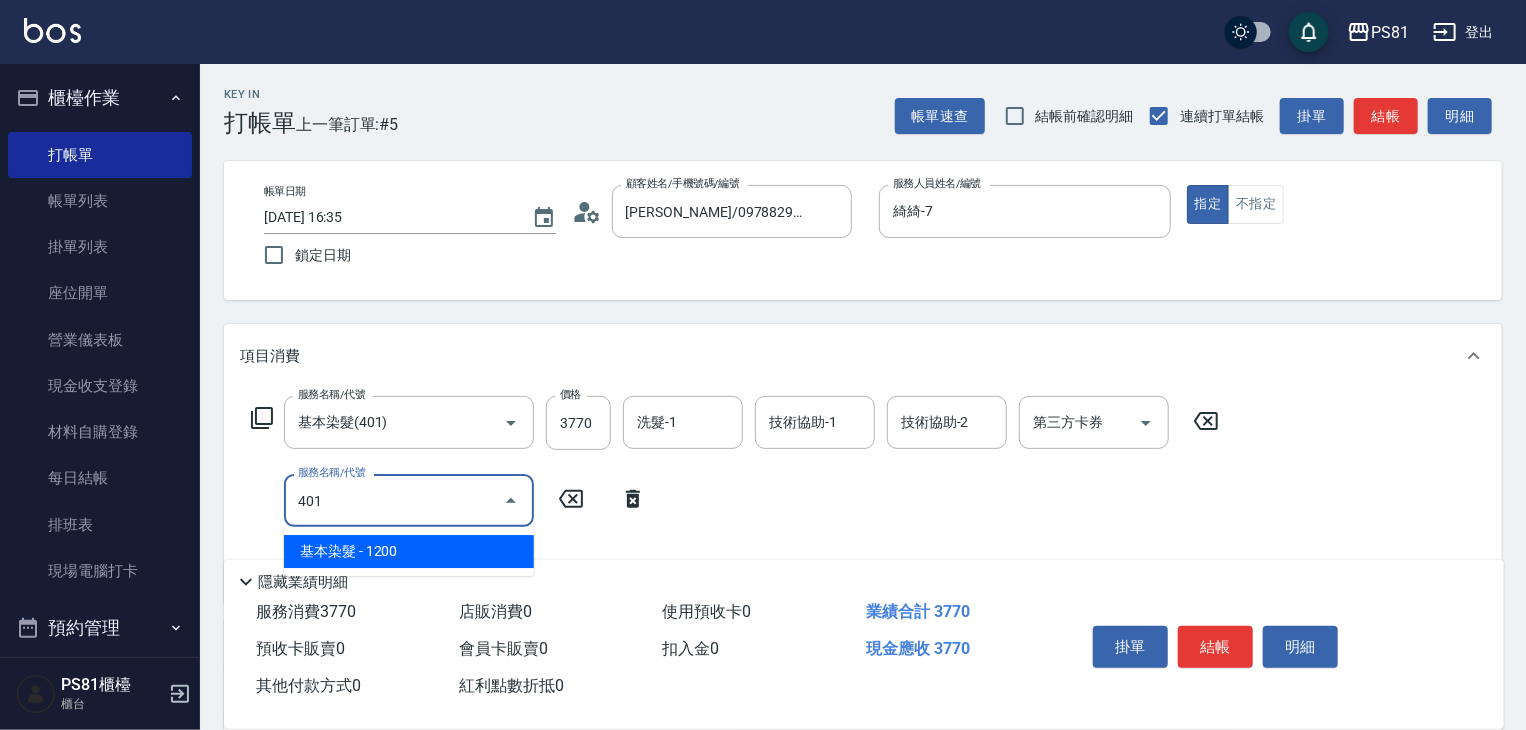 drag, startPoint x: 393, startPoint y: 554, endPoint x: 484, endPoint y: 524, distance: 95.817535 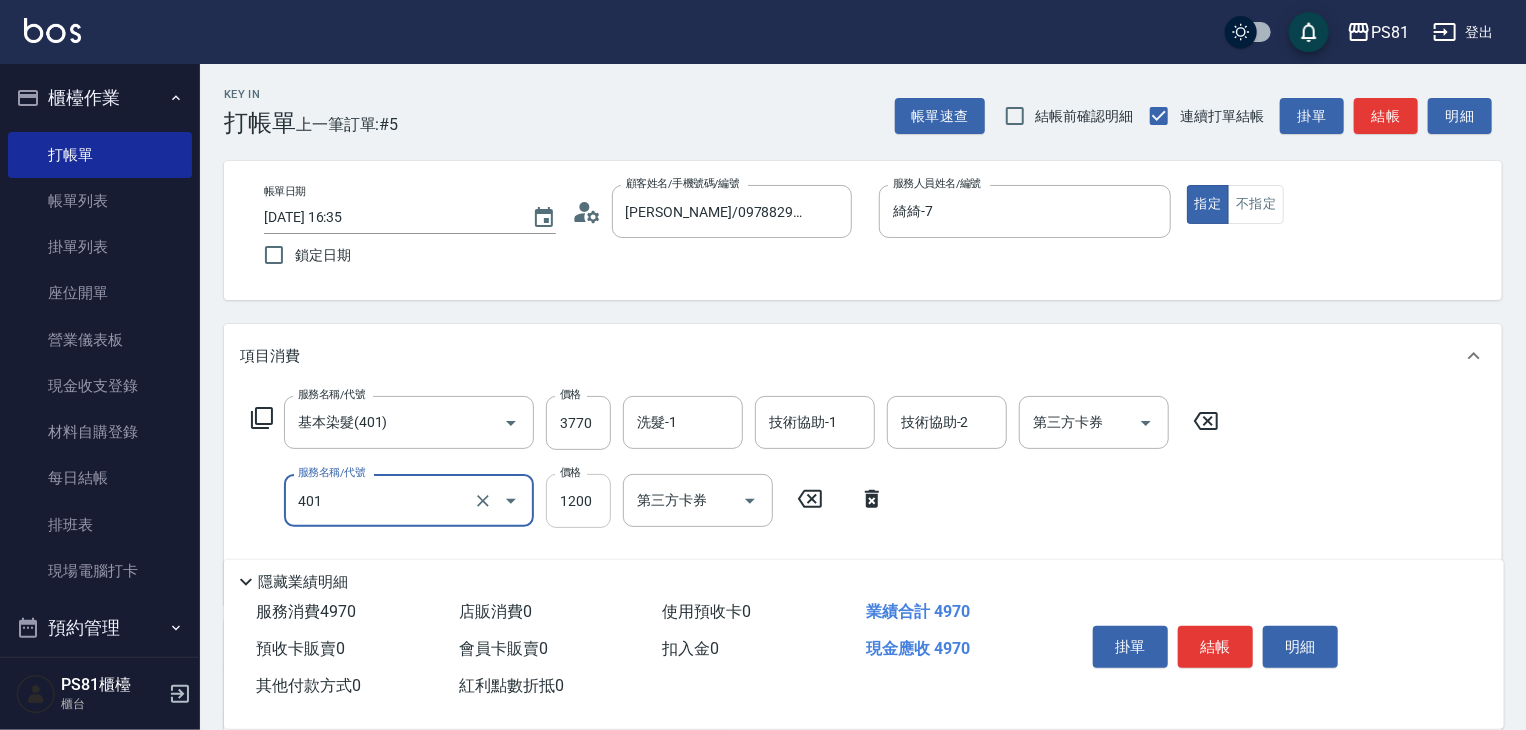 type on "基本染髮(401)" 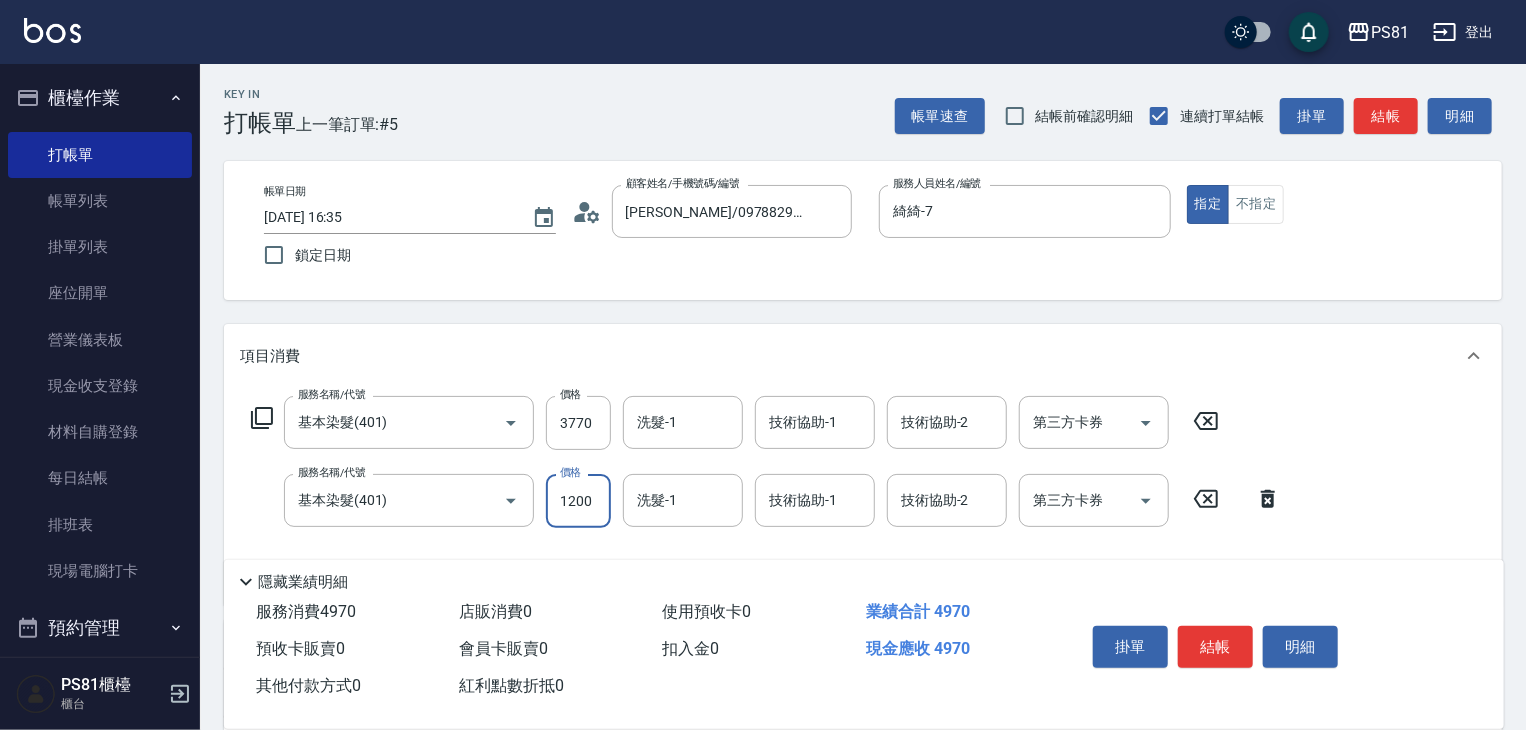 click on "1200" at bounding box center [578, 501] 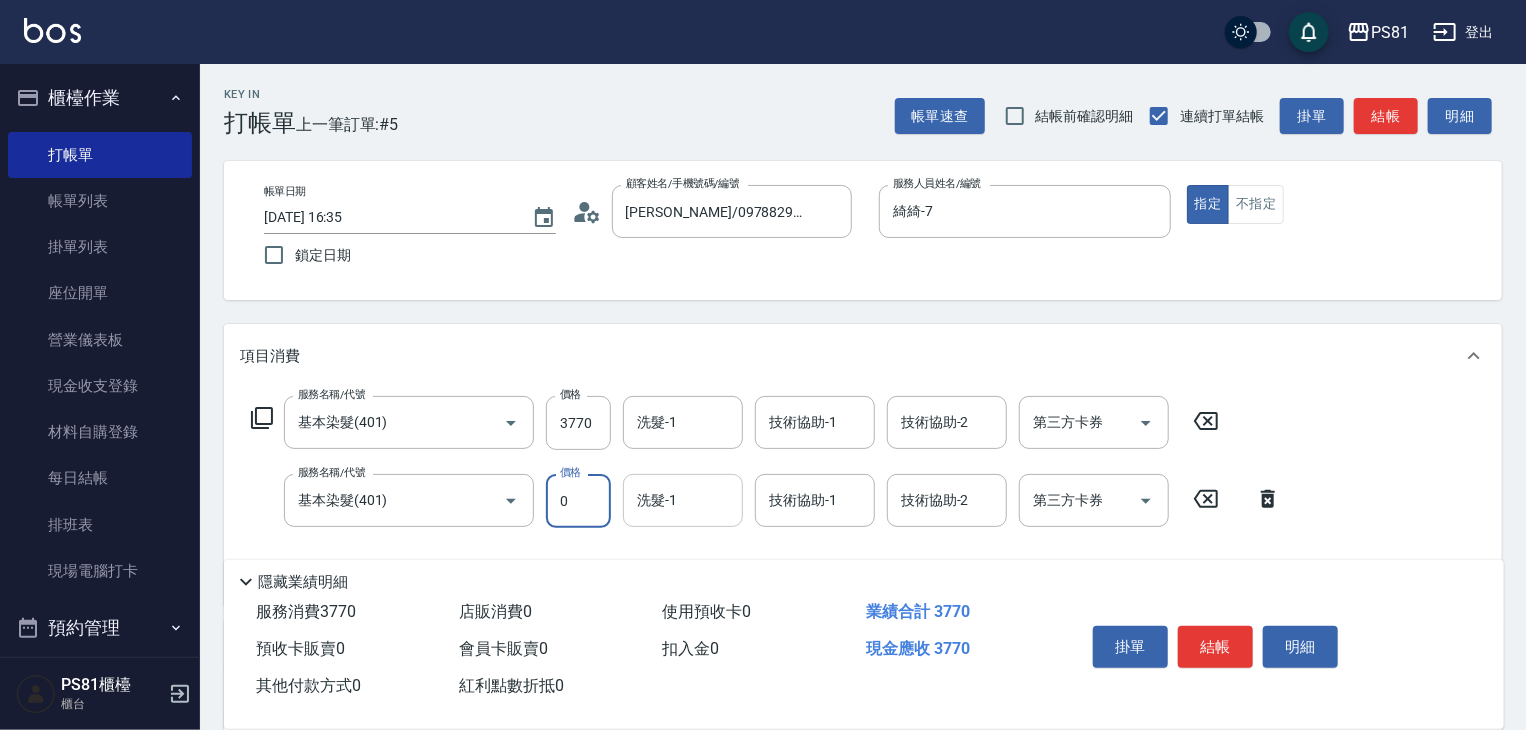 type on "0" 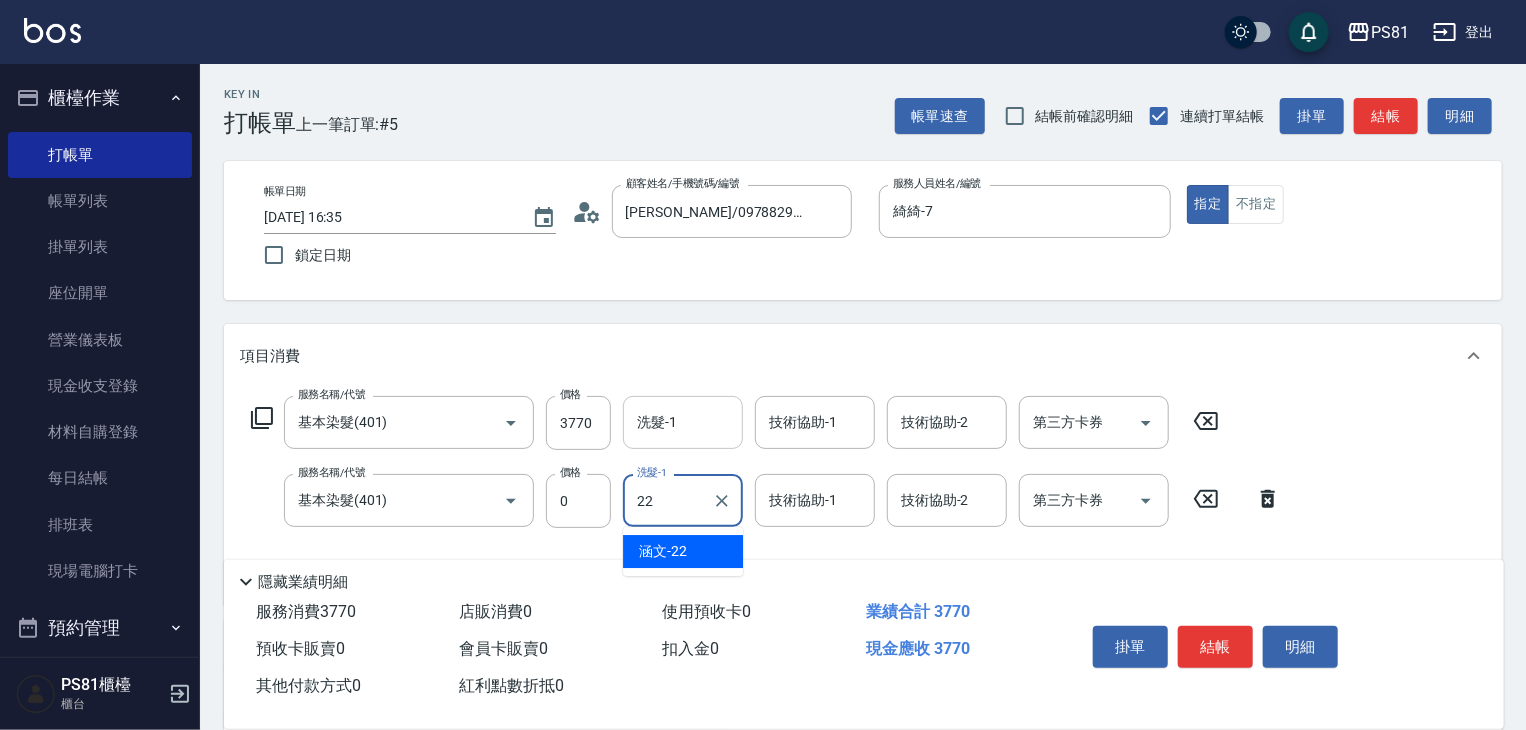 type on "22" 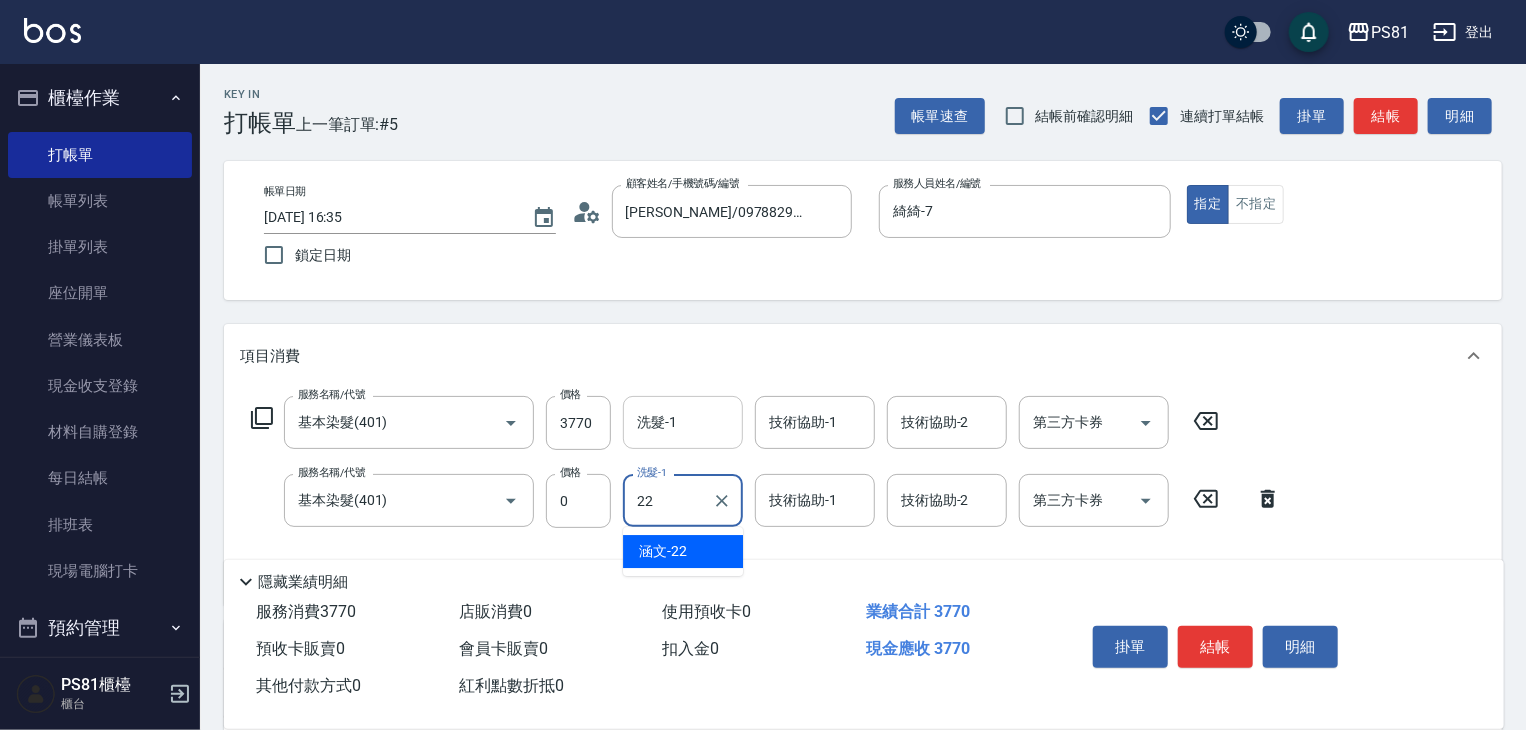 type 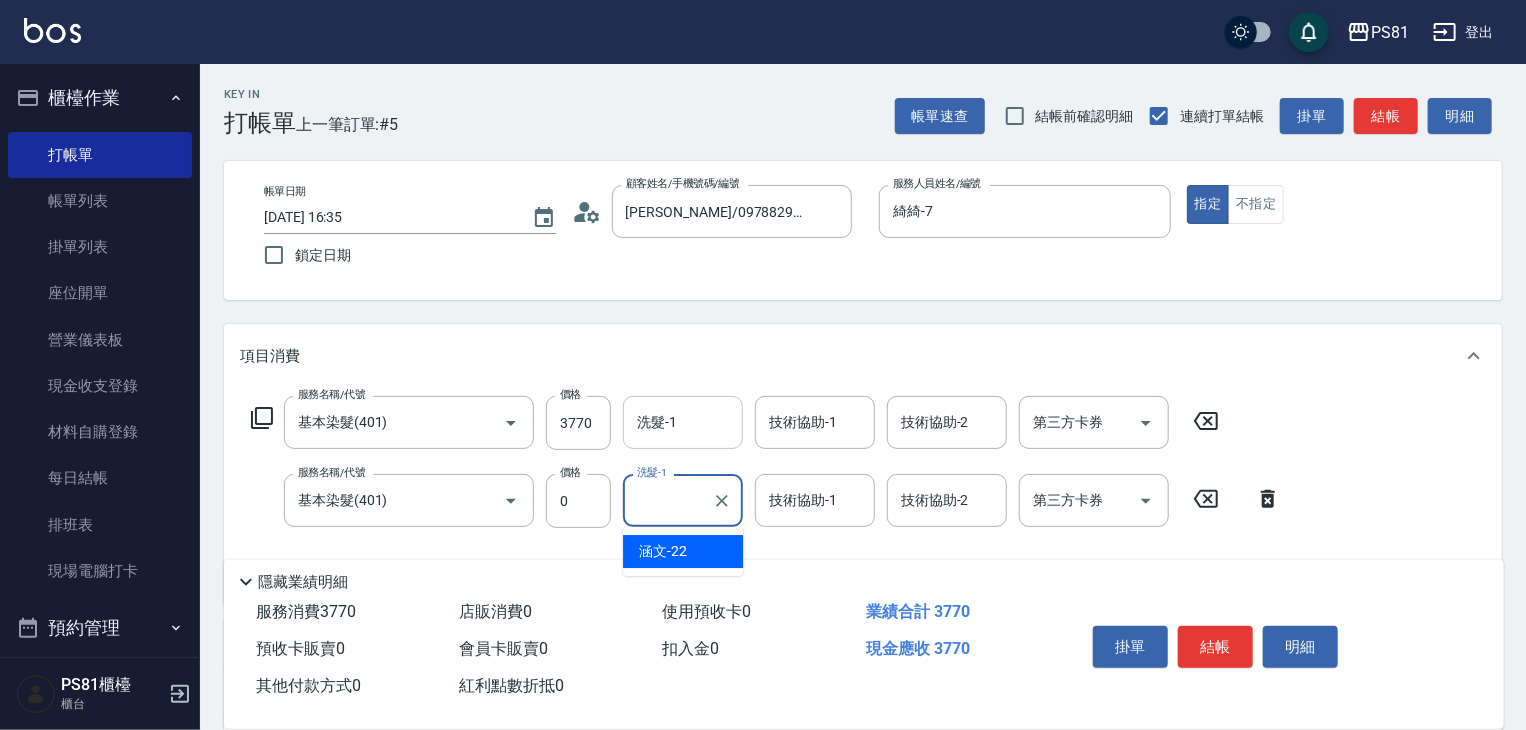 click on "洗髮-1" at bounding box center [683, 422] 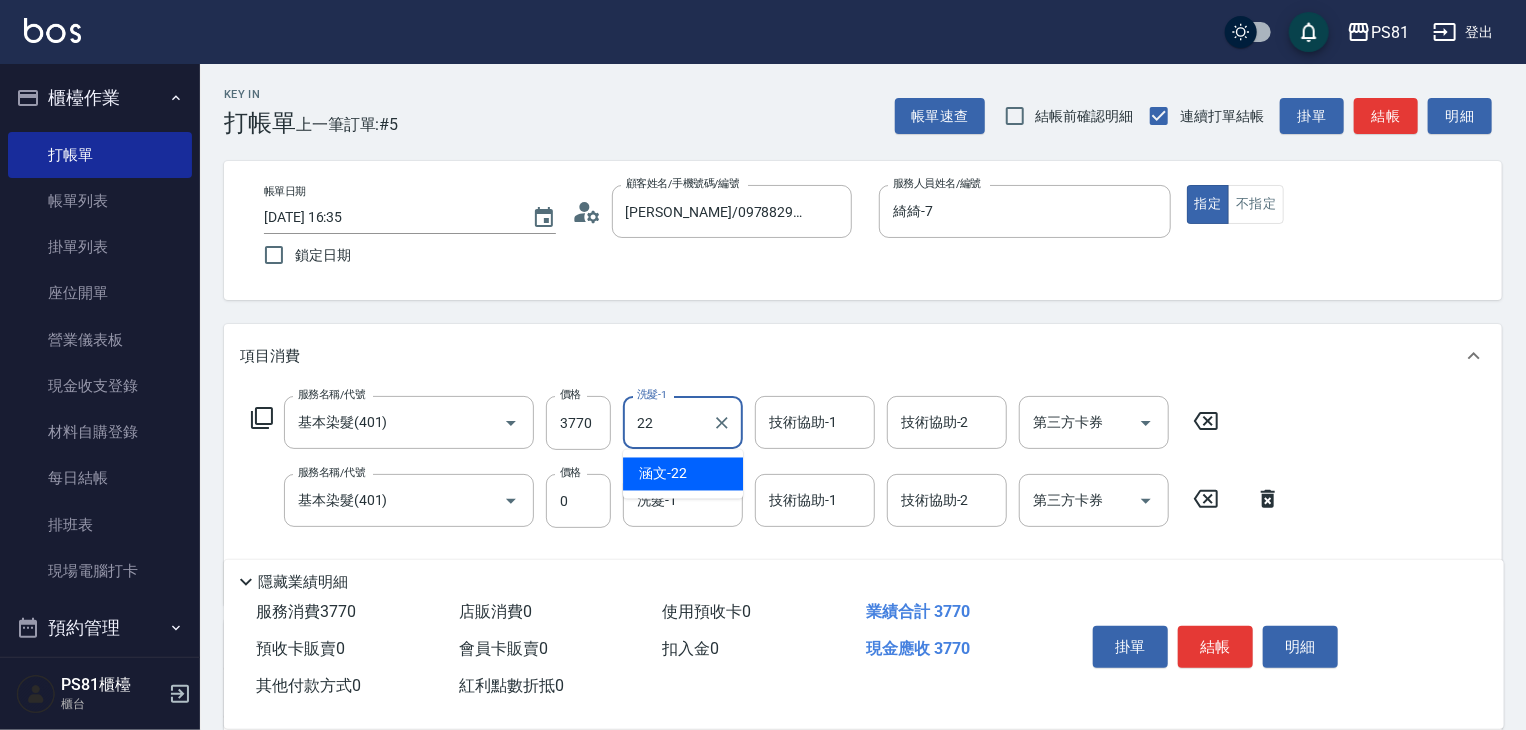 drag, startPoint x: 695, startPoint y: 481, endPoint x: 797, endPoint y: 448, distance: 107.205414 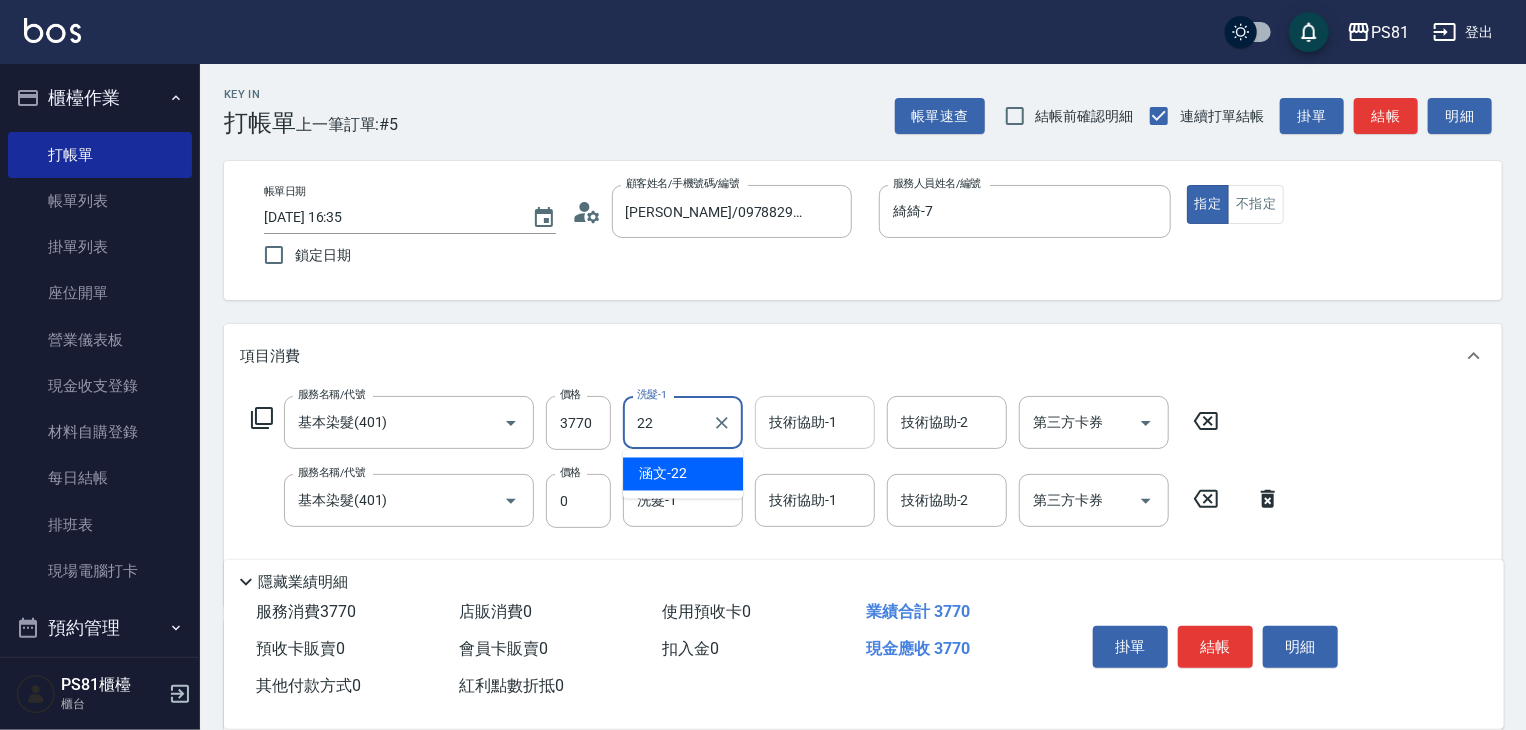 click on "涵文 -22" at bounding box center [683, 474] 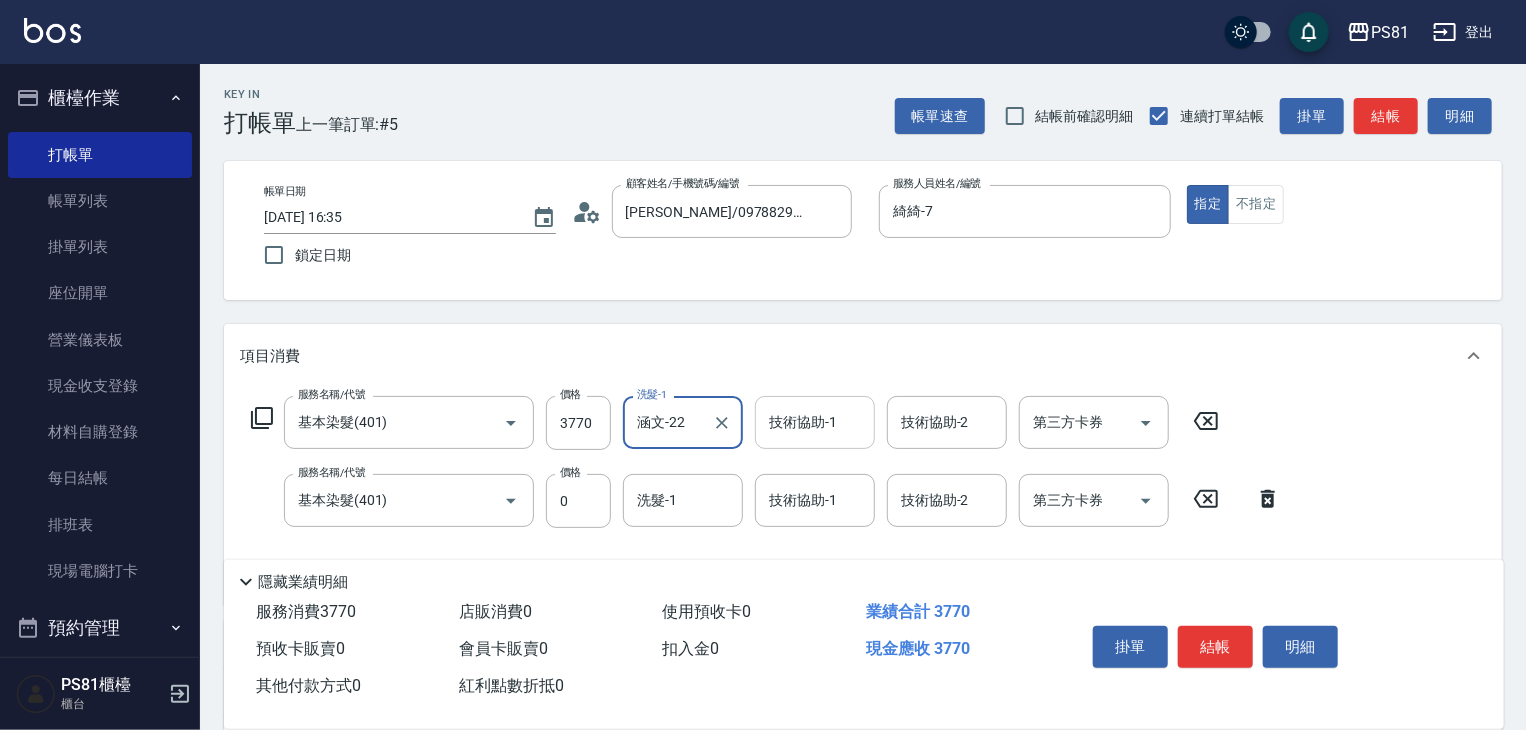 click on "技術協助-1" at bounding box center [815, 422] 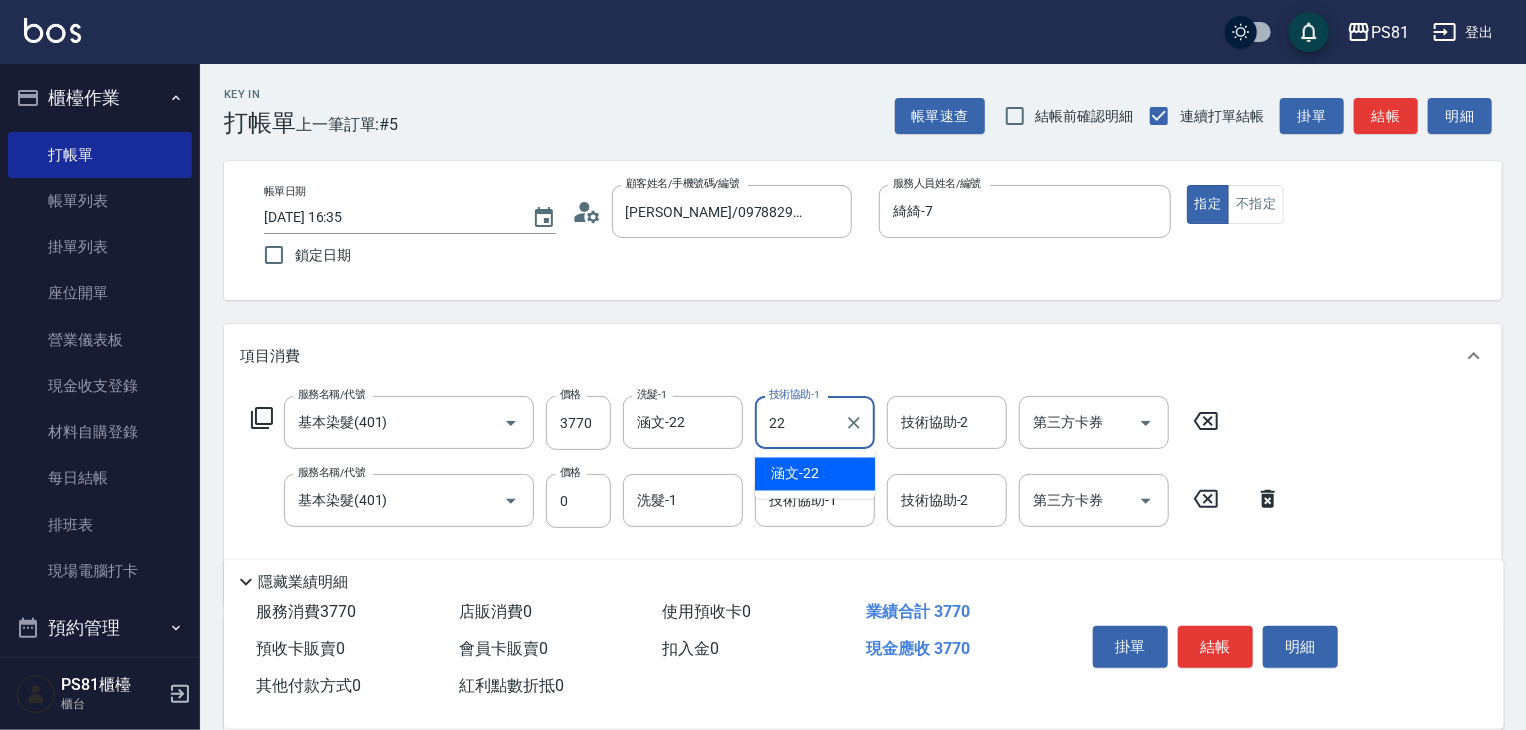 click on "涵文 -22" at bounding box center (795, 474) 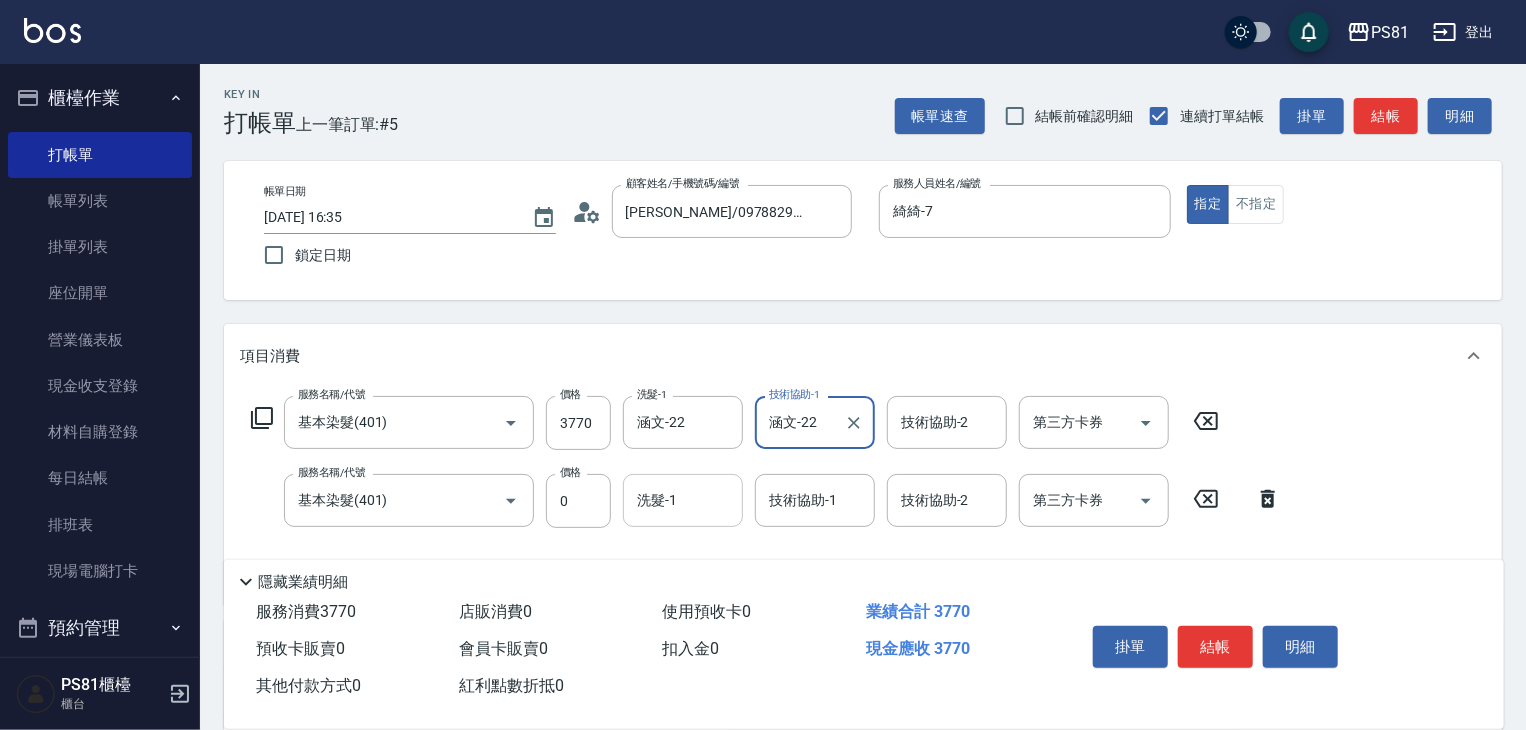 type on "涵文-22" 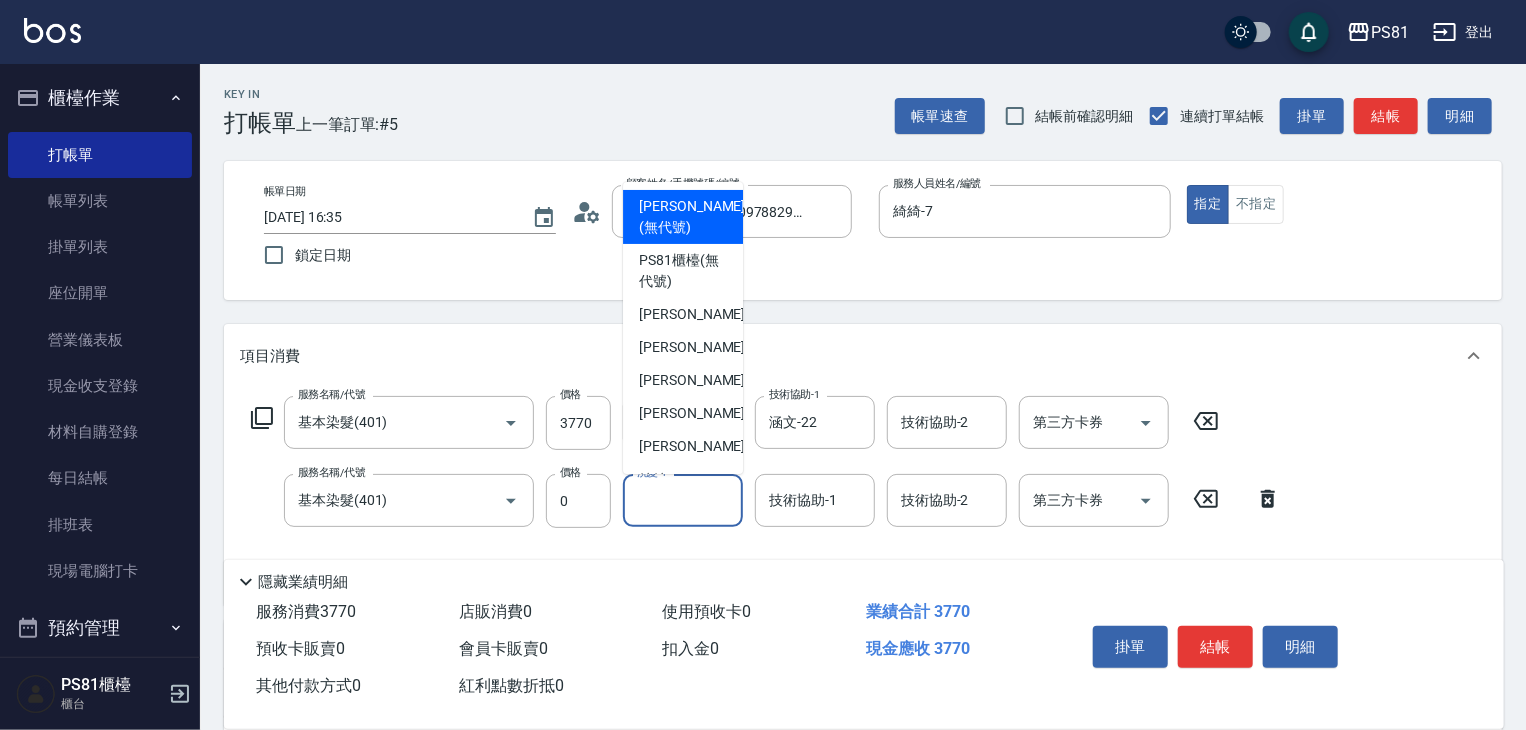 click on "洗髮-1" at bounding box center (683, 500) 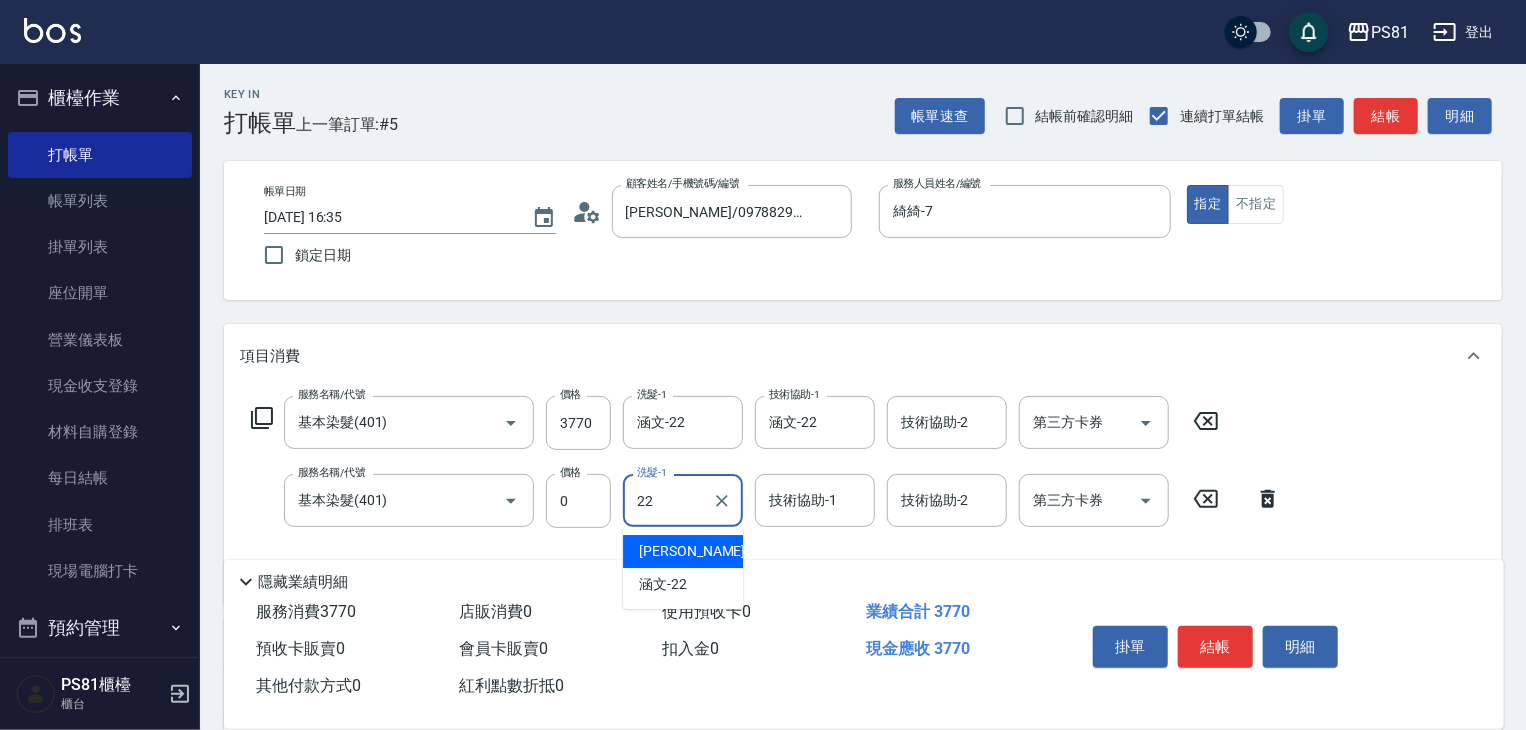 click on "22 洗髮-1" at bounding box center [683, 500] 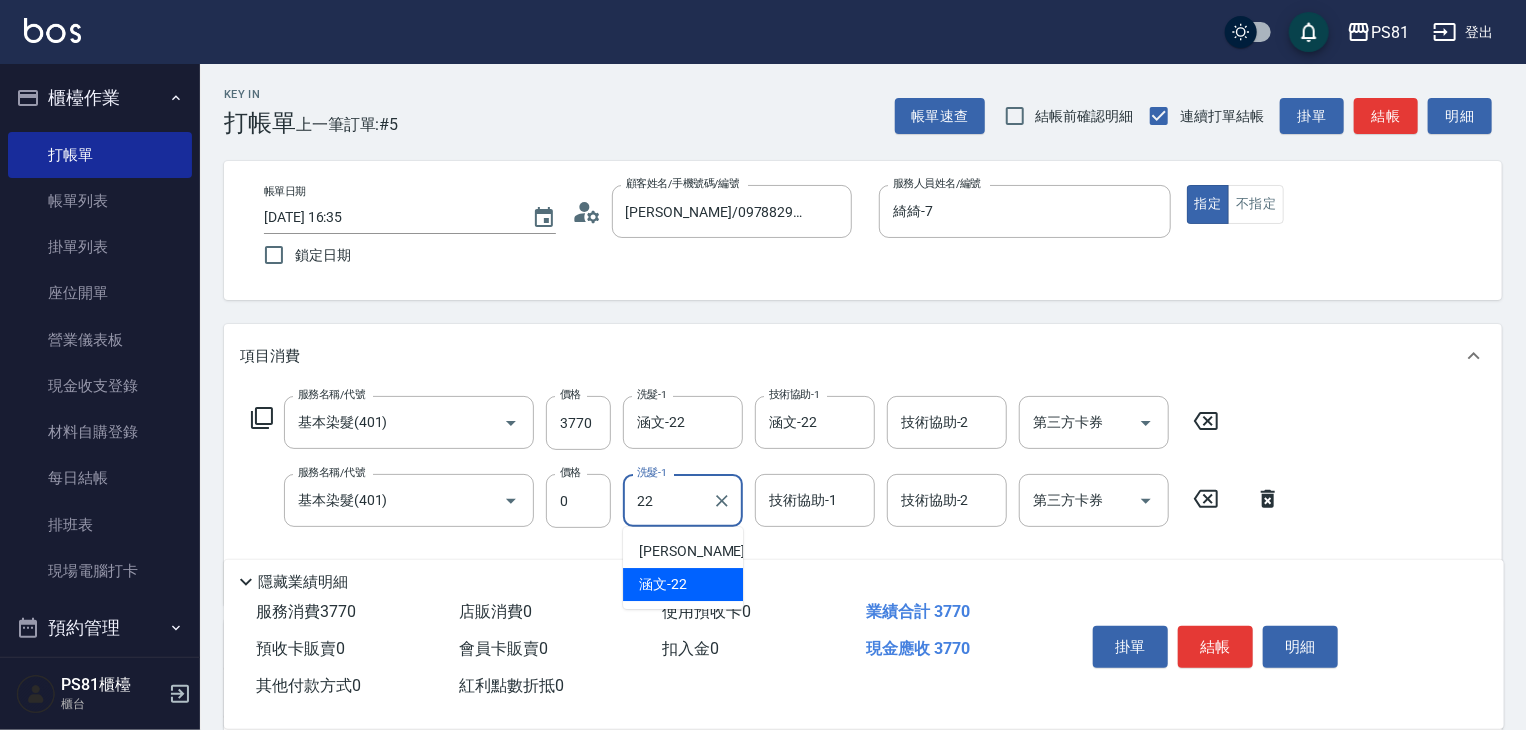 click on "涵文 -22" at bounding box center [683, 584] 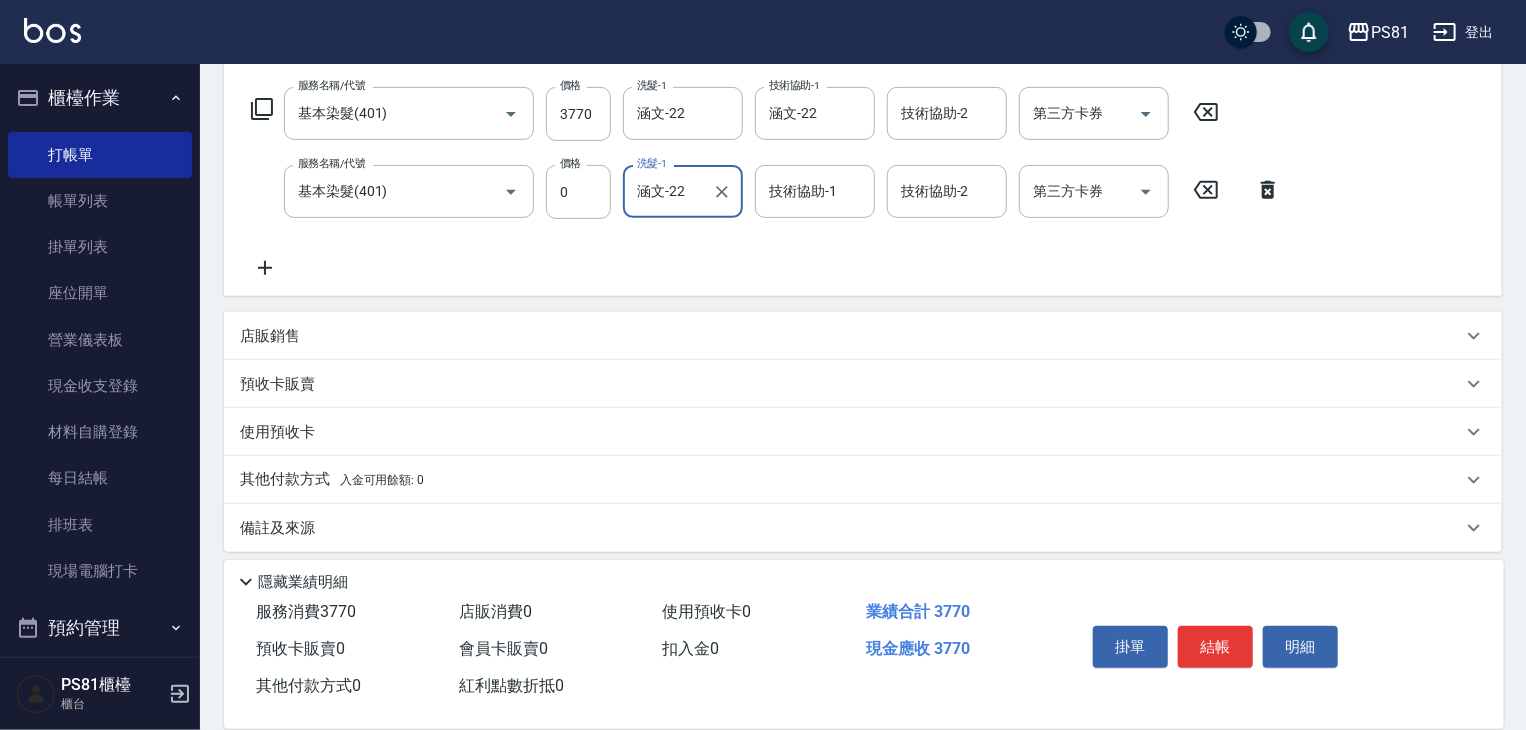 scroll, scrollTop: 321, scrollLeft: 0, axis: vertical 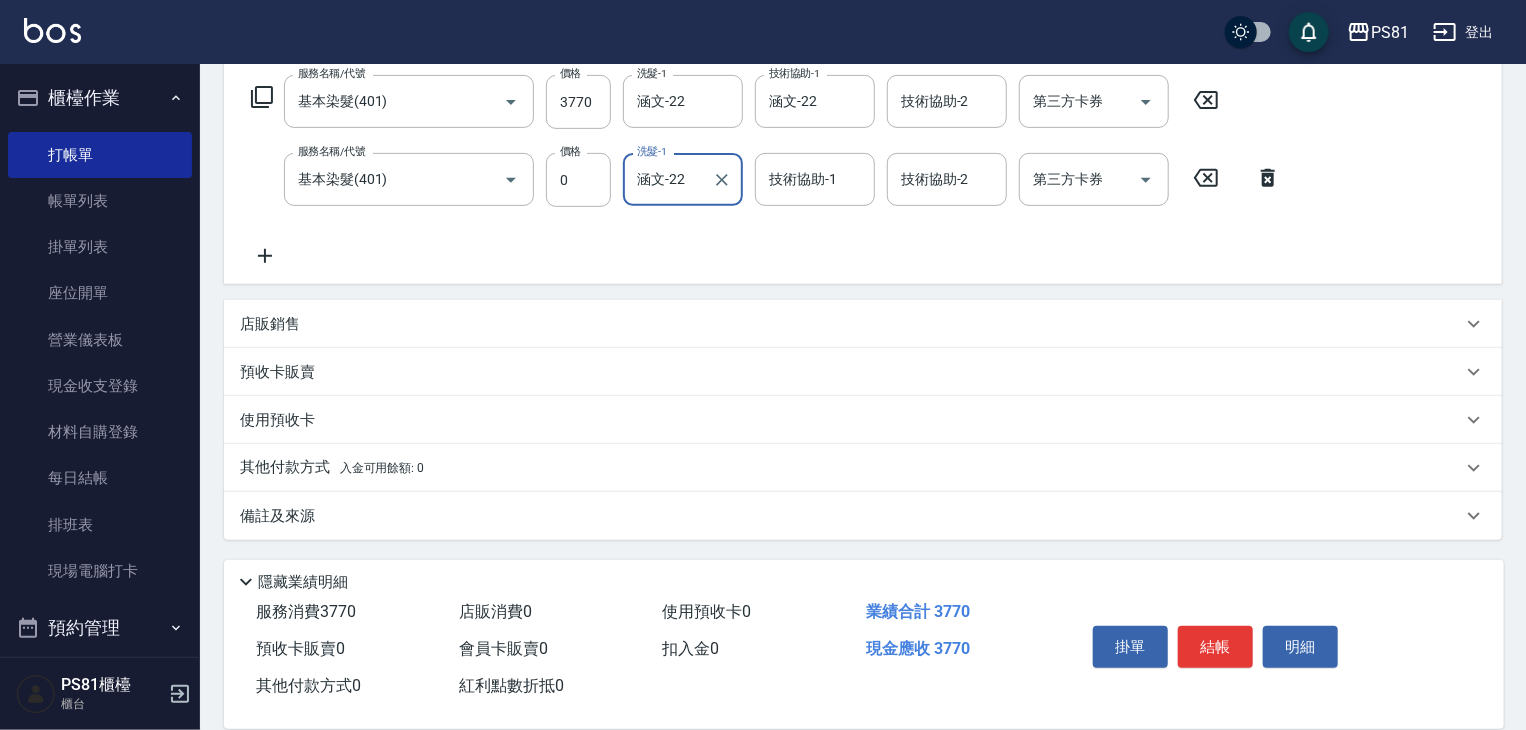 type on "涵文-22" 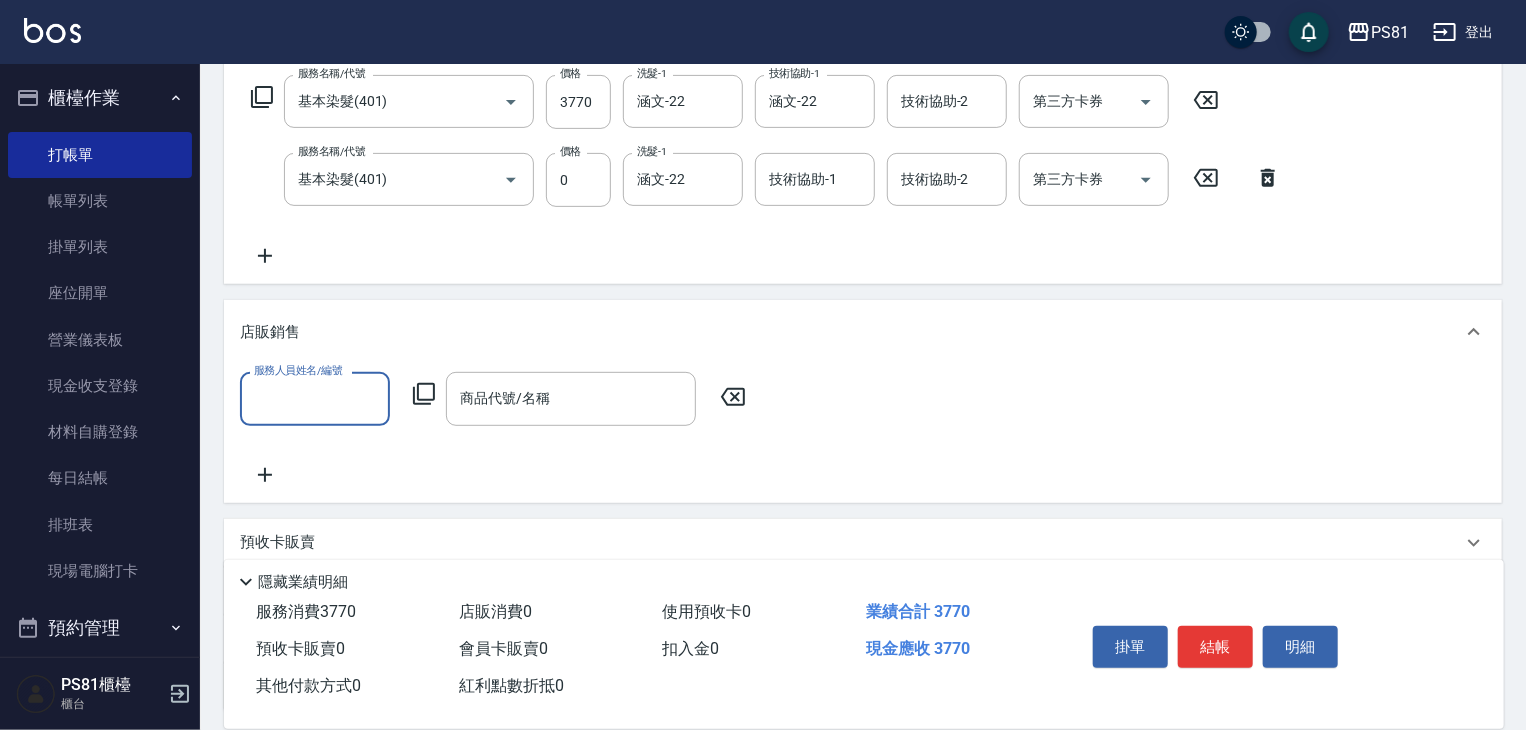 scroll, scrollTop: 0, scrollLeft: 0, axis: both 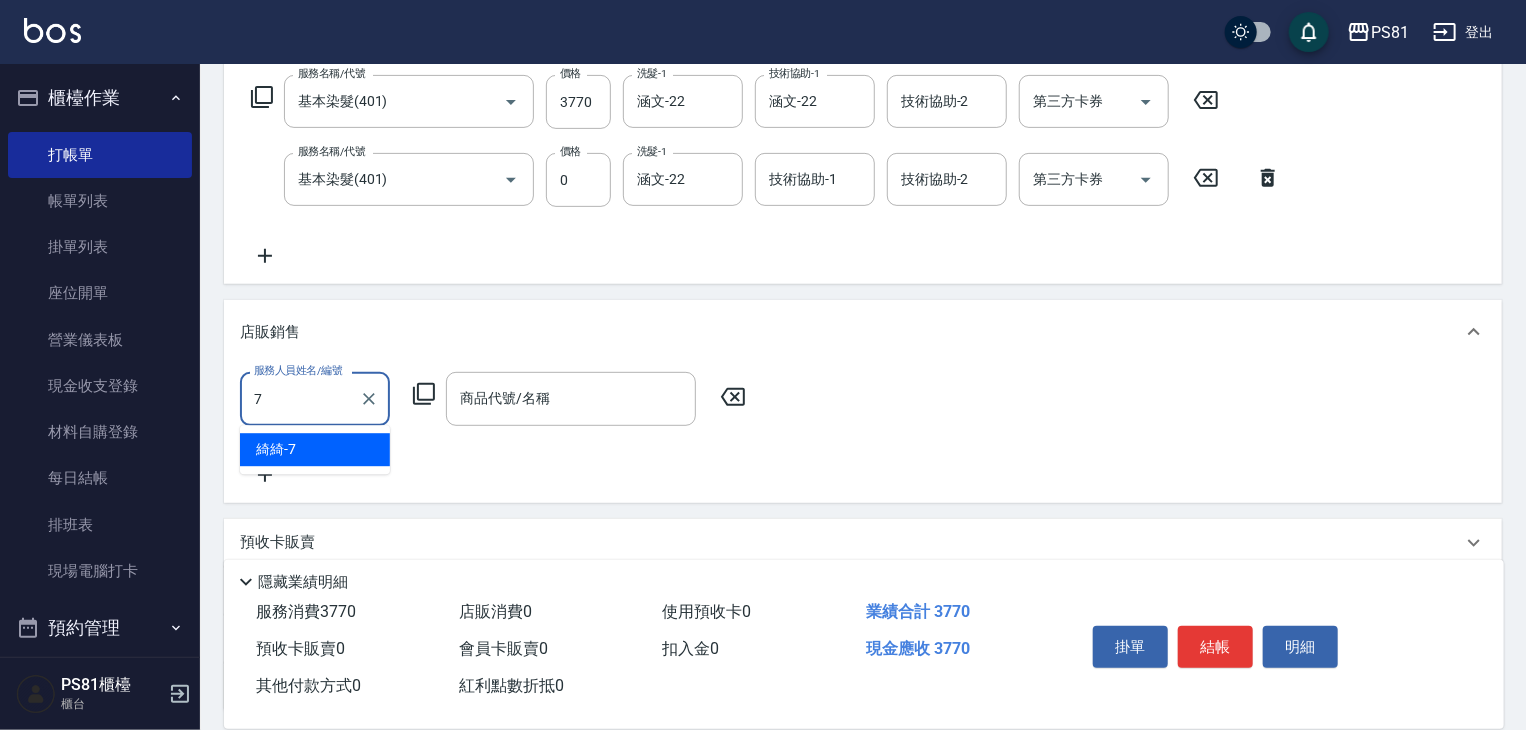 click on "綺綺 -7" at bounding box center [315, 449] 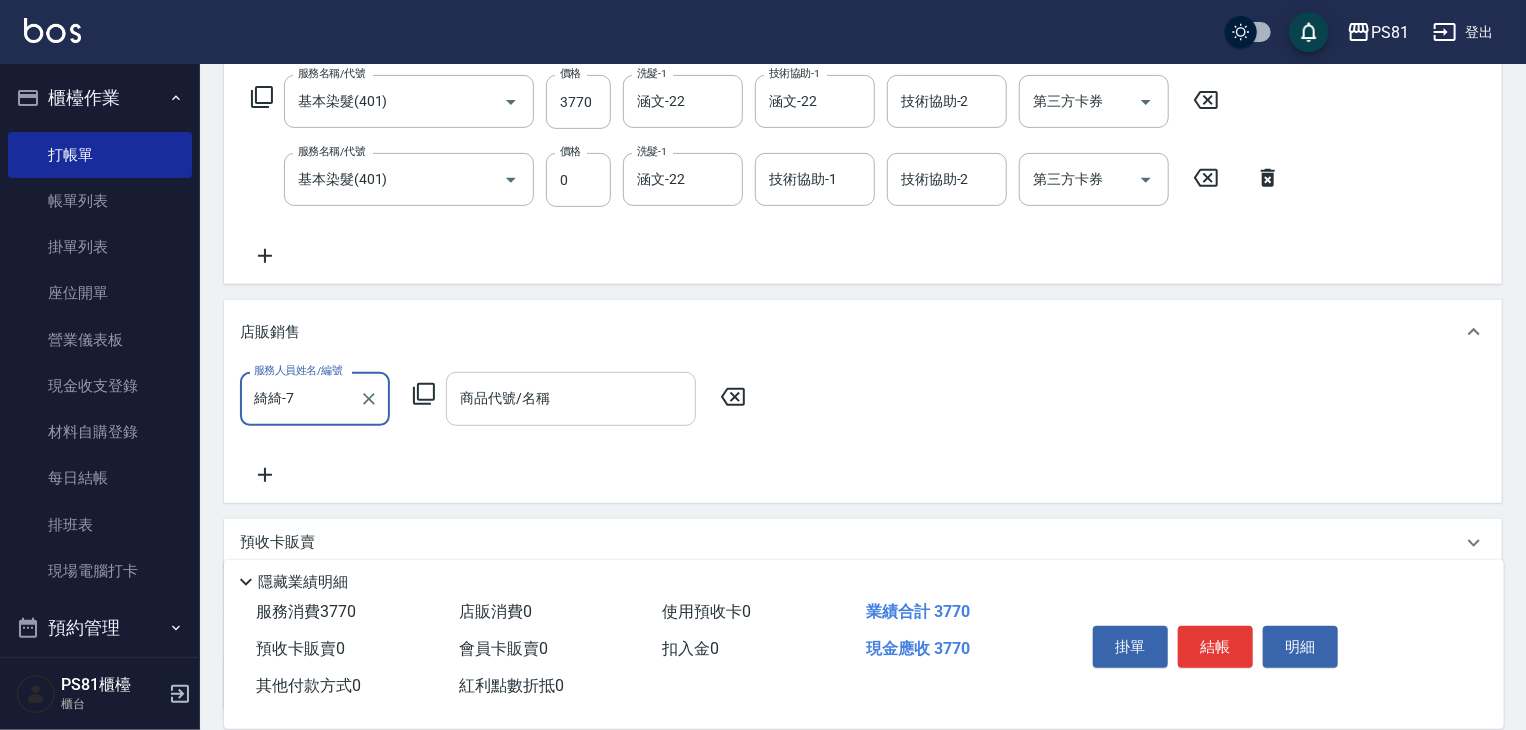 type on "綺綺-7" 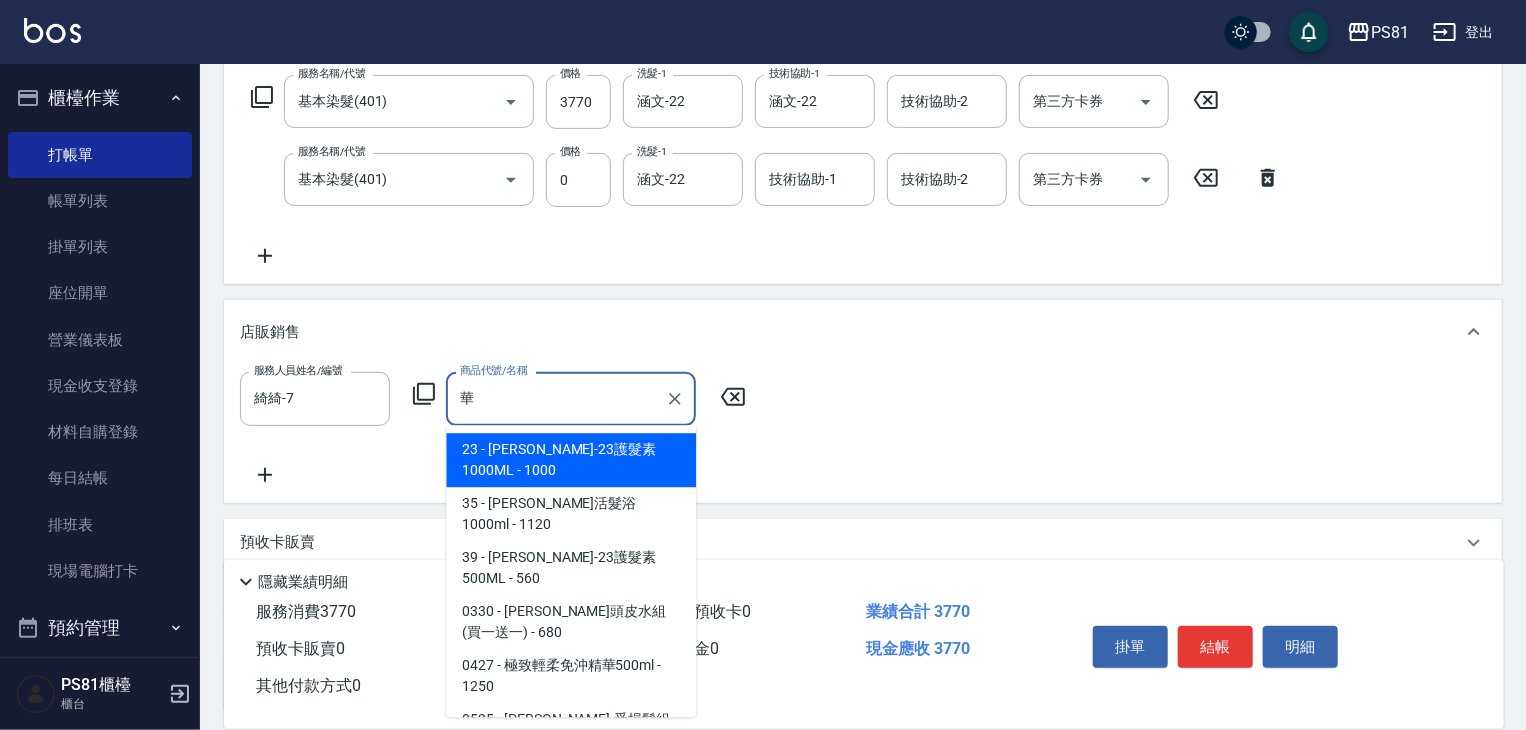 click on "35 - [PERSON_NAME]活髮浴1000ml - 1120" at bounding box center (571, 514) 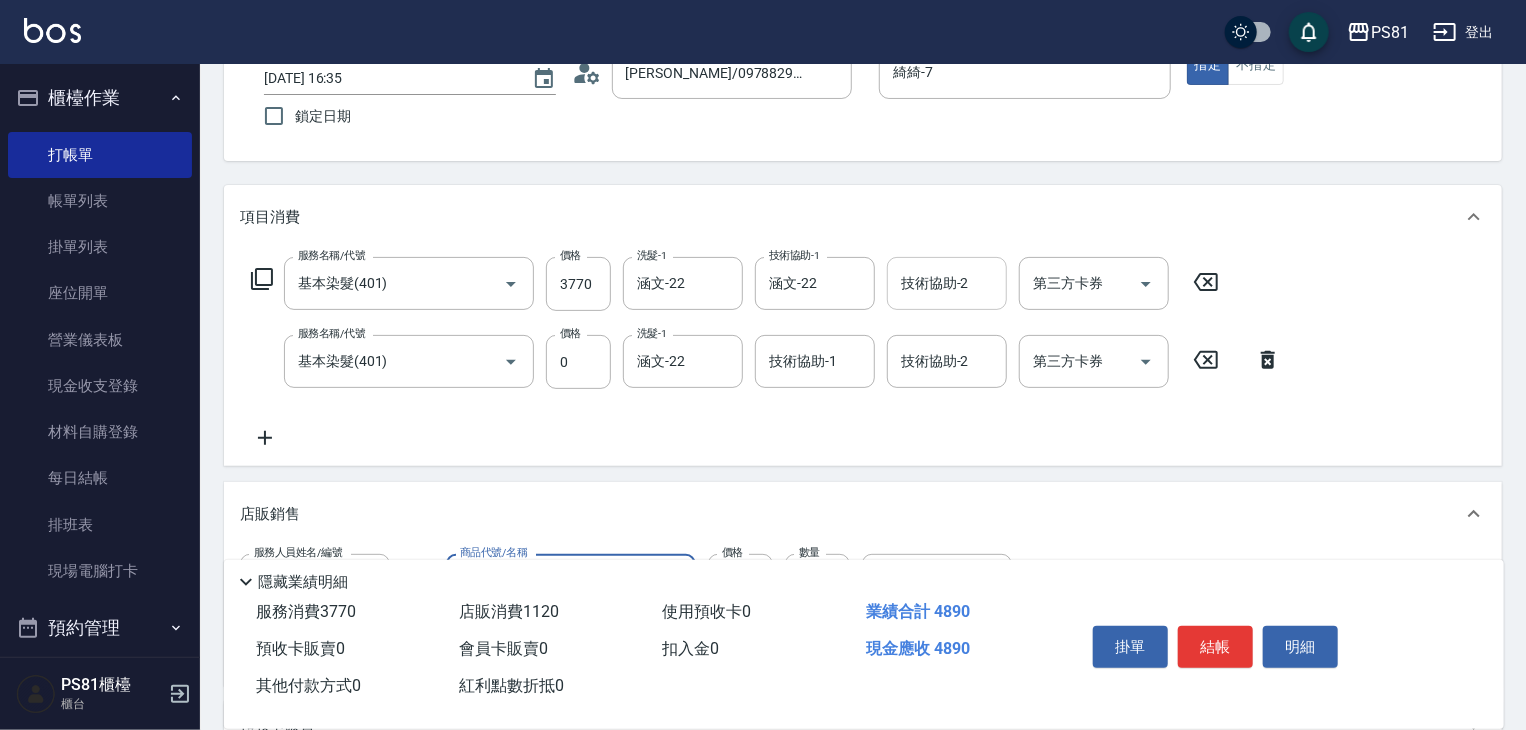 scroll, scrollTop: 0, scrollLeft: 0, axis: both 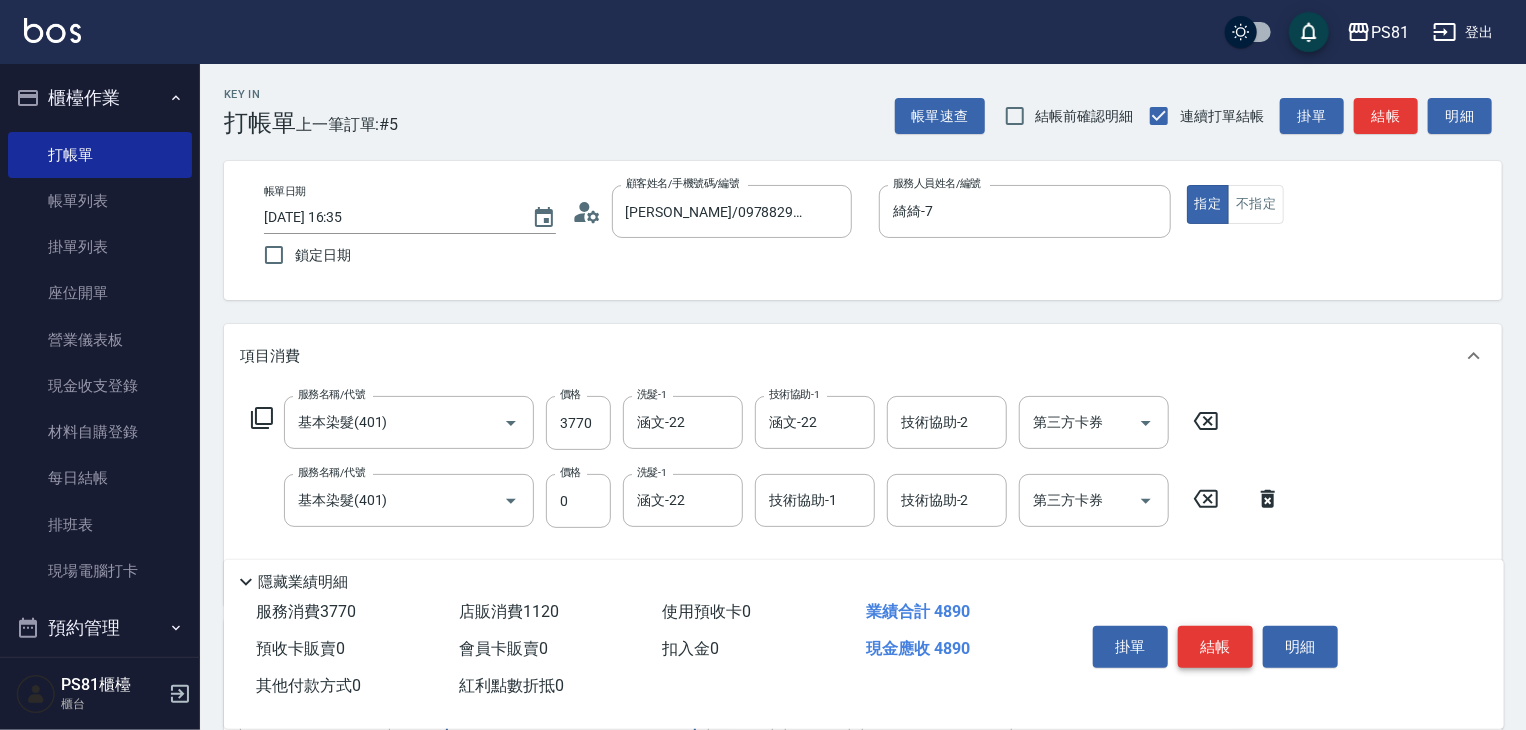 type on "[PERSON_NAME]活髮浴1000ml" 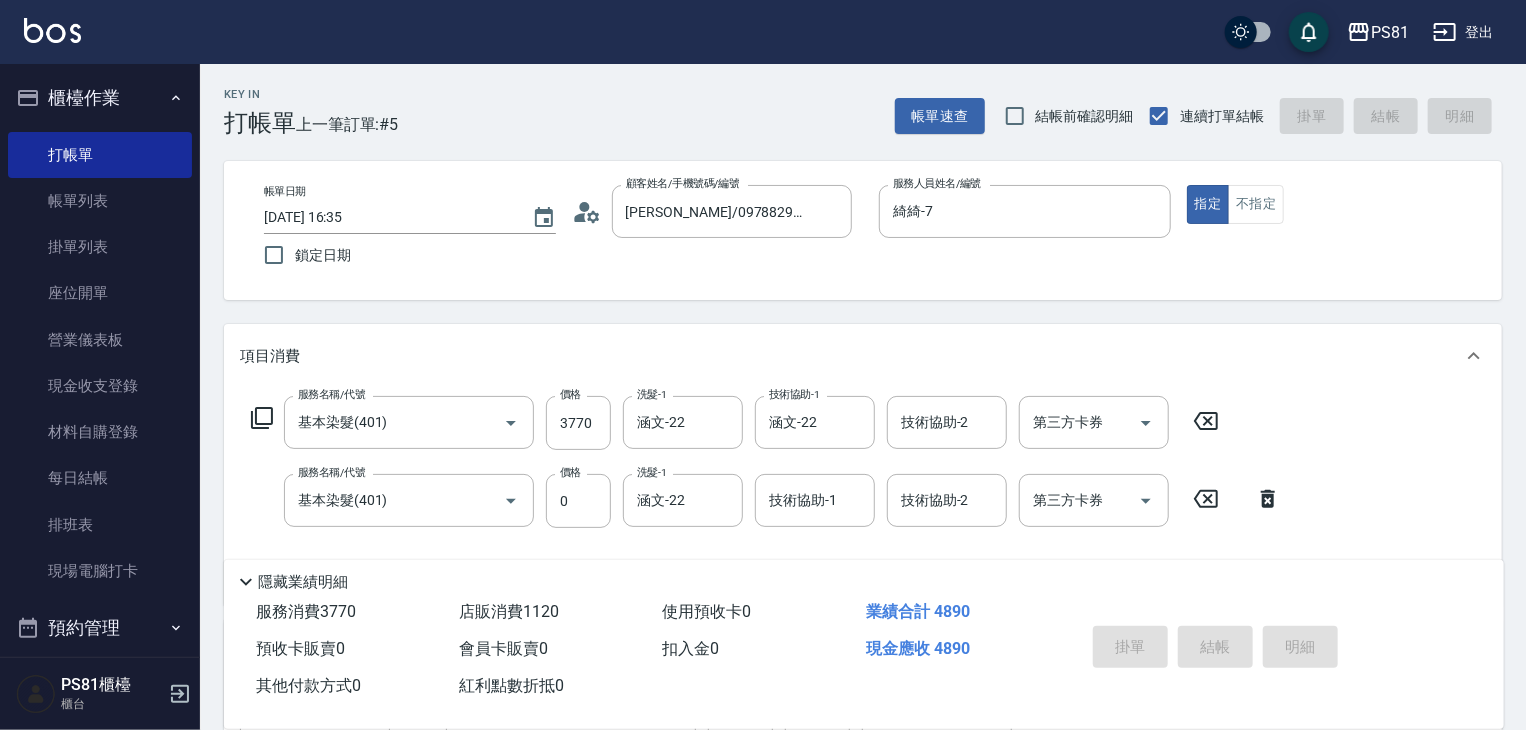 type on "[DATE] 16:36" 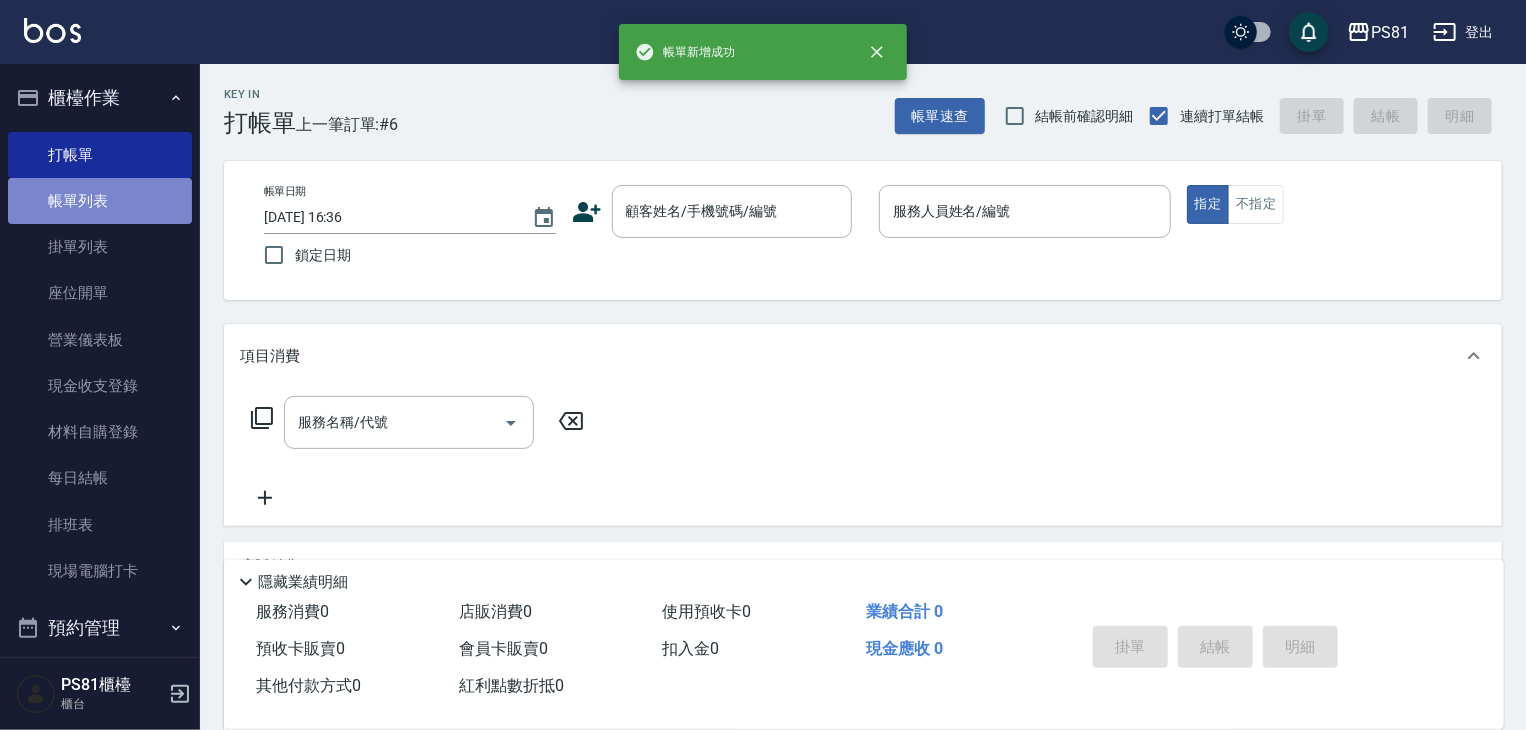 click on "帳單列表" at bounding box center [100, 201] 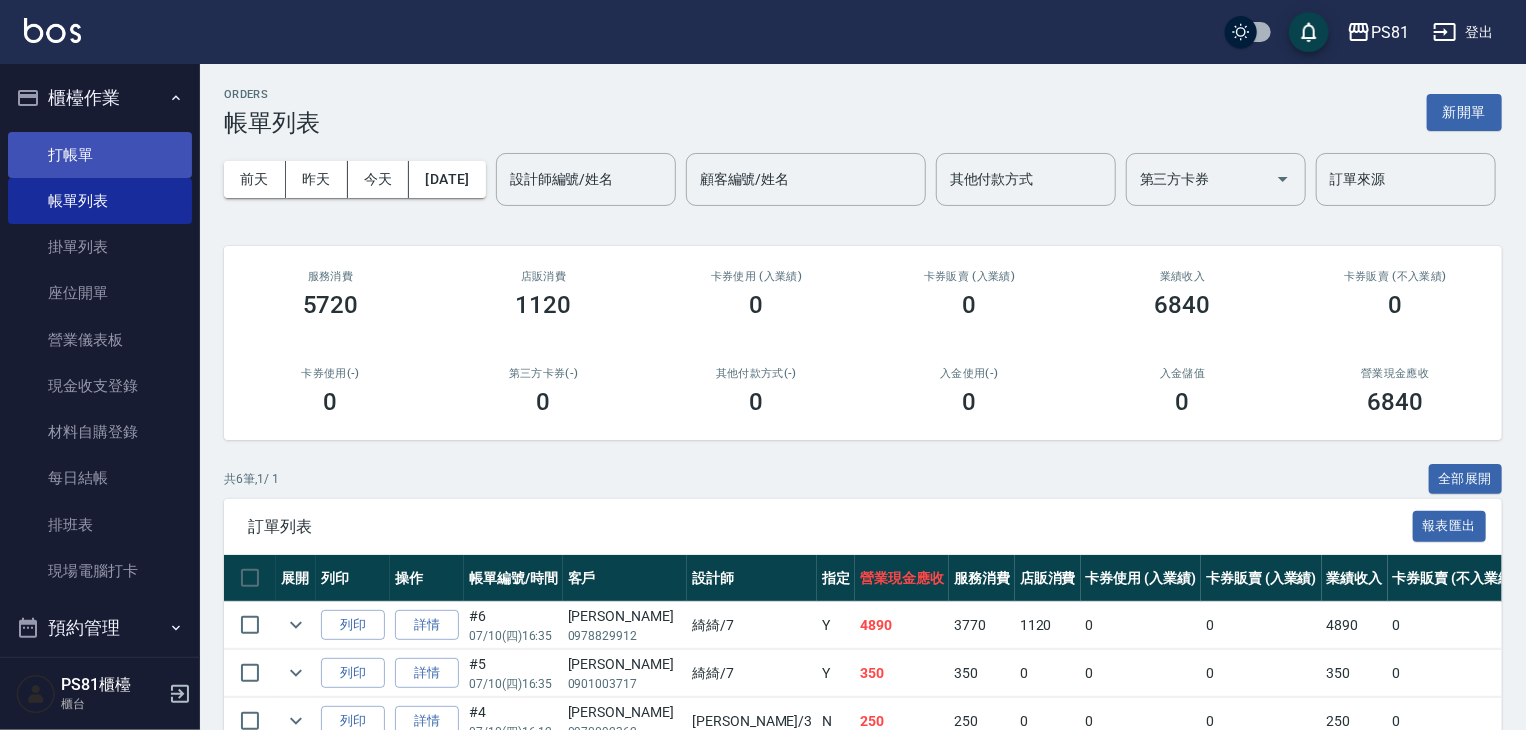 click on "打帳單" at bounding box center (100, 155) 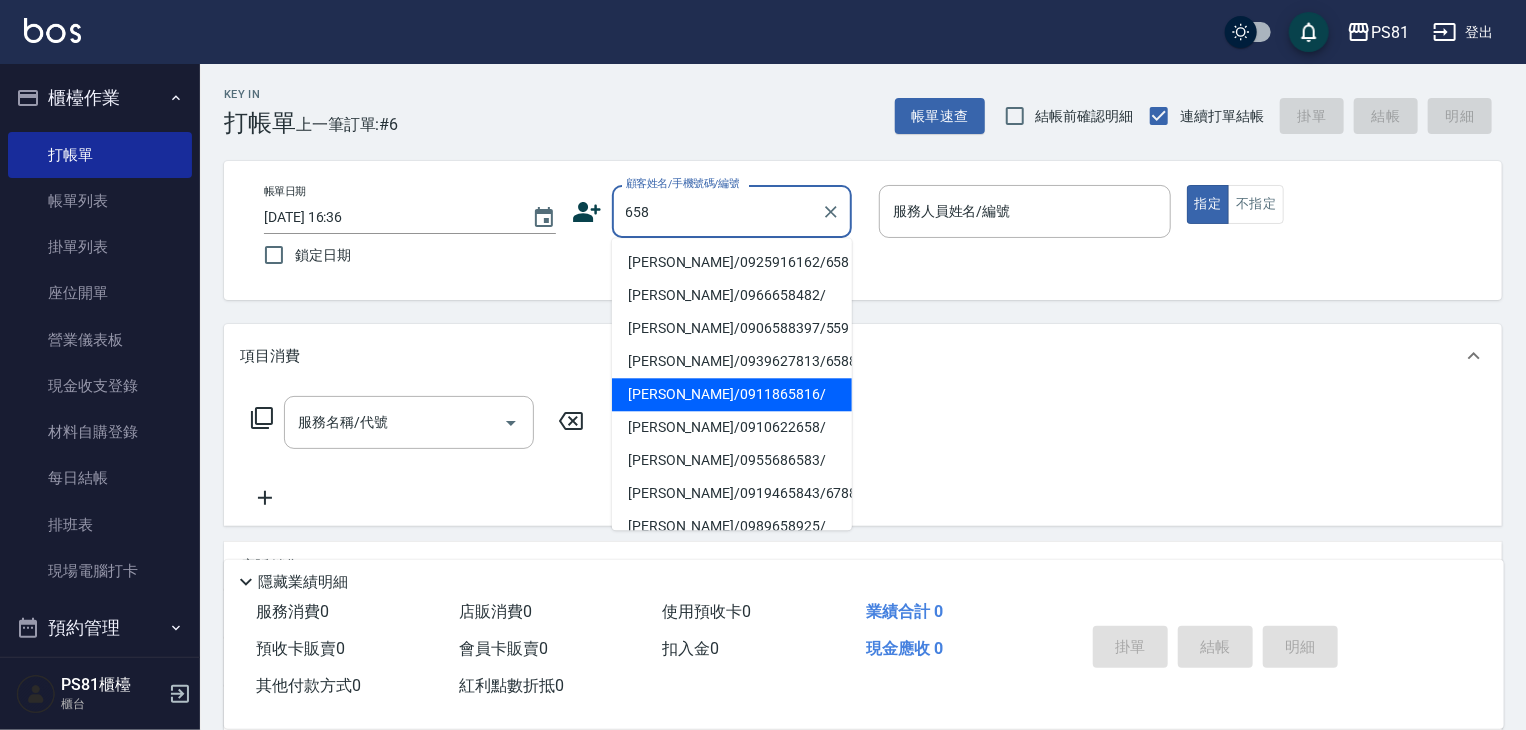 drag, startPoint x: 720, startPoint y: 399, endPoint x: 734, endPoint y: 375, distance: 27.784887 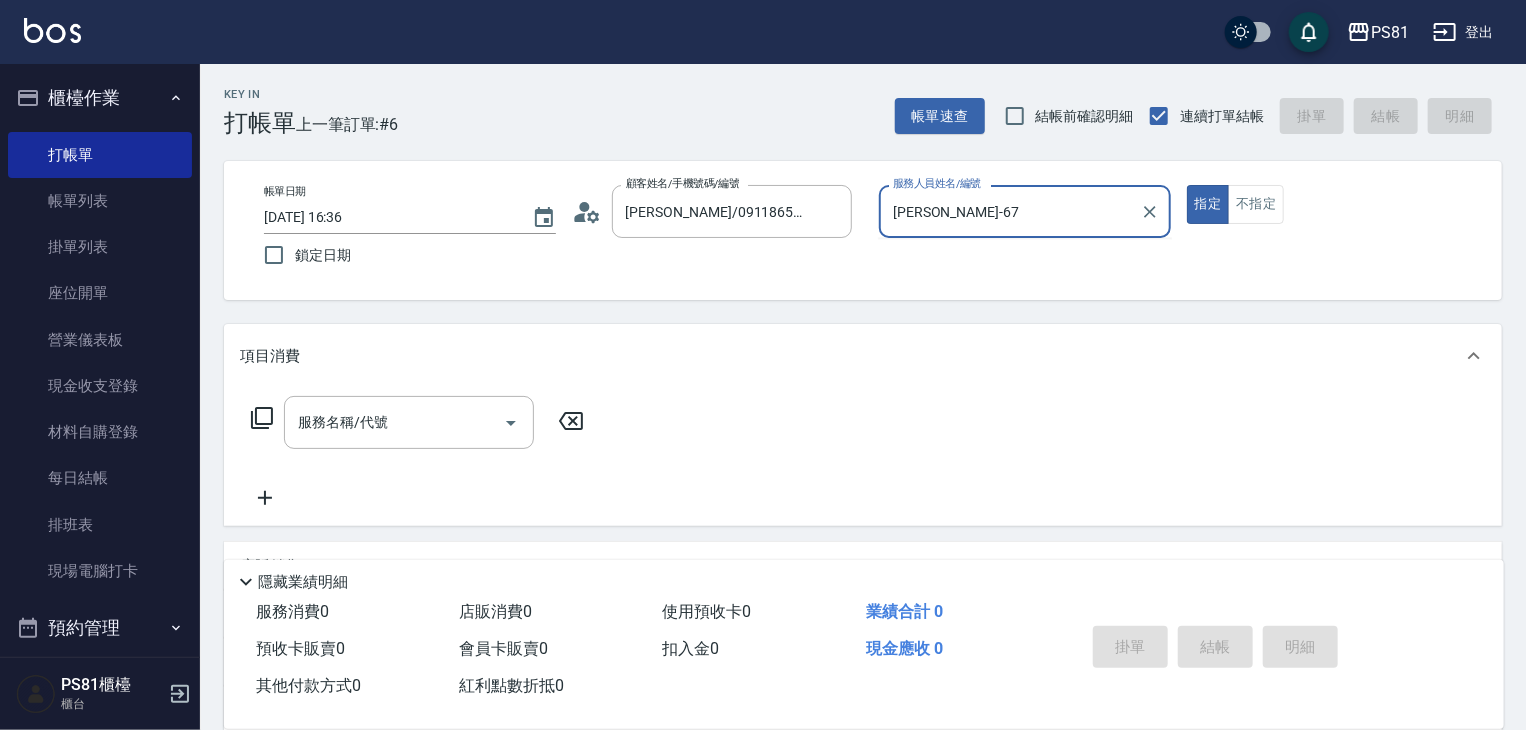 click on "[PERSON_NAME]-67" at bounding box center (1010, 211) 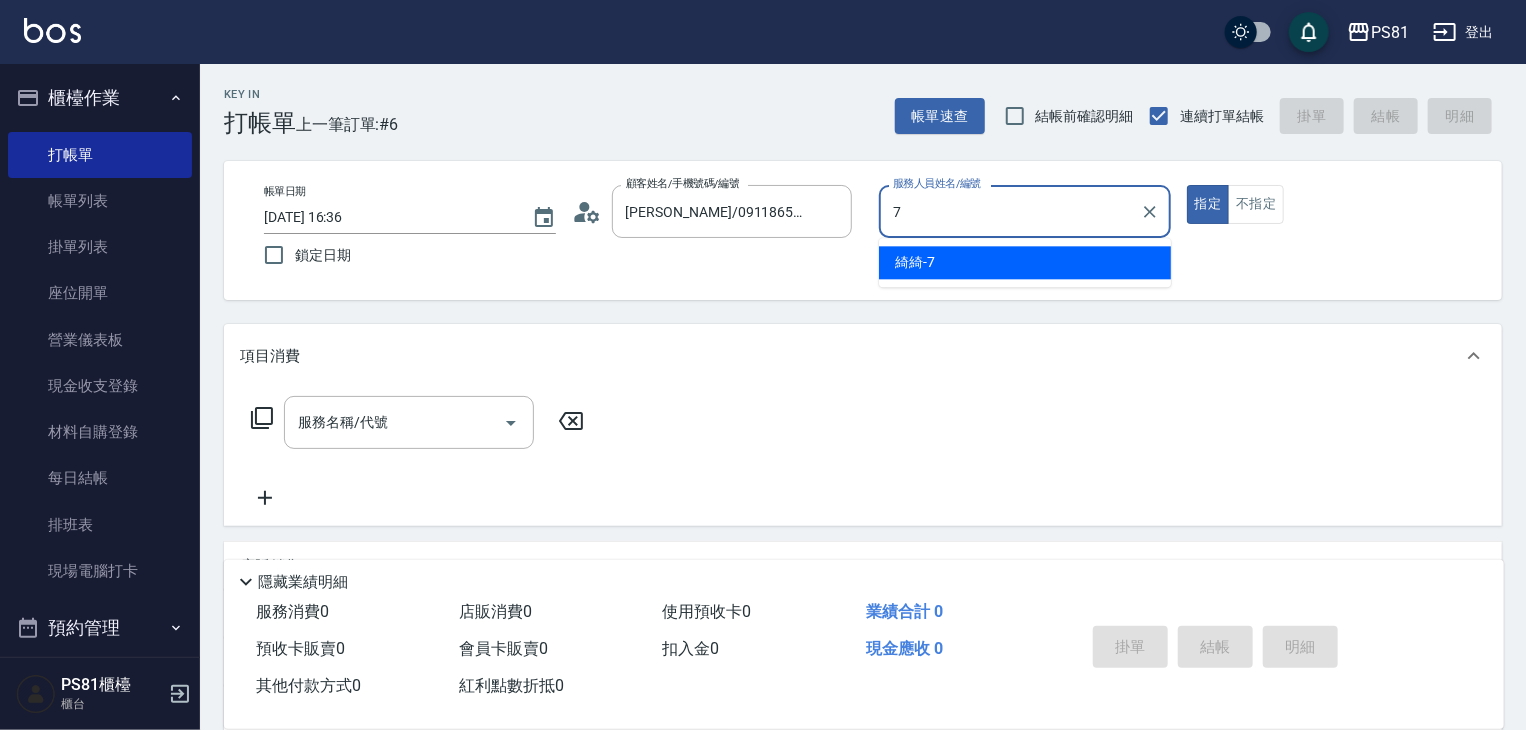 drag, startPoint x: 952, startPoint y: 258, endPoint x: 1248, endPoint y: 233, distance: 297.05386 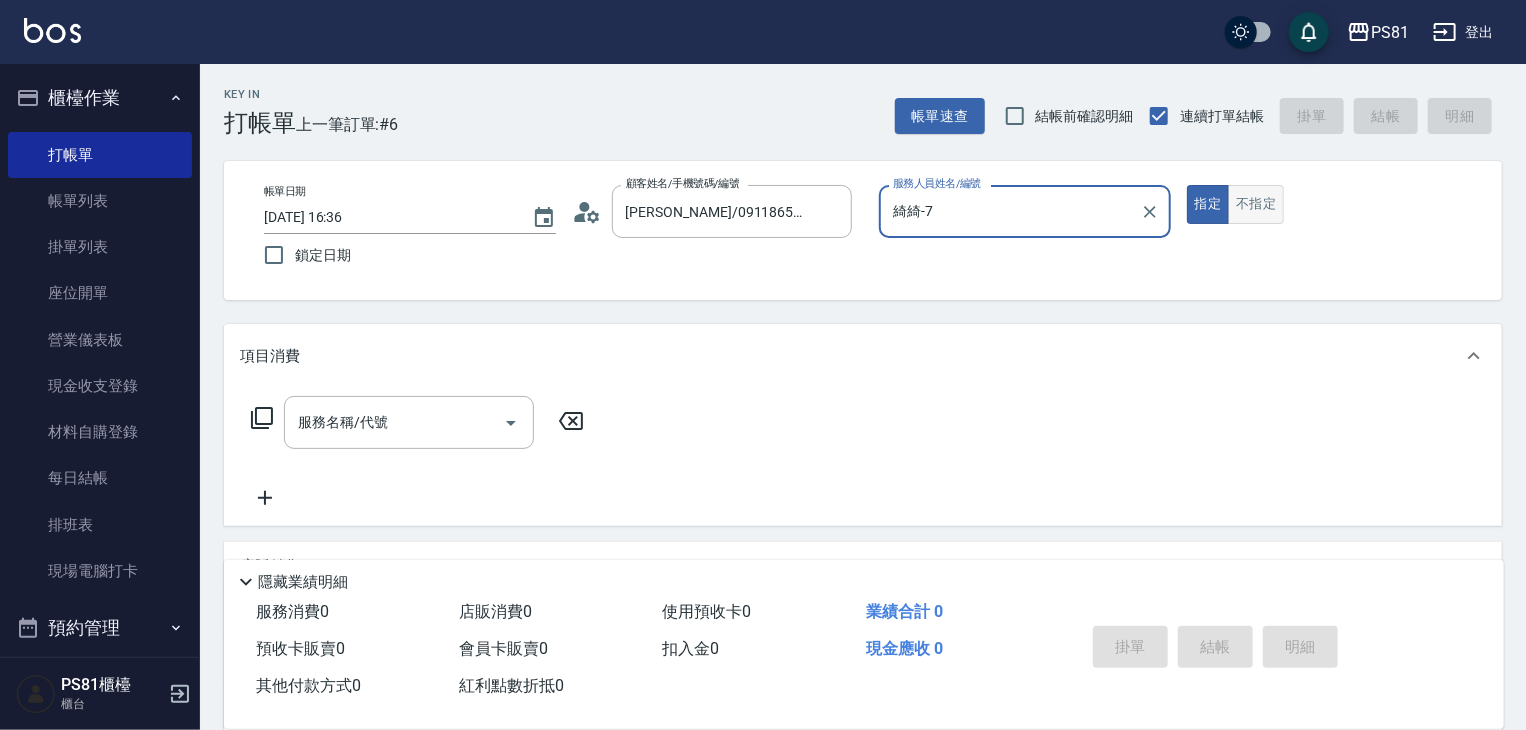 type on "綺綺-7" 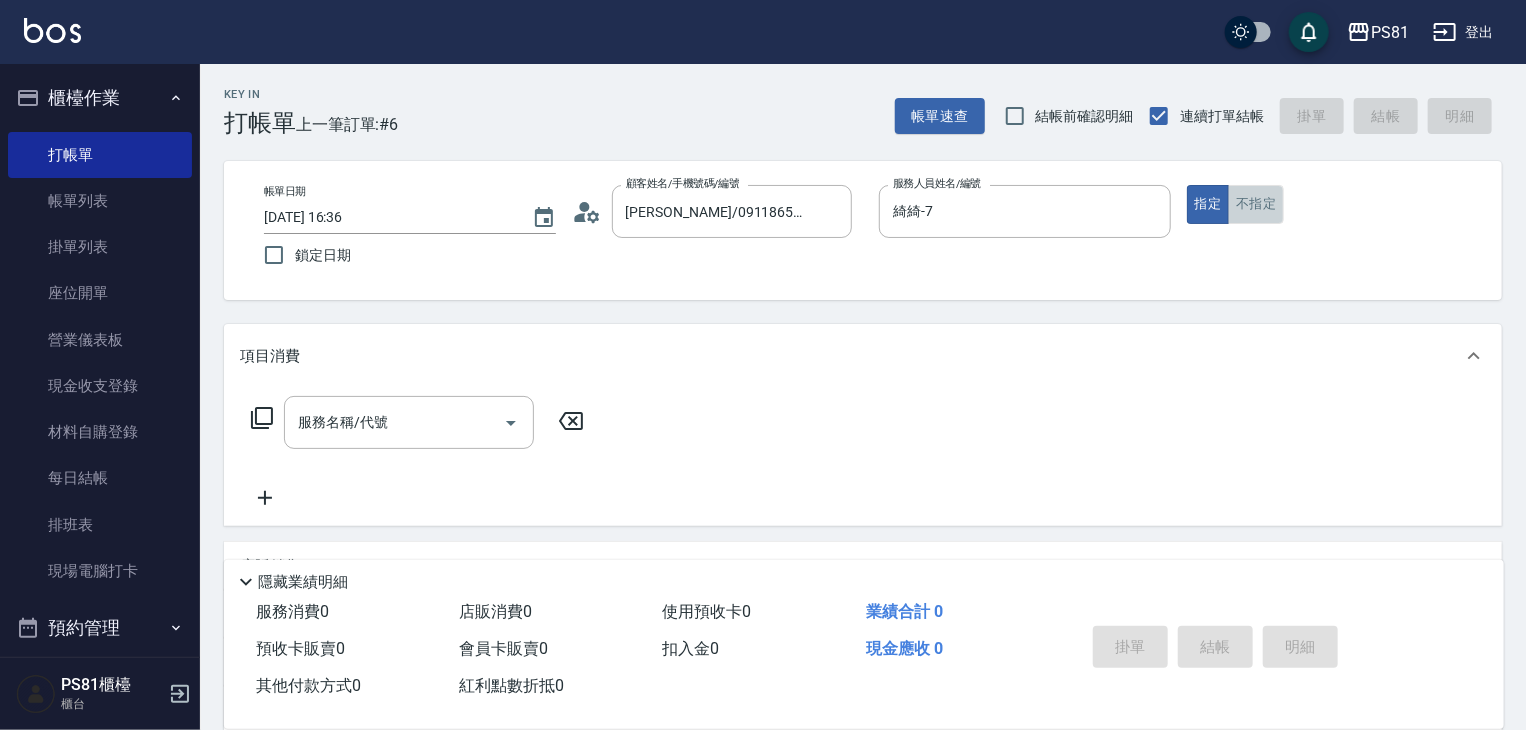drag, startPoint x: 1258, startPoint y: 213, endPoint x: 768, endPoint y: 375, distance: 516.08527 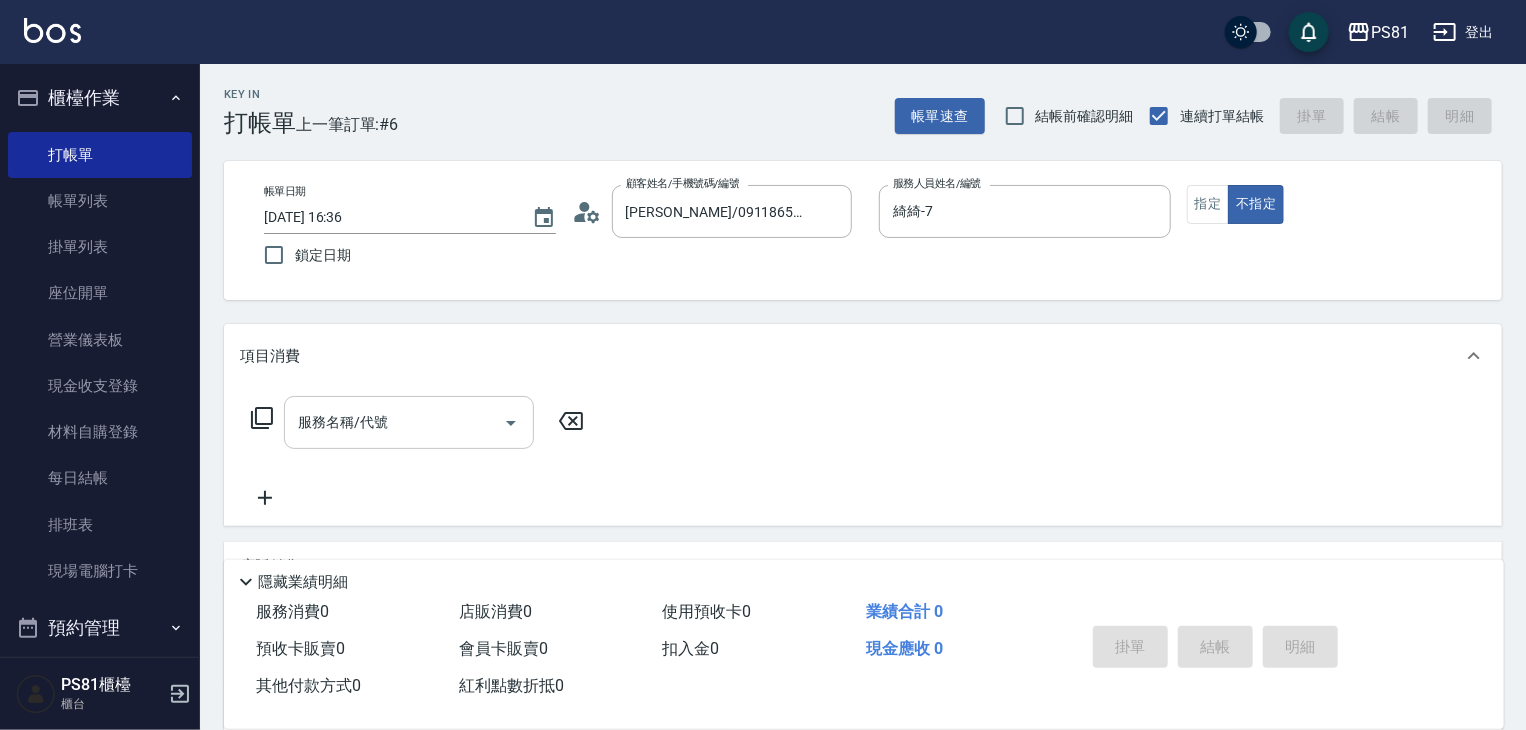 drag, startPoint x: 420, startPoint y: 425, endPoint x: 412, endPoint y: 417, distance: 11.313708 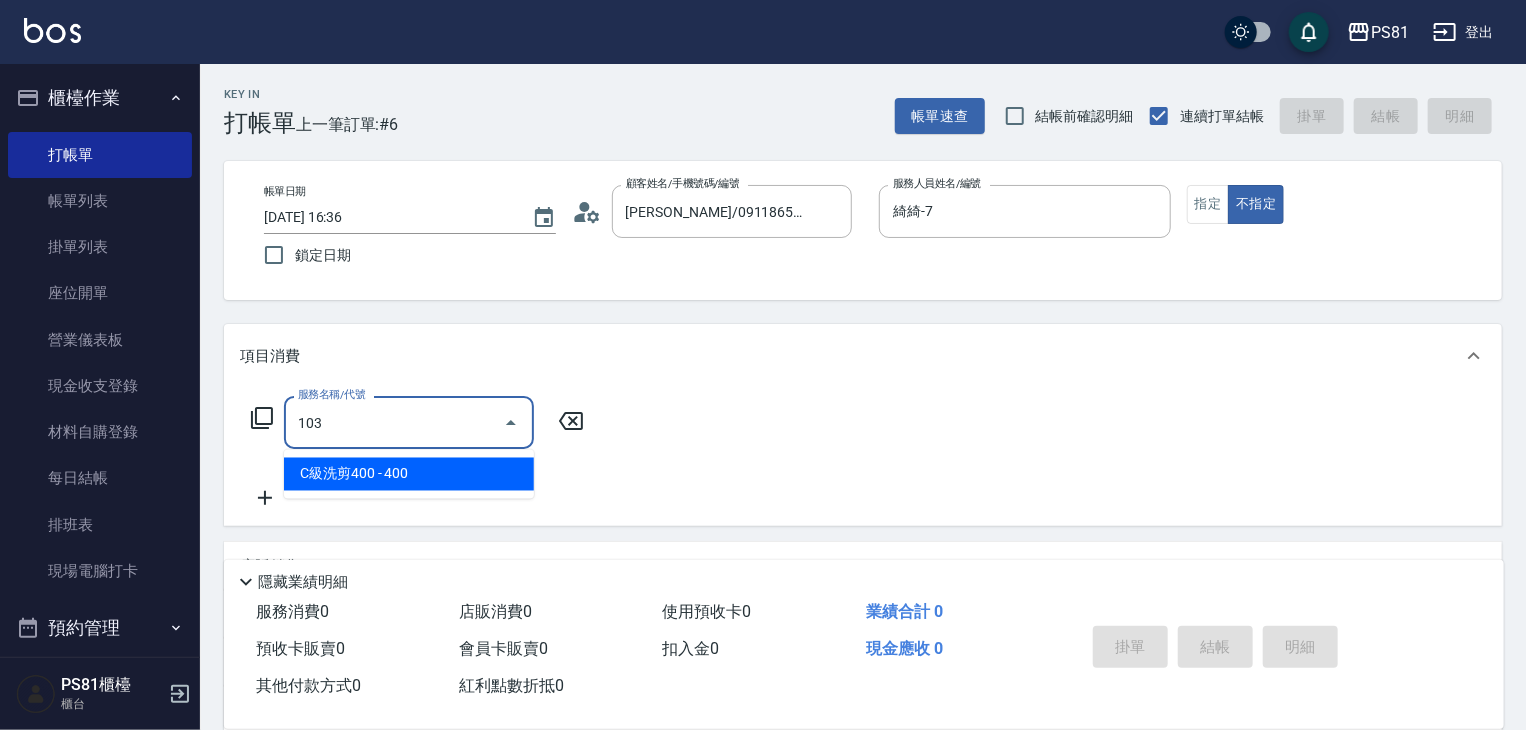 click on "C級洗剪400 - 400" at bounding box center (409, 474) 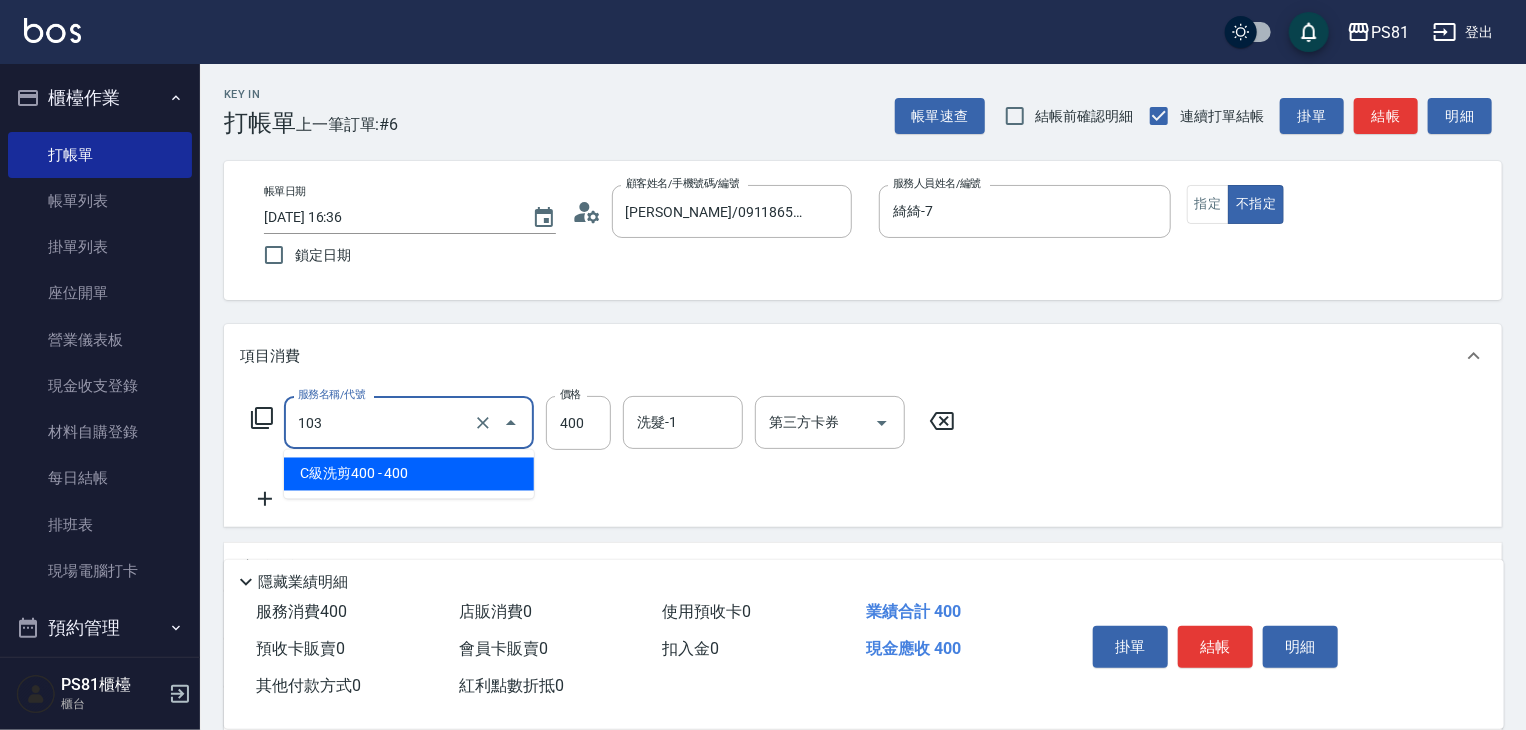 click on "103" at bounding box center [381, 422] 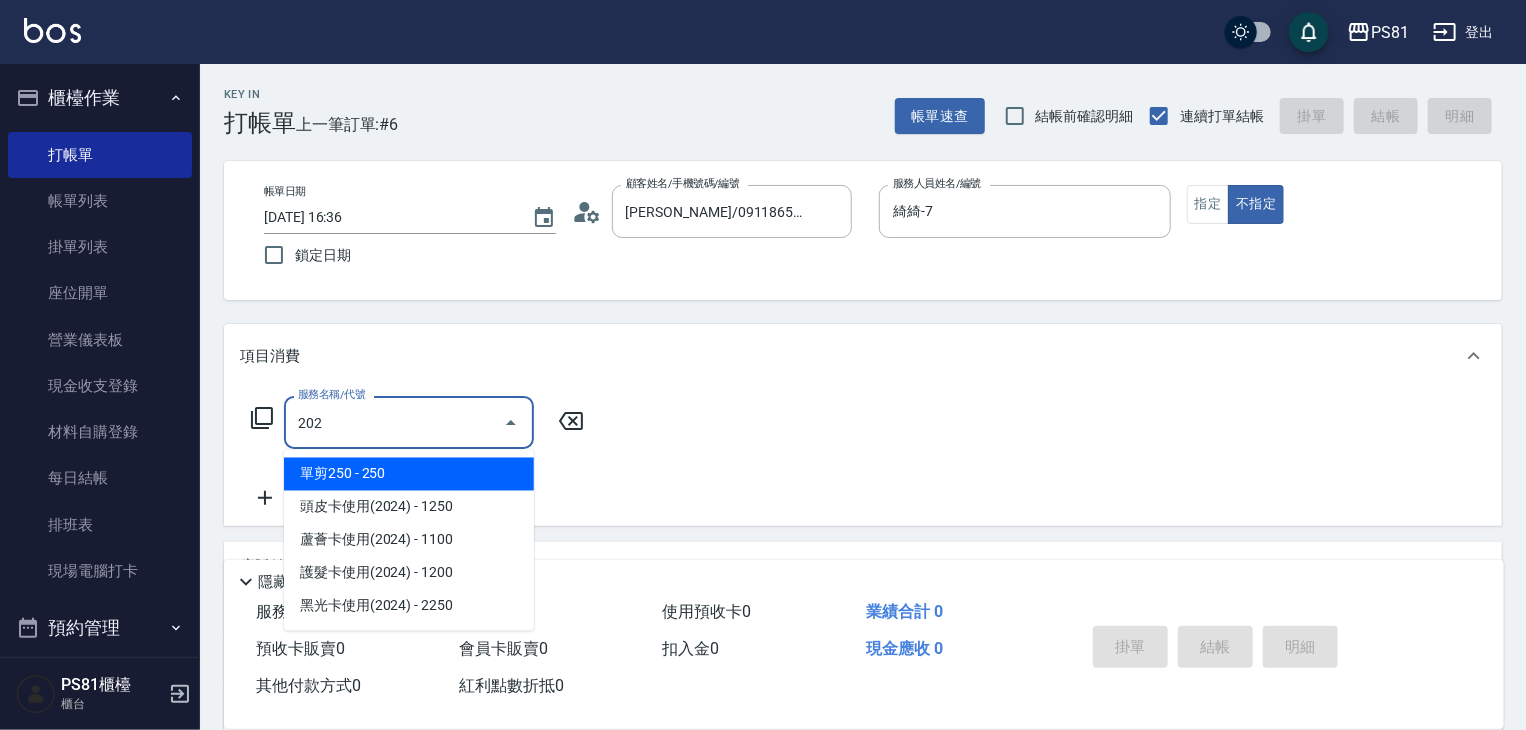 click on "202" at bounding box center (394, 422) 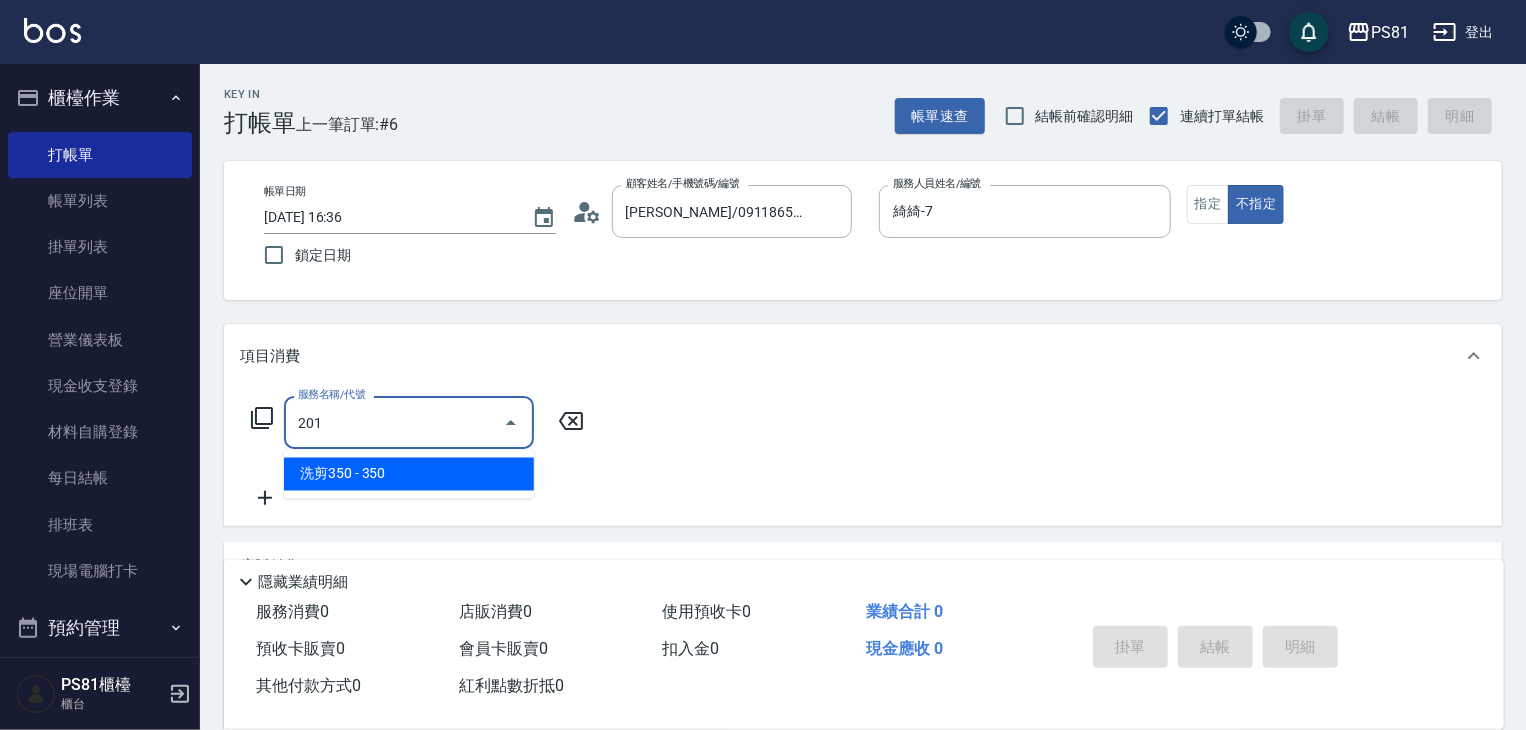 drag, startPoint x: 418, startPoint y: 478, endPoint x: 489, endPoint y: 449, distance: 76.6942 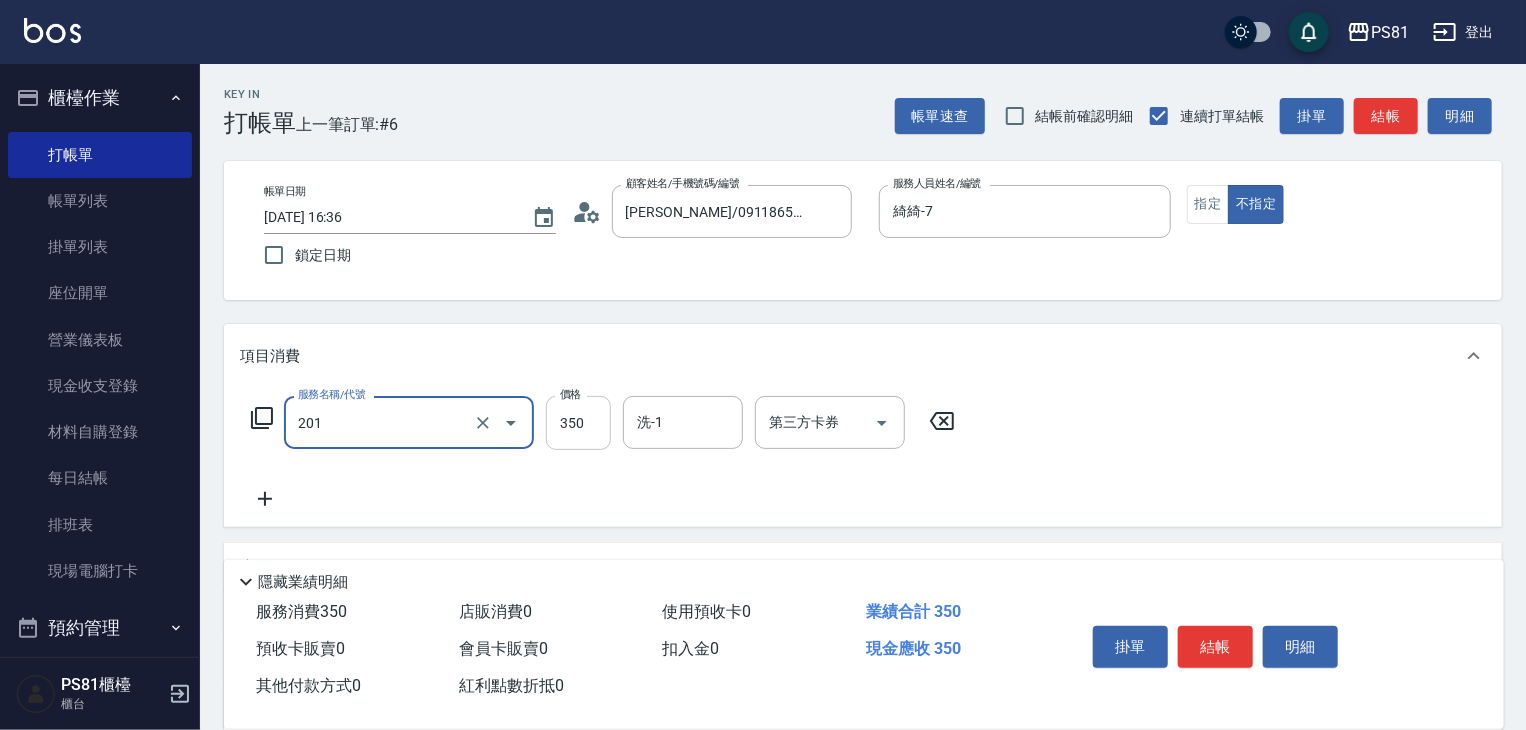 type on "洗剪350(201)" 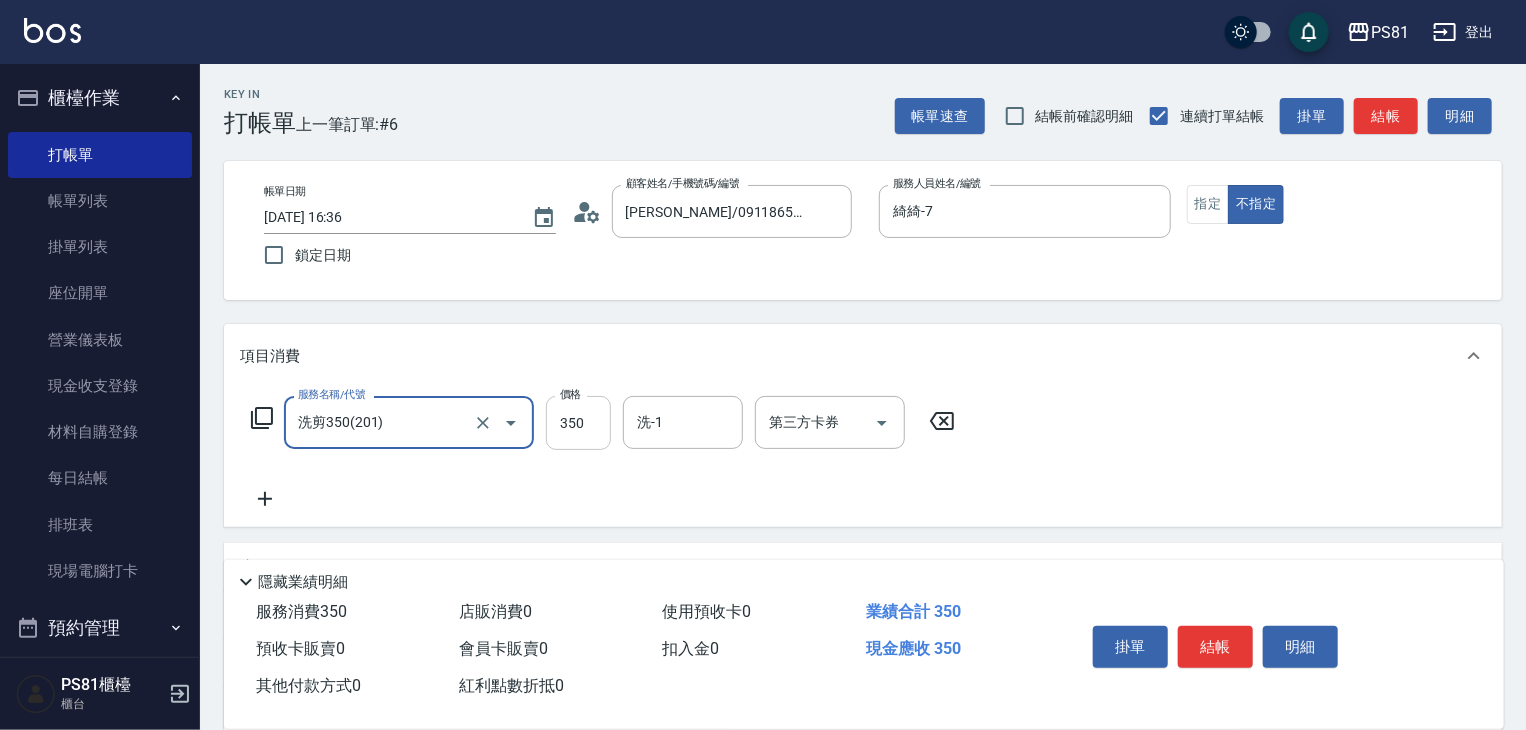 click on "350" at bounding box center [578, 423] 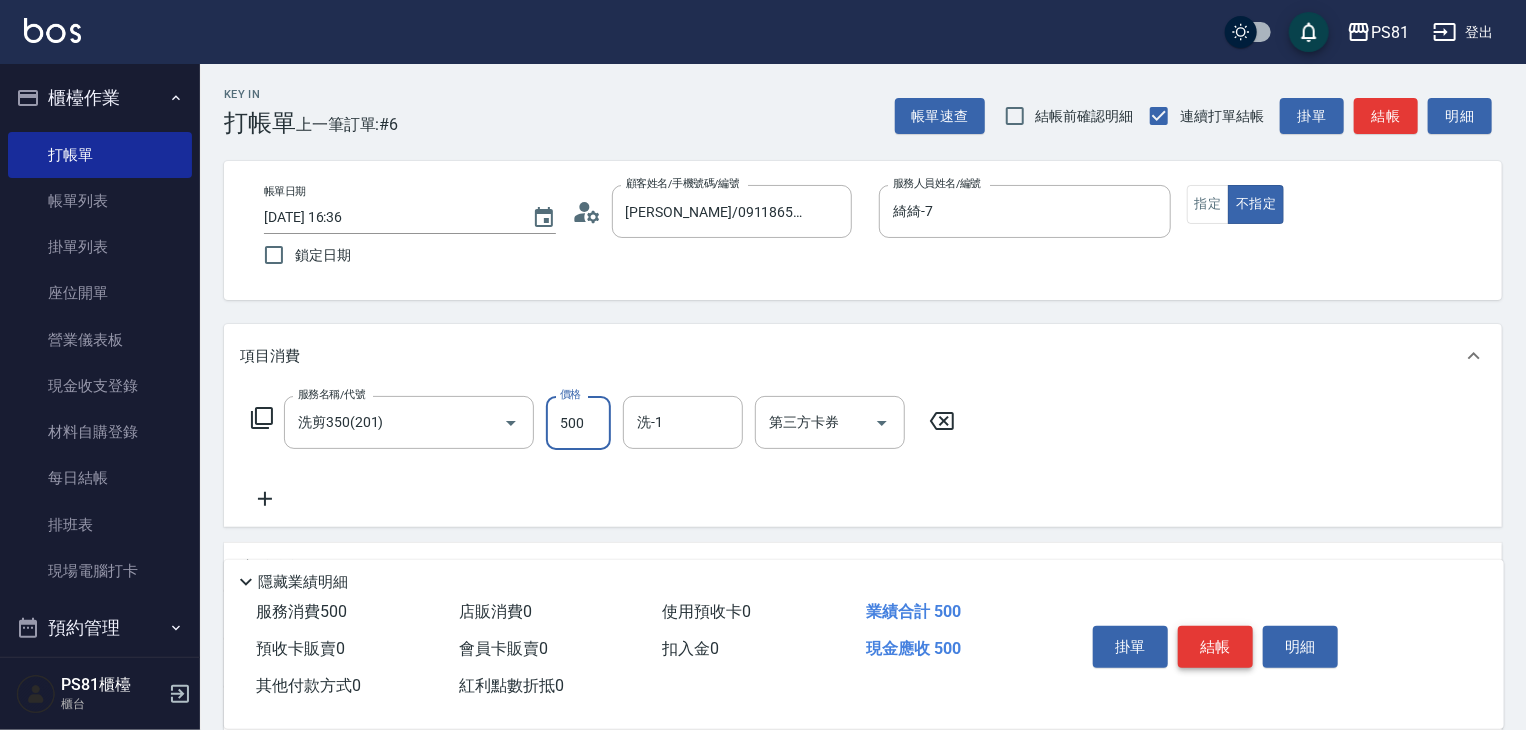 type on "500" 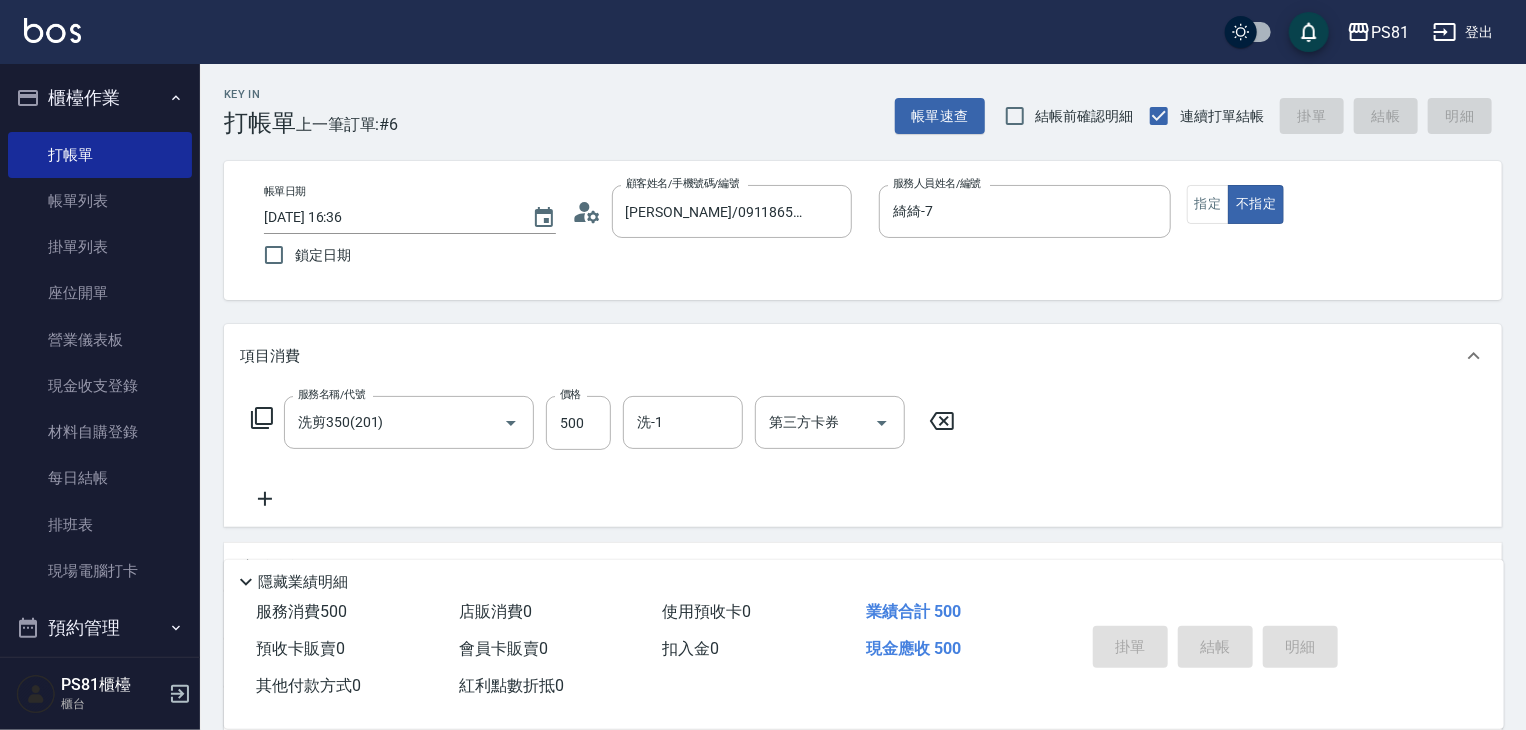 type on "[DATE] 16:37" 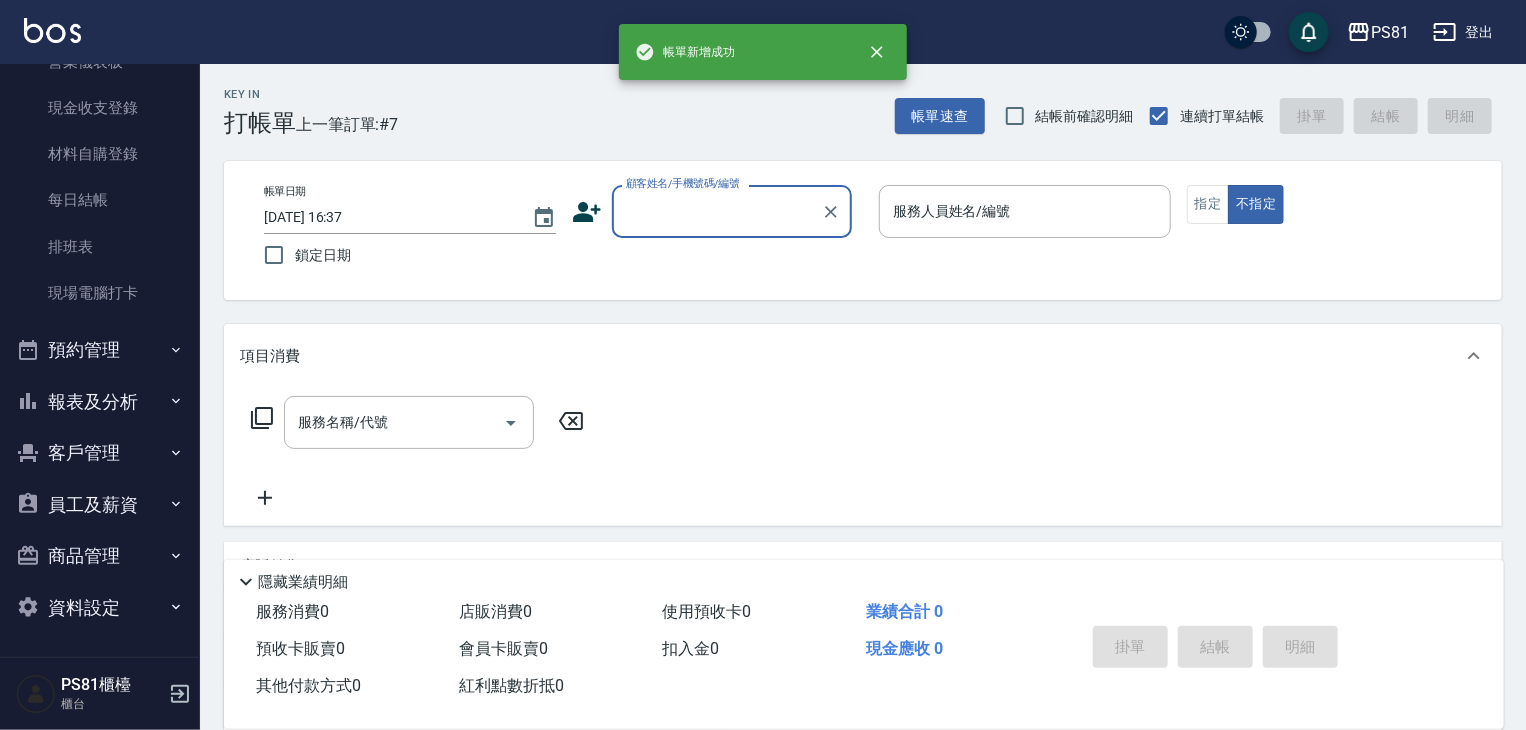 click on "報表及分析" at bounding box center (100, 402) 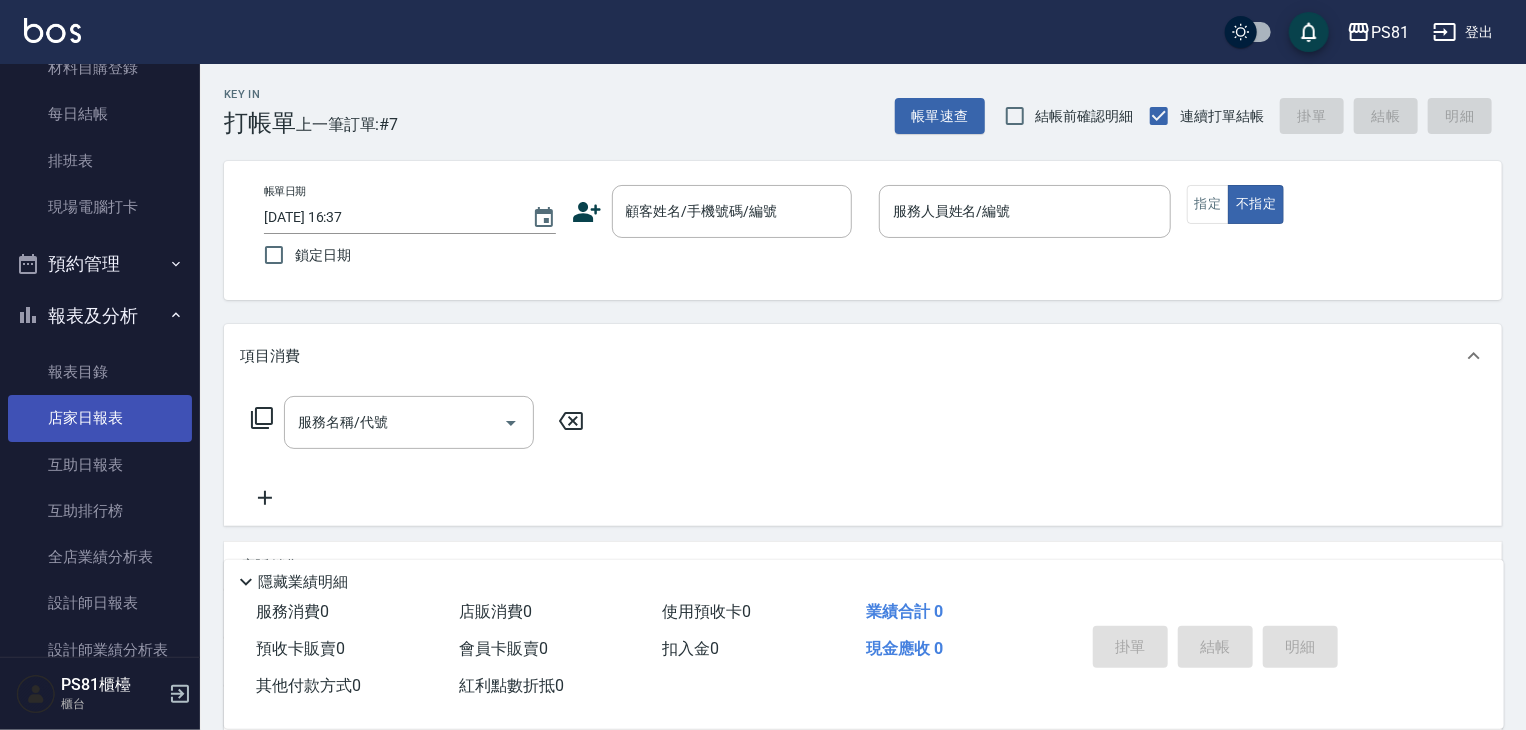 scroll, scrollTop: 478, scrollLeft: 0, axis: vertical 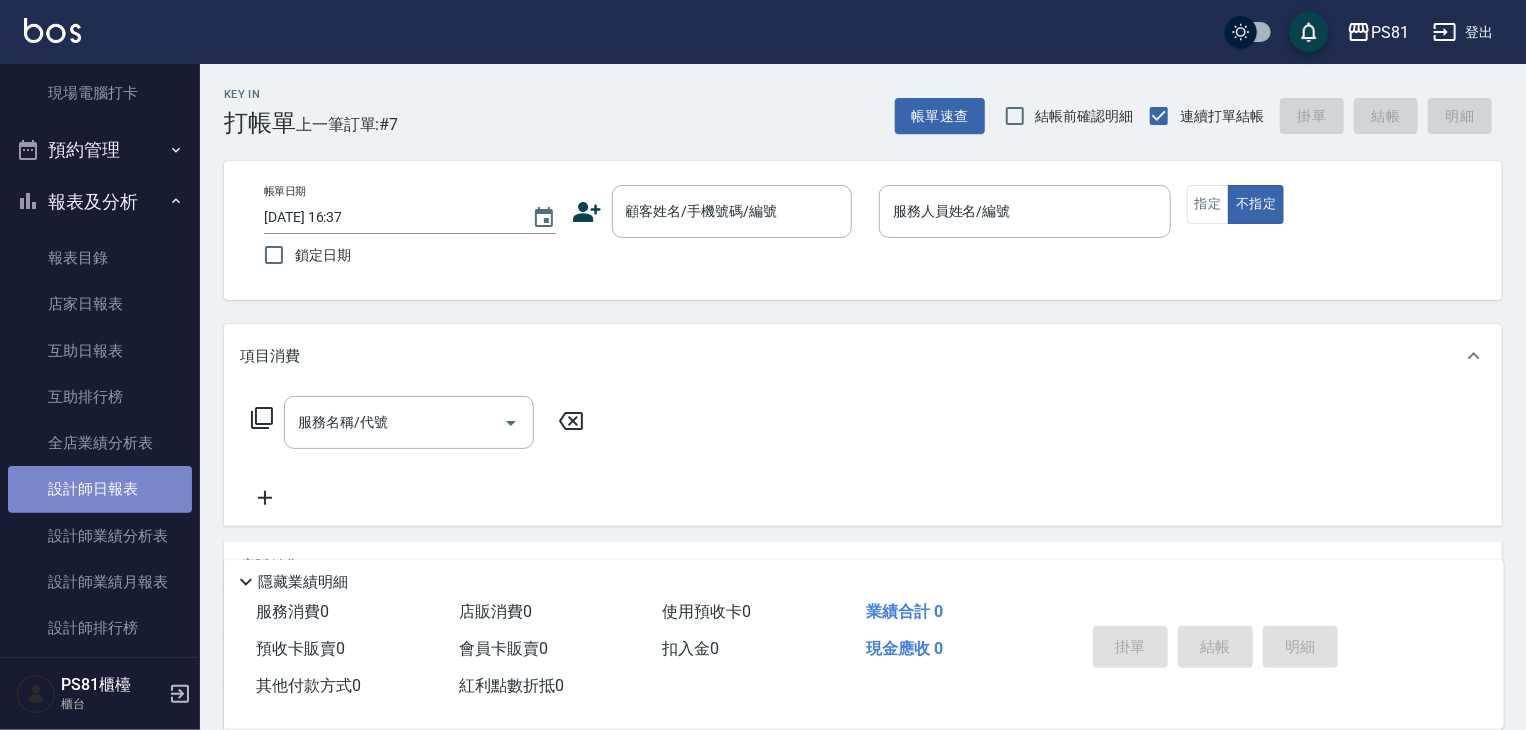 click on "設計師日報表" at bounding box center (100, 489) 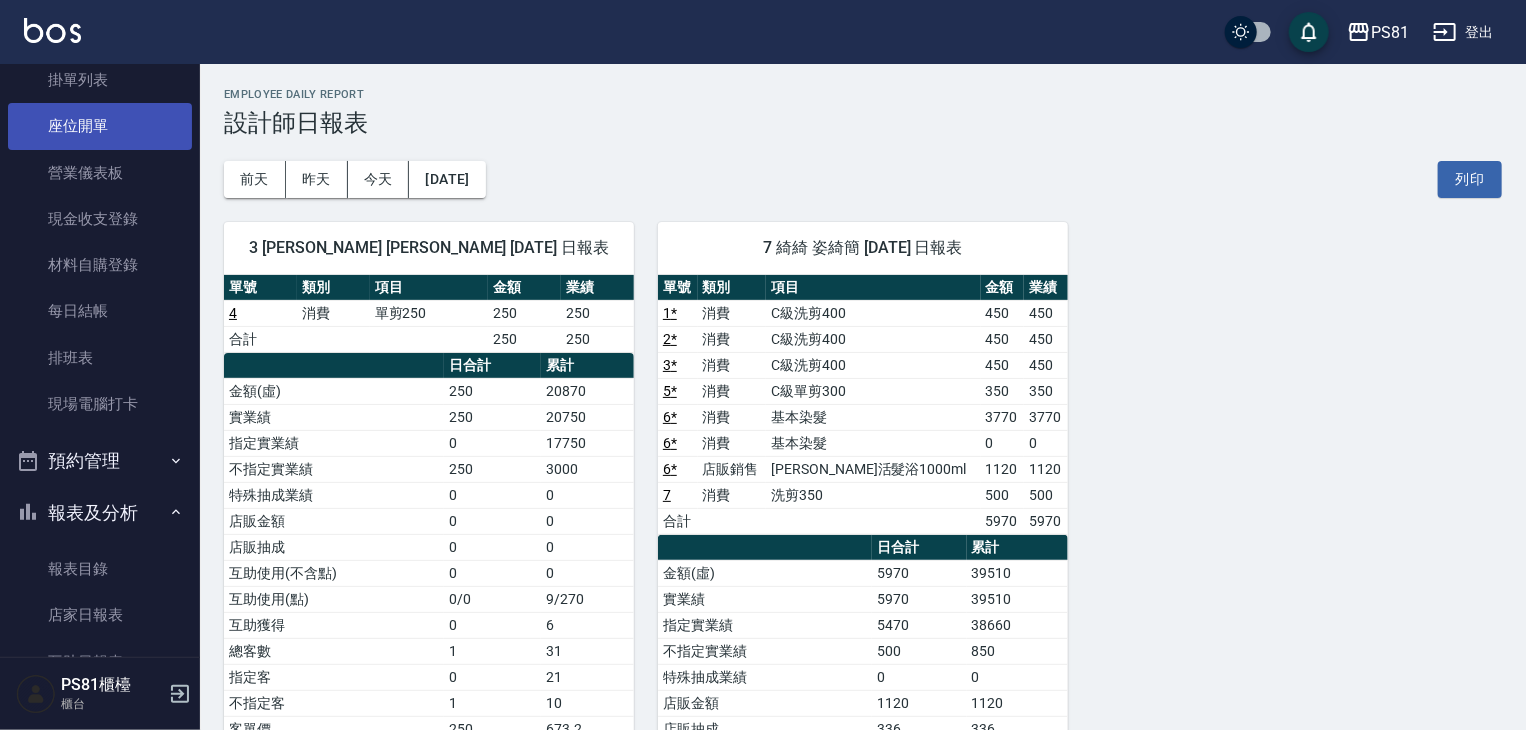 scroll, scrollTop: 0, scrollLeft: 0, axis: both 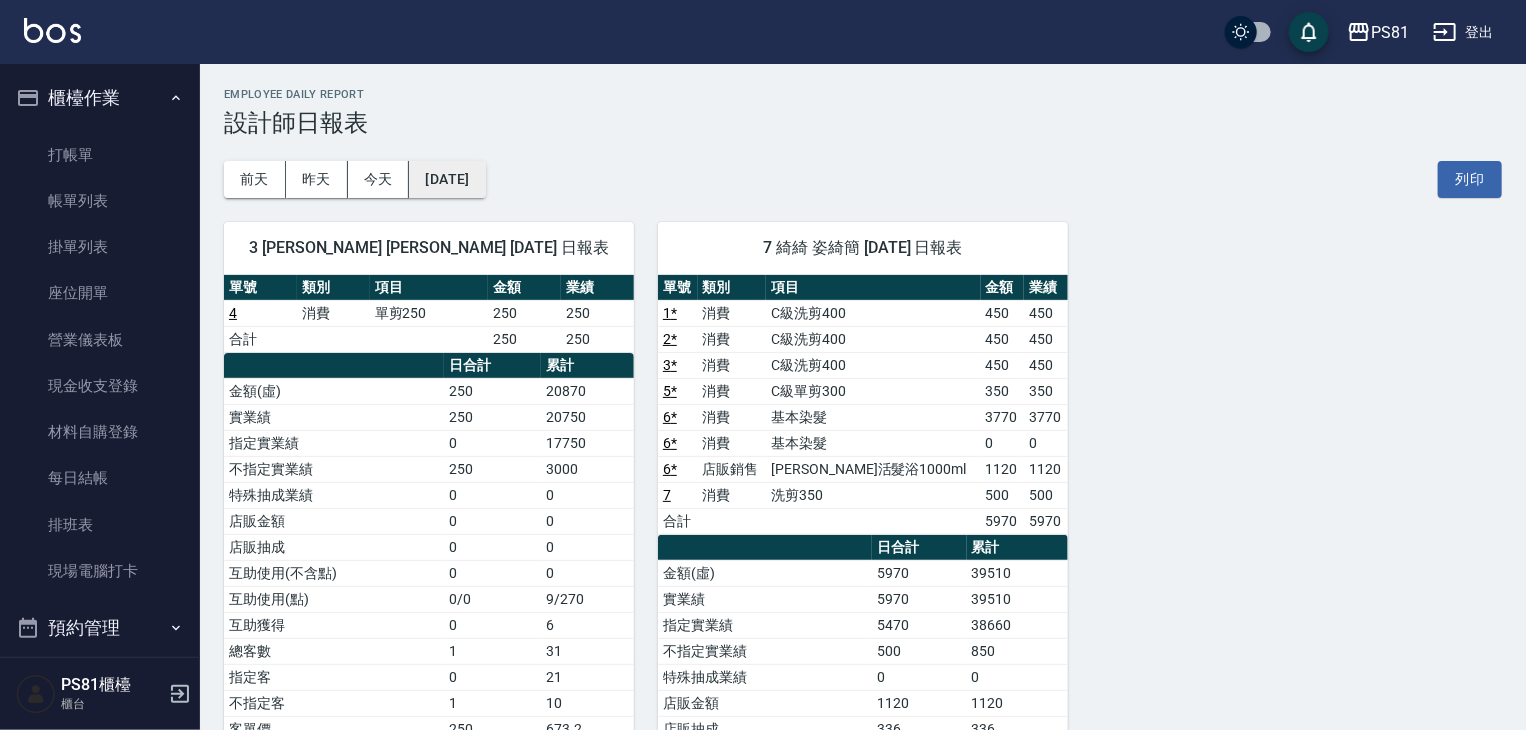 click on "[DATE]" at bounding box center (447, 179) 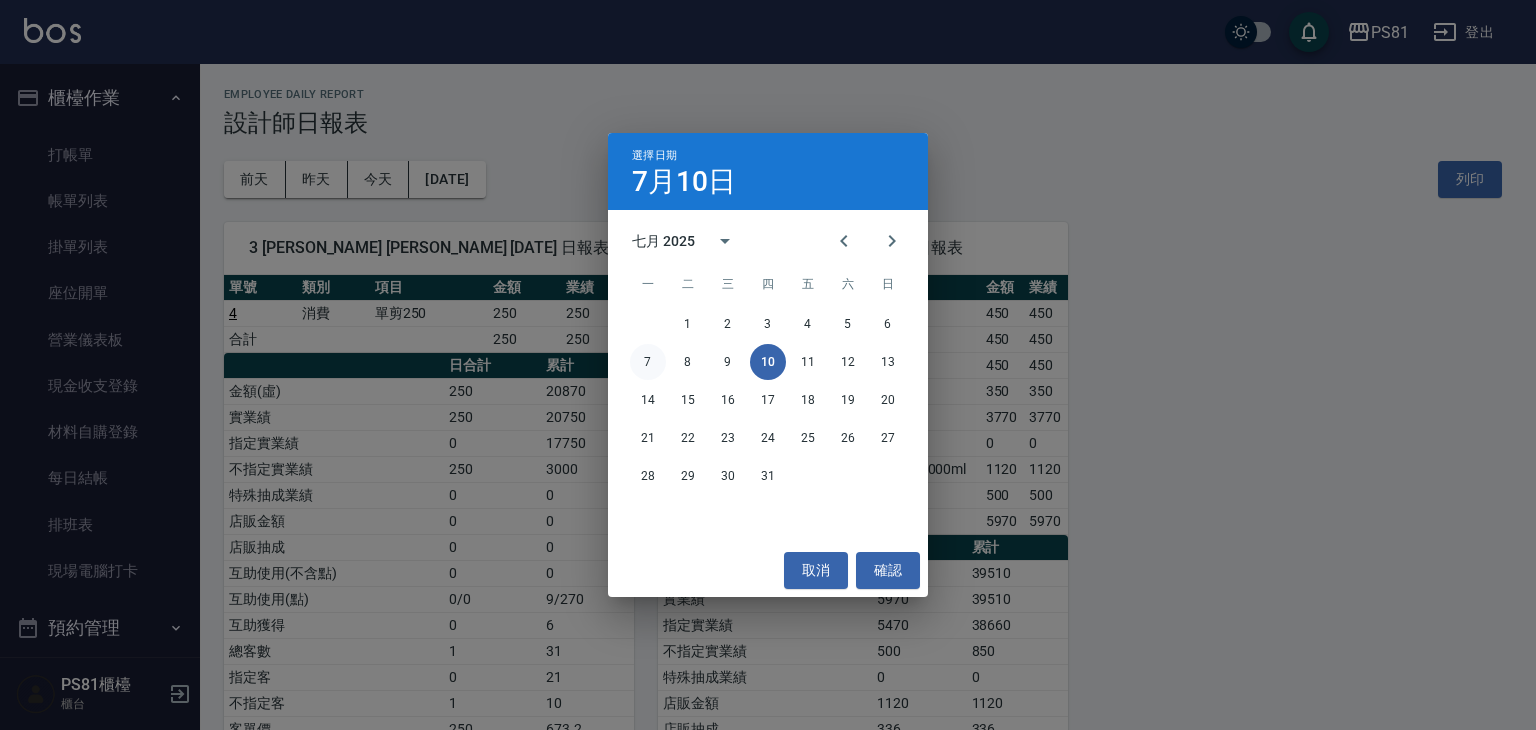 click on "7" at bounding box center [648, 362] 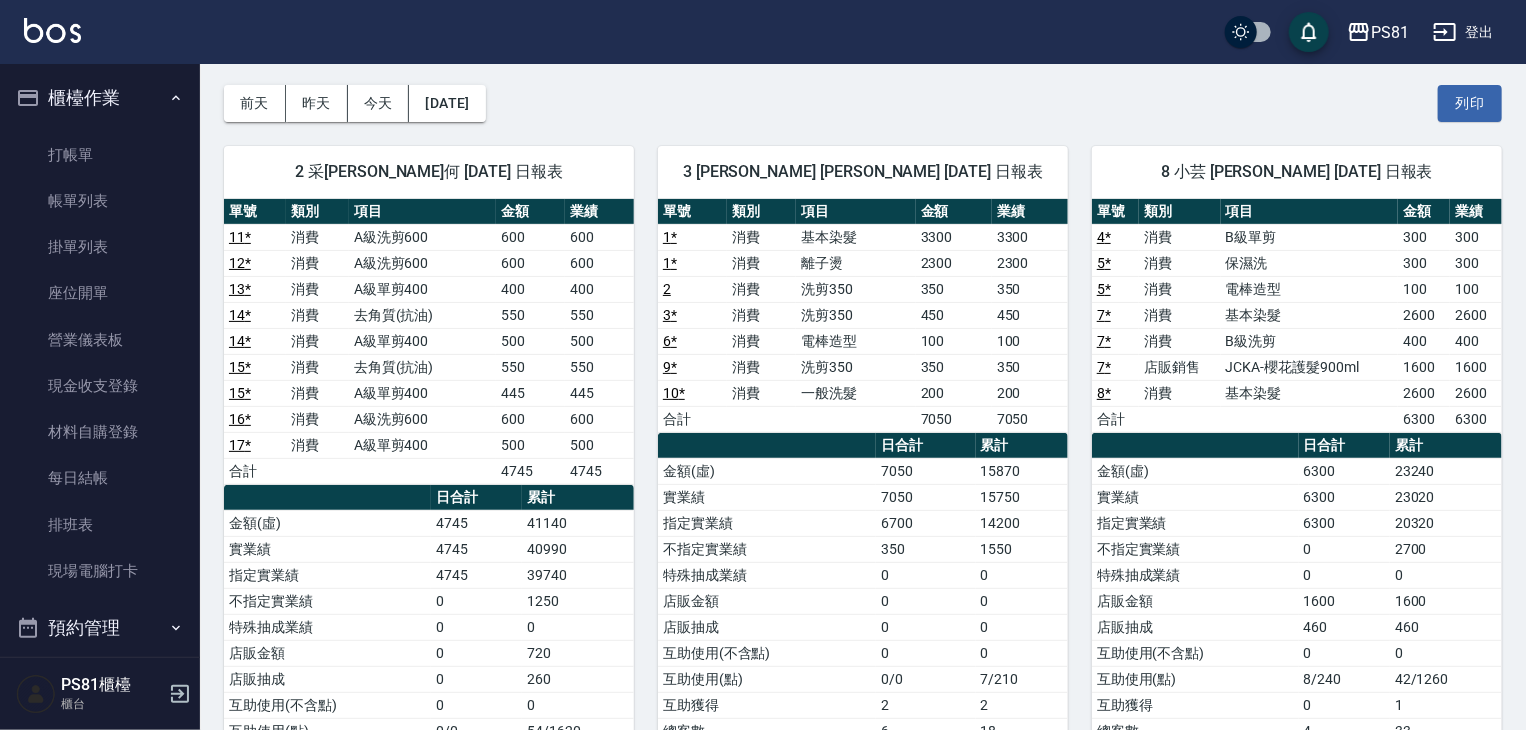 scroll, scrollTop: 0, scrollLeft: 0, axis: both 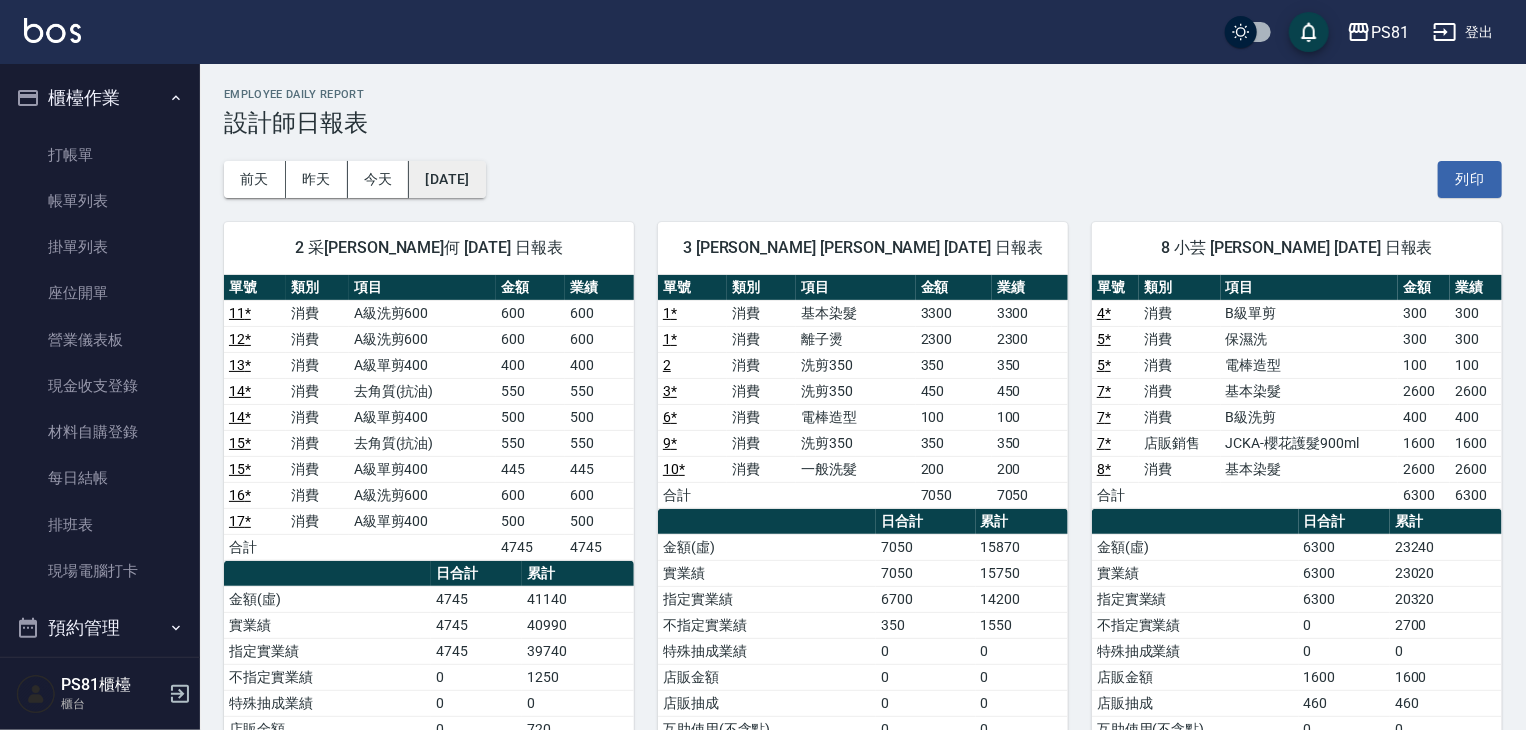 click on "[DATE]" at bounding box center [447, 179] 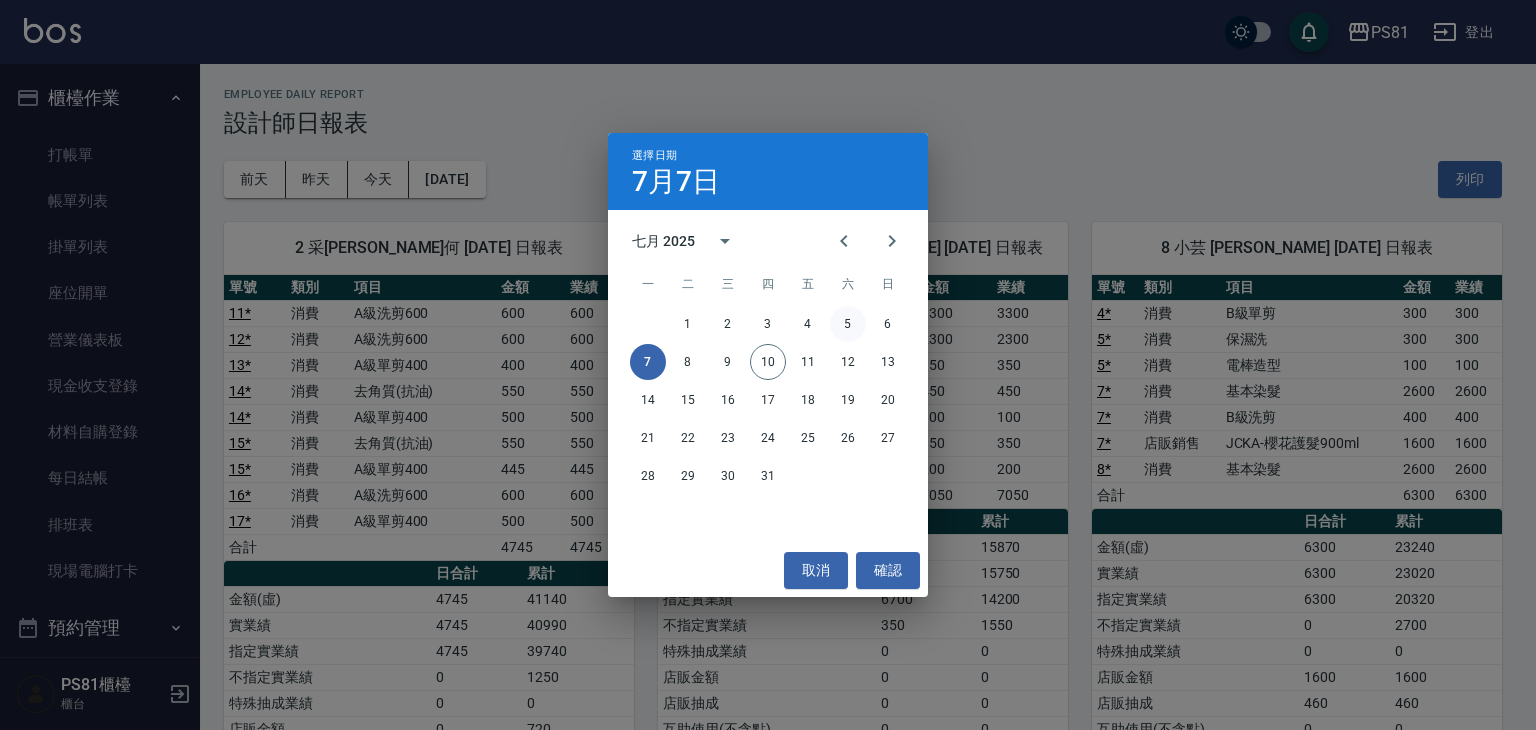 click on "5" at bounding box center [848, 324] 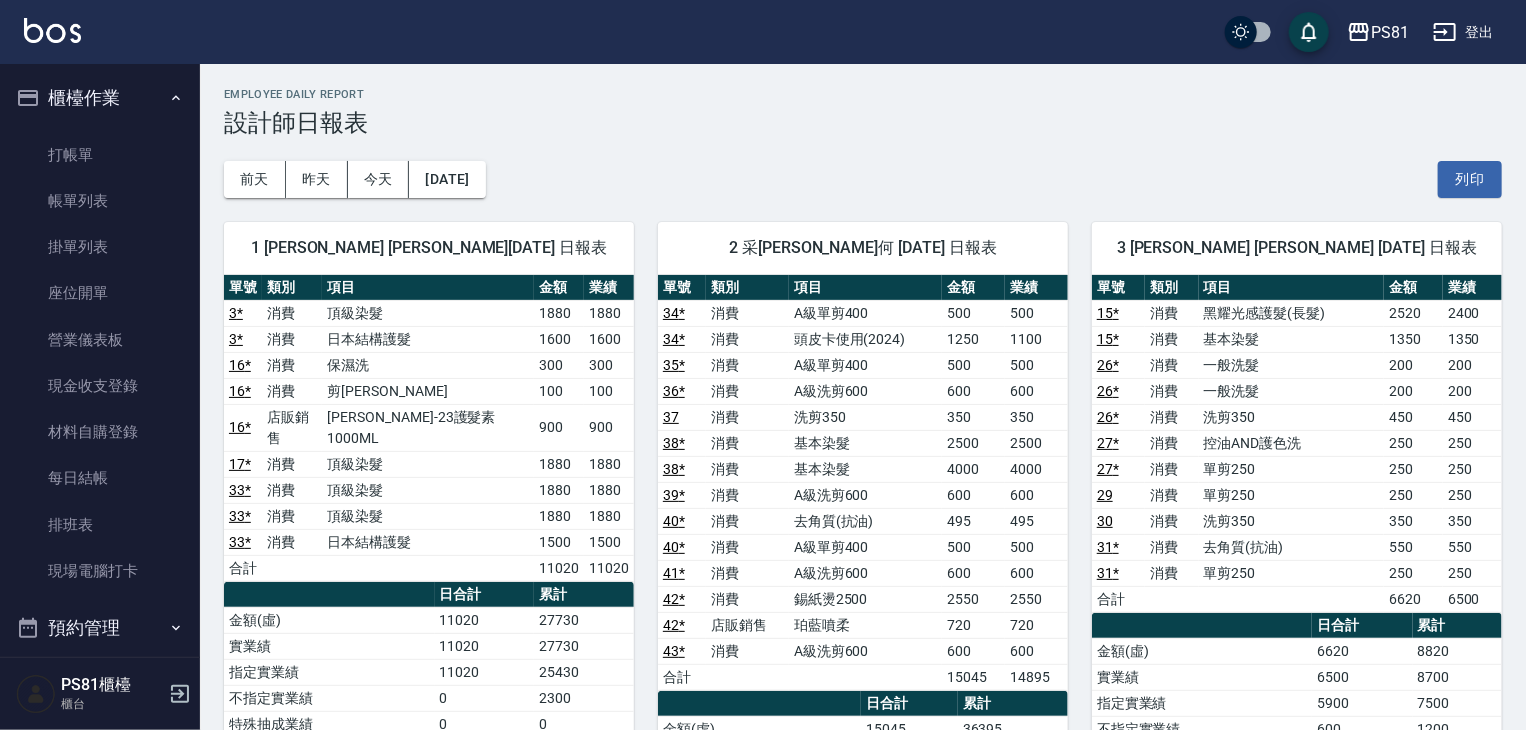 scroll, scrollTop: 0, scrollLeft: 0, axis: both 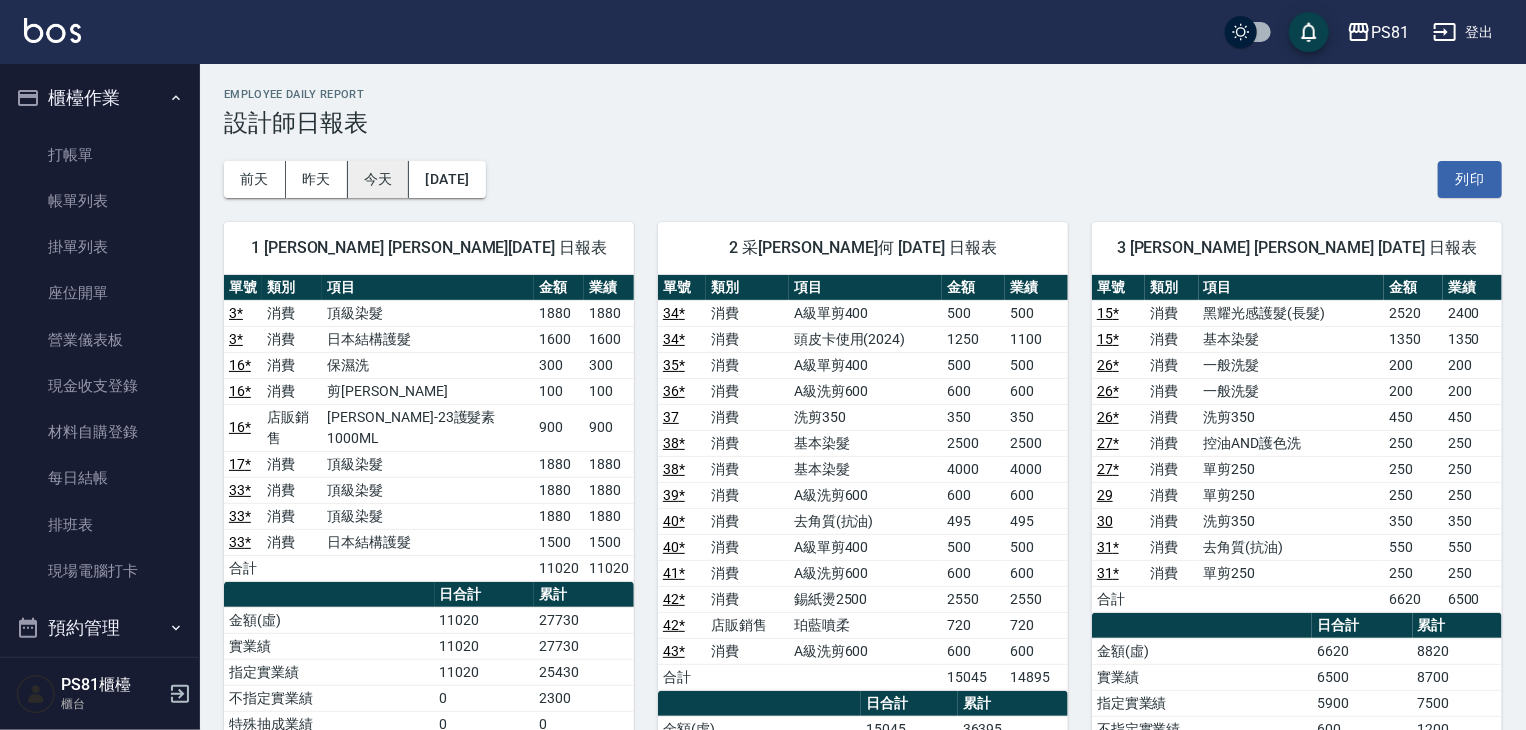 click on "今天" at bounding box center [379, 179] 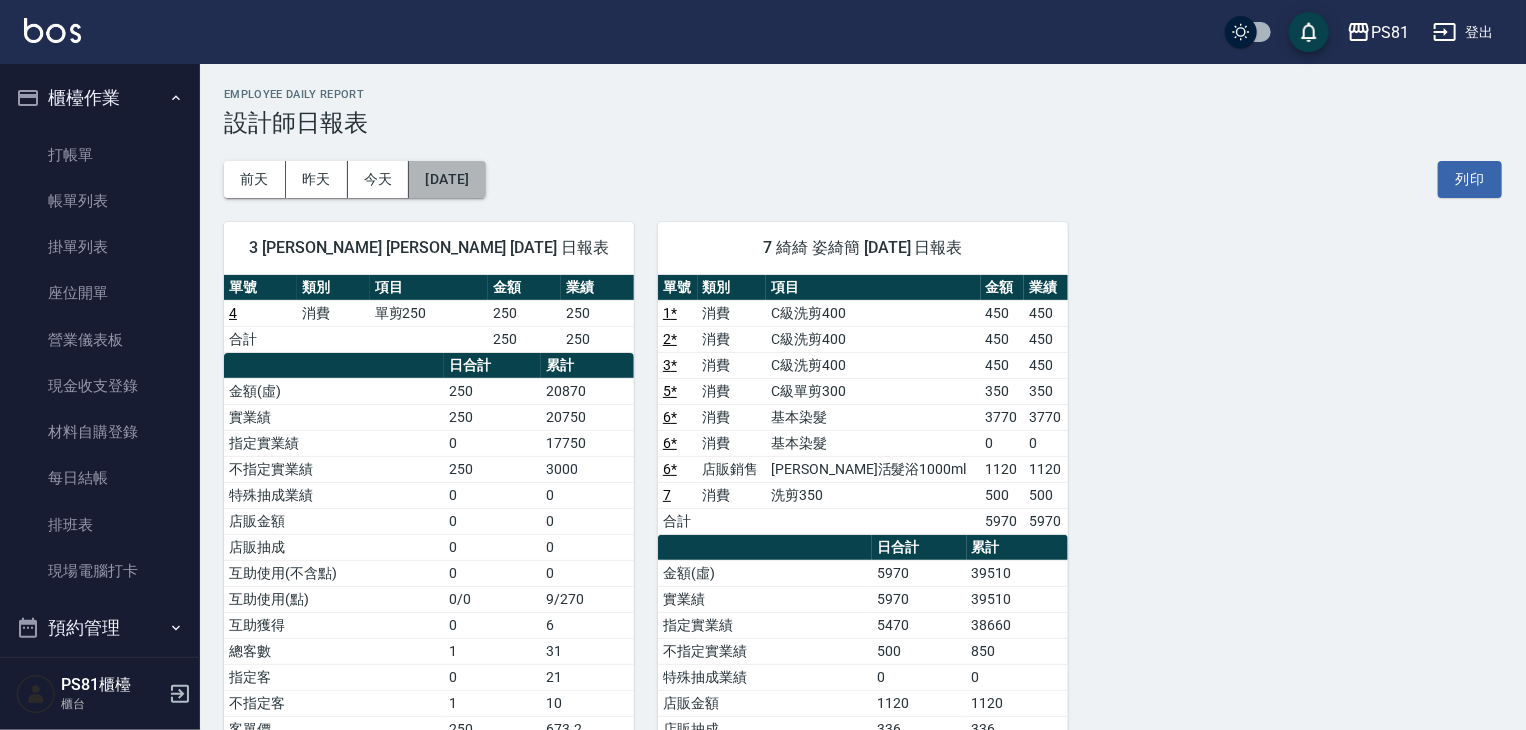click on "[DATE]" at bounding box center [447, 179] 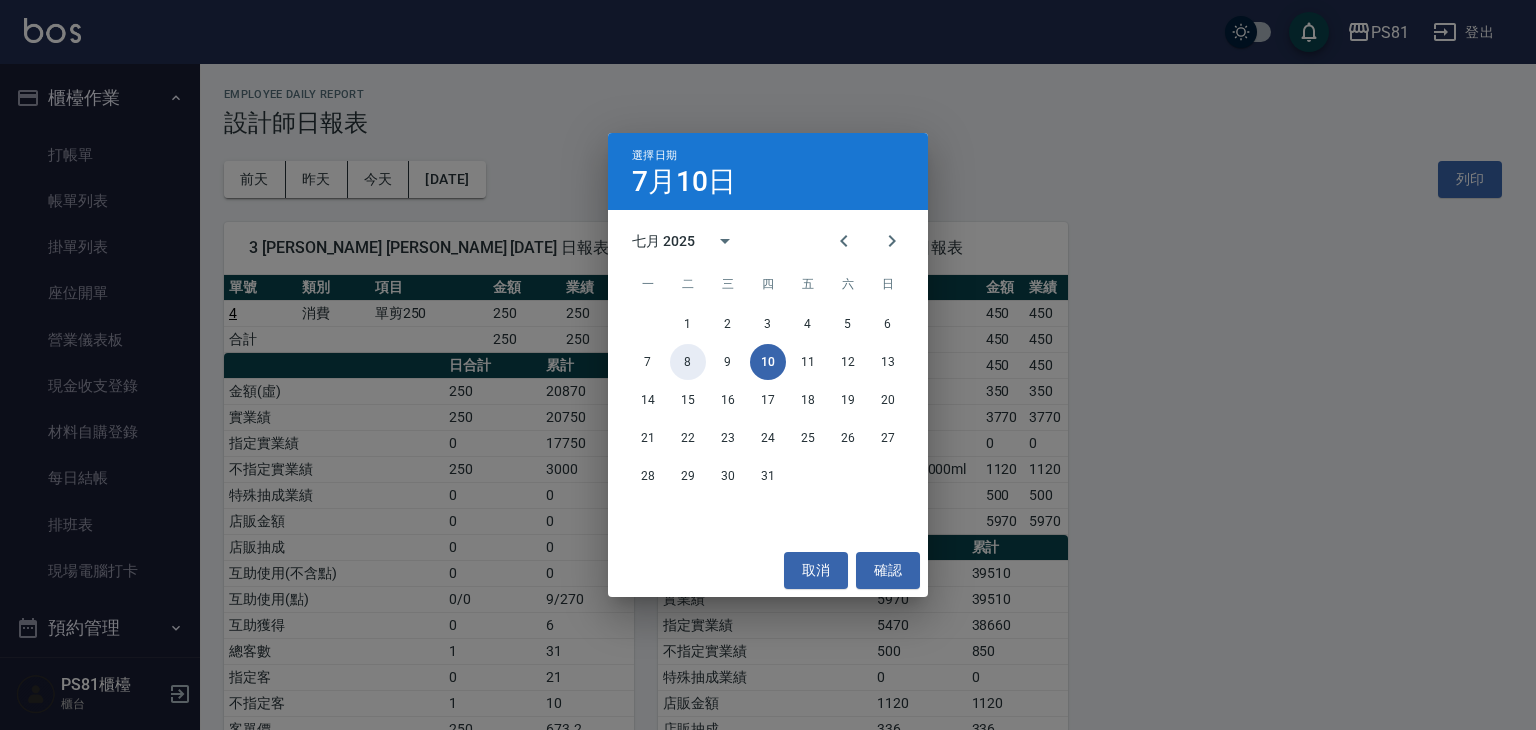 click on "8" at bounding box center (688, 362) 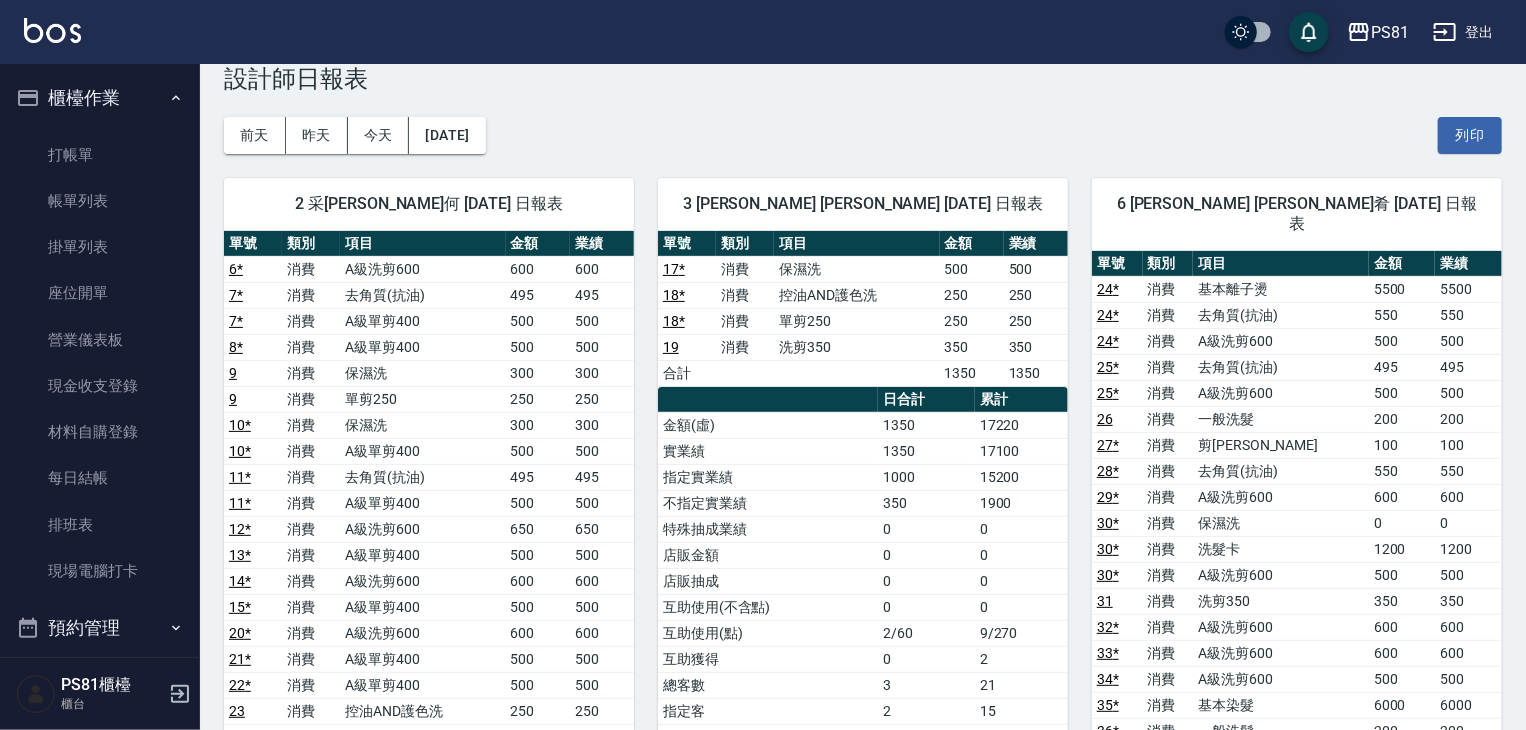 scroll, scrollTop: 0, scrollLeft: 0, axis: both 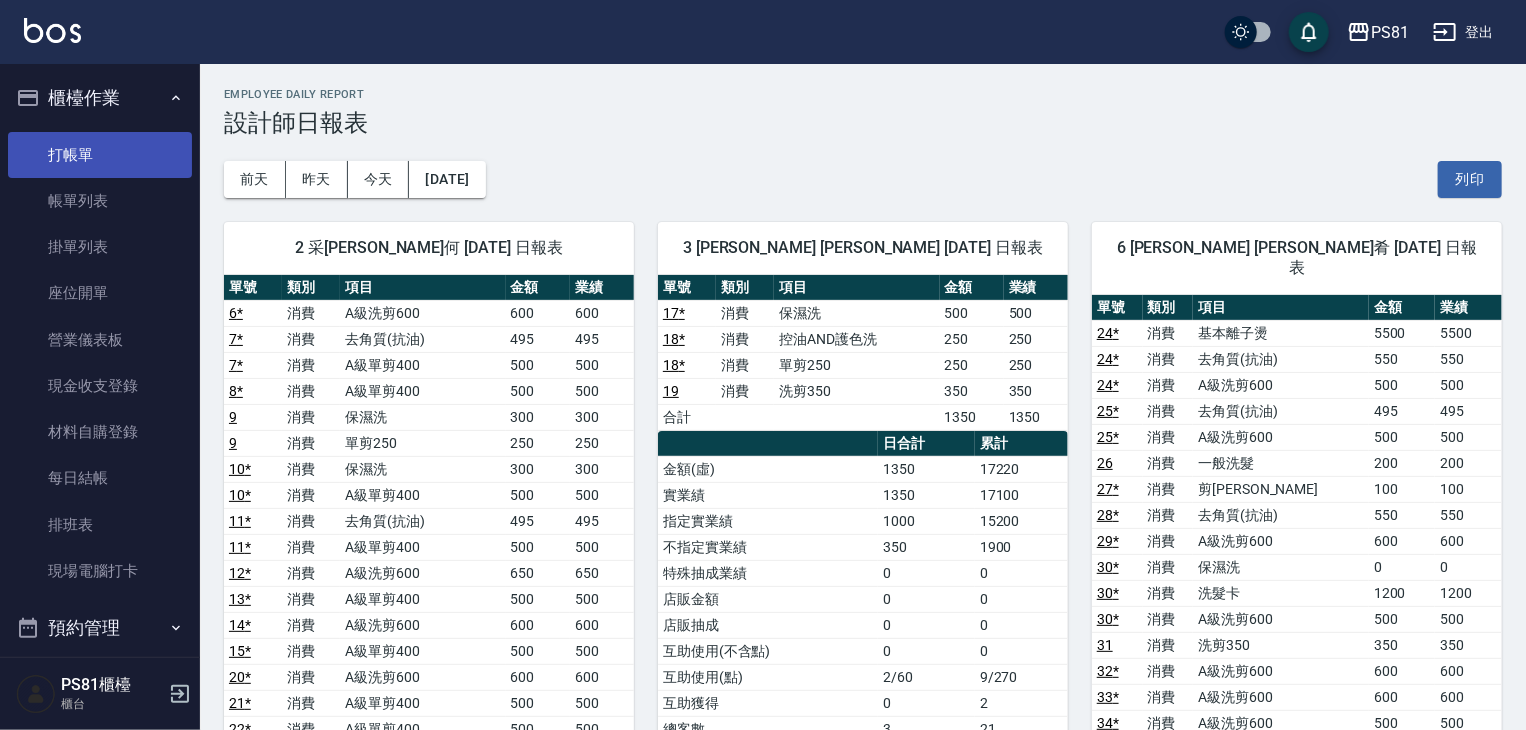 click on "打帳單" at bounding box center [100, 155] 